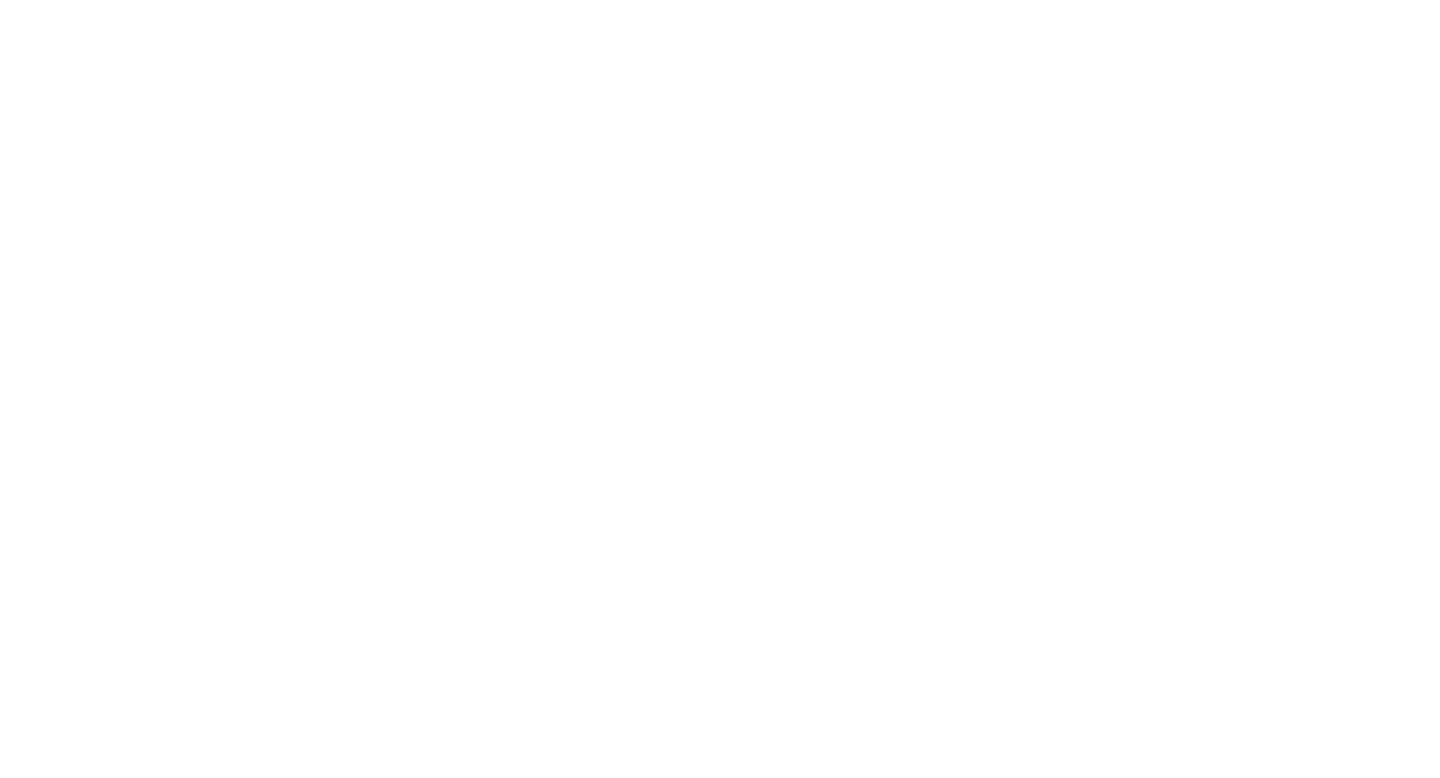 scroll, scrollTop: 0, scrollLeft: 0, axis: both 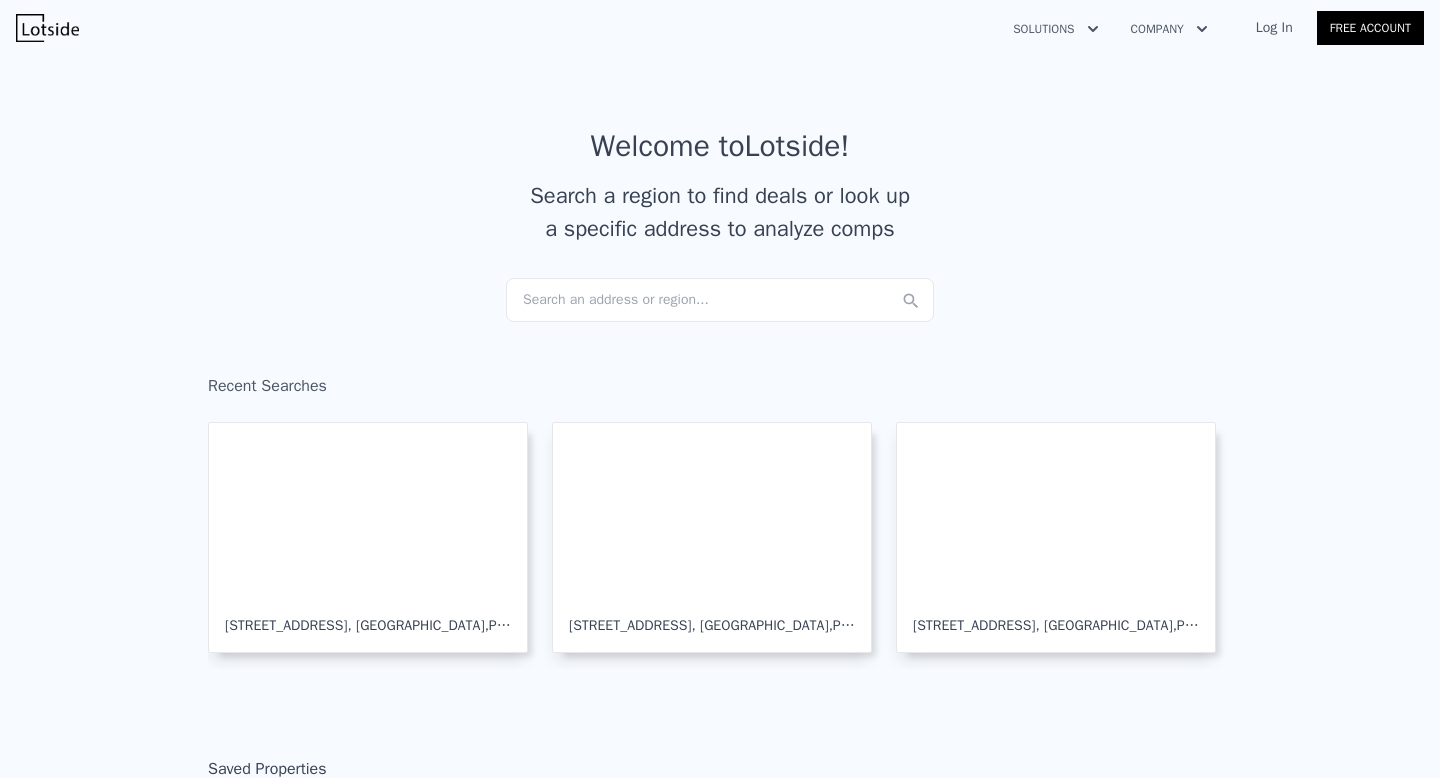click on "Search an address or region..." at bounding box center [720, 300] 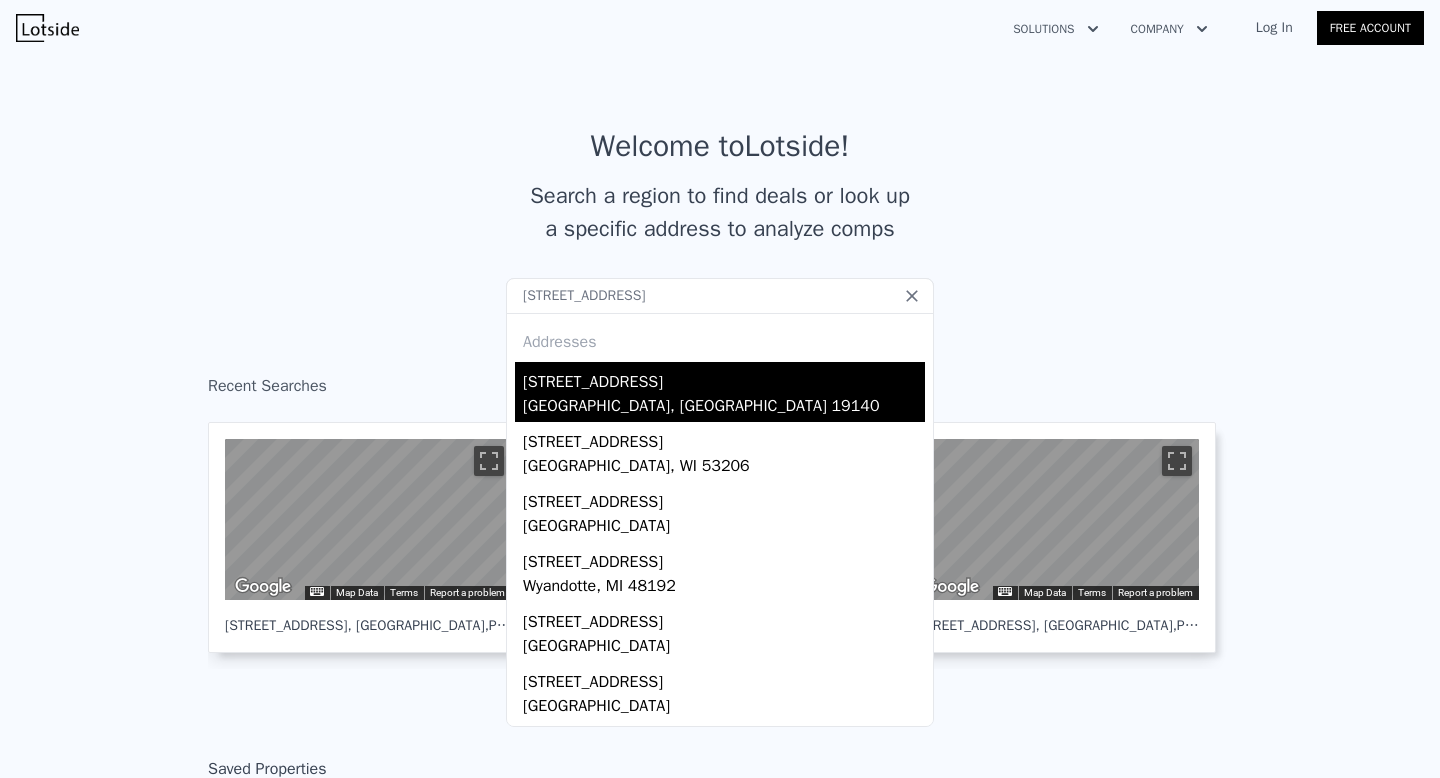 type on "[STREET_ADDRESS]" 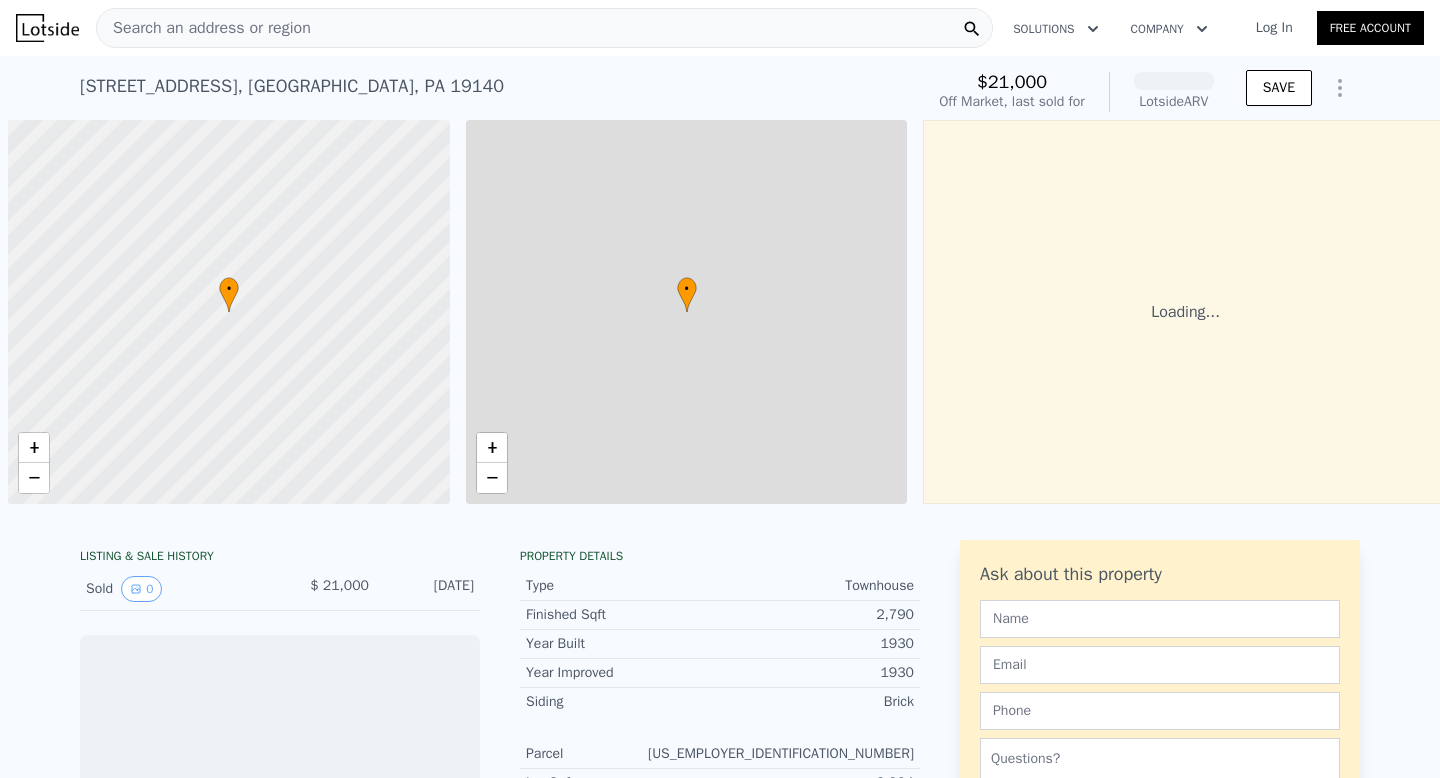 scroll, scrollTop: 0, scrollLeft: 8, axis: horizontal 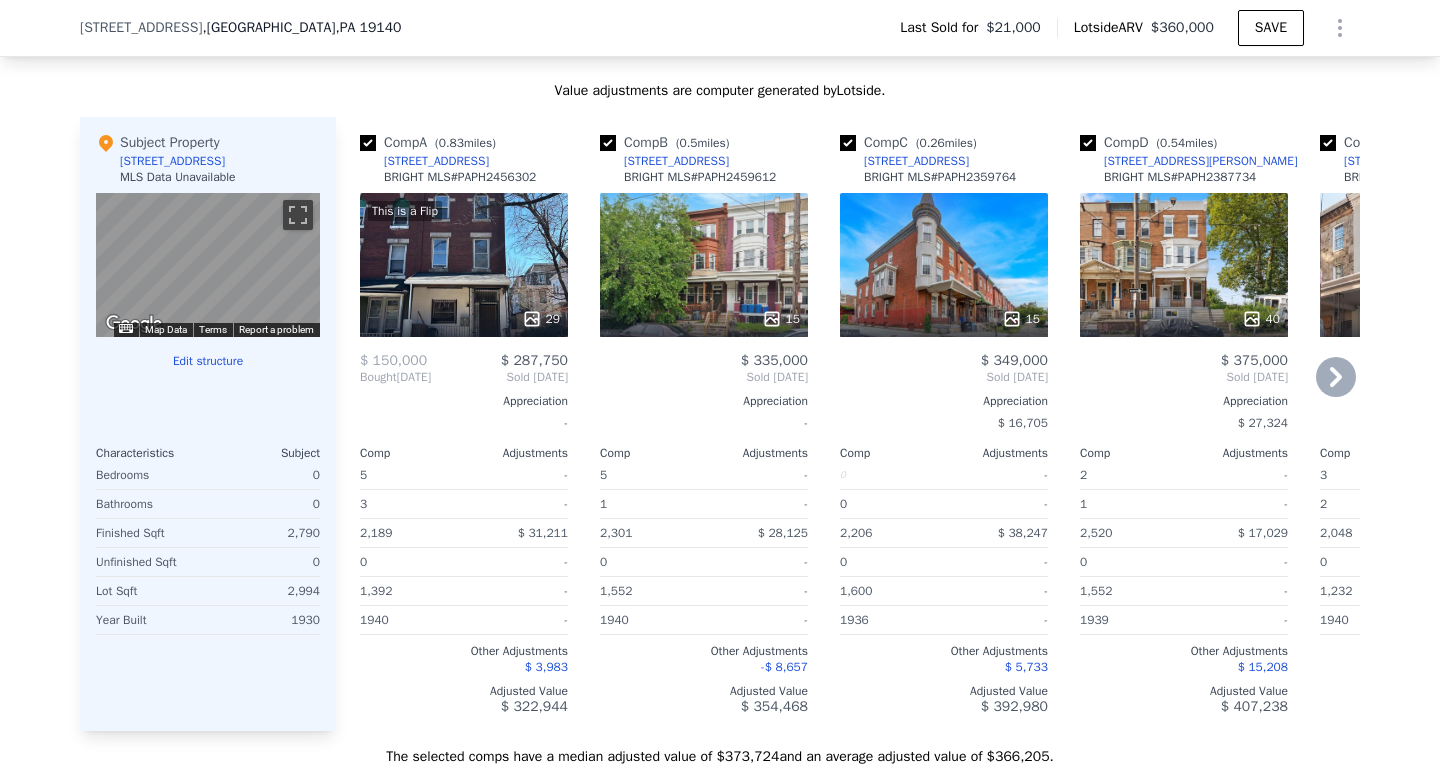 click on "40" at bounding box center (1184, 265) 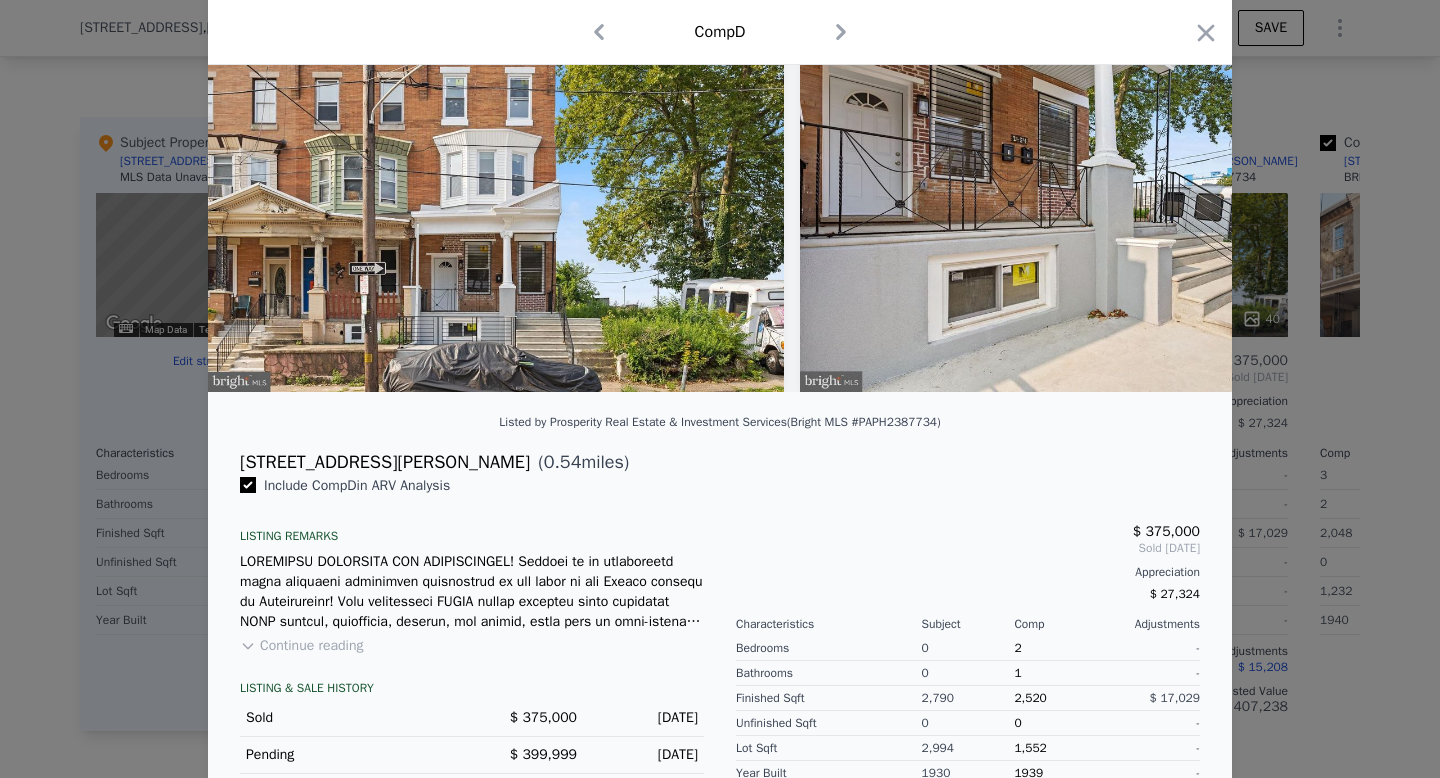 scroll, scrollTop: 118, scrollLeft: 0, axis: vertical 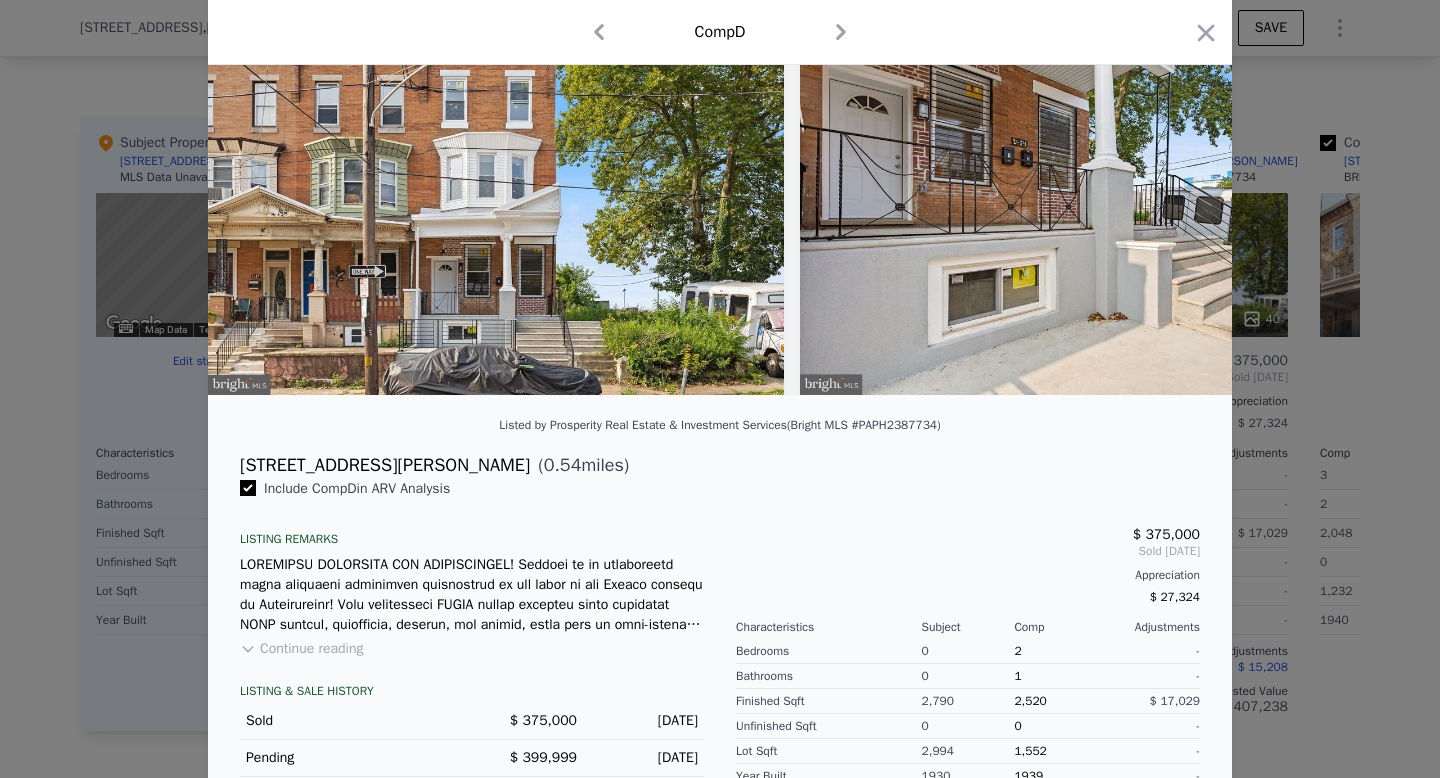 click on "Continue reading" at bounding box center (301, 649) 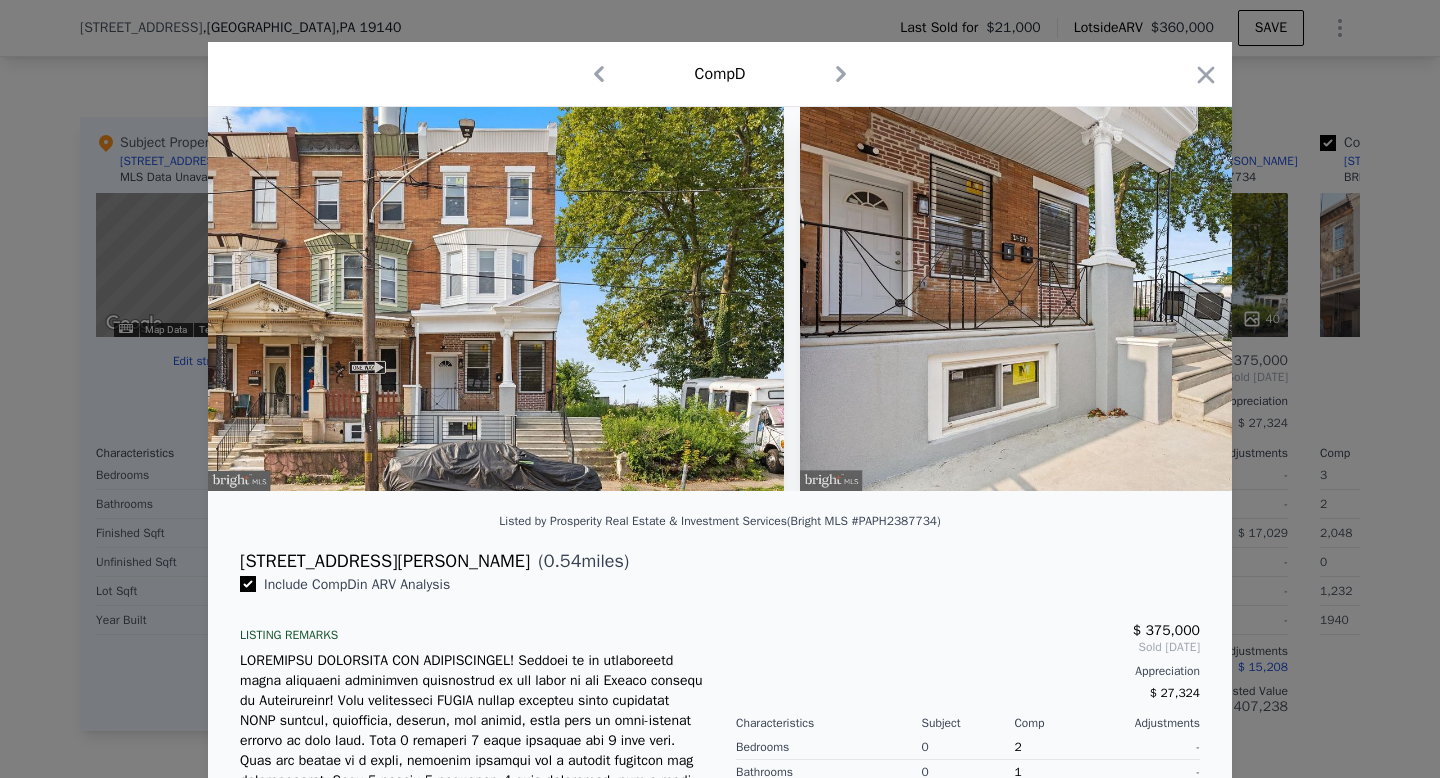 scroll, scrollTop: 2, scrollLeft: 0, axis: vertical 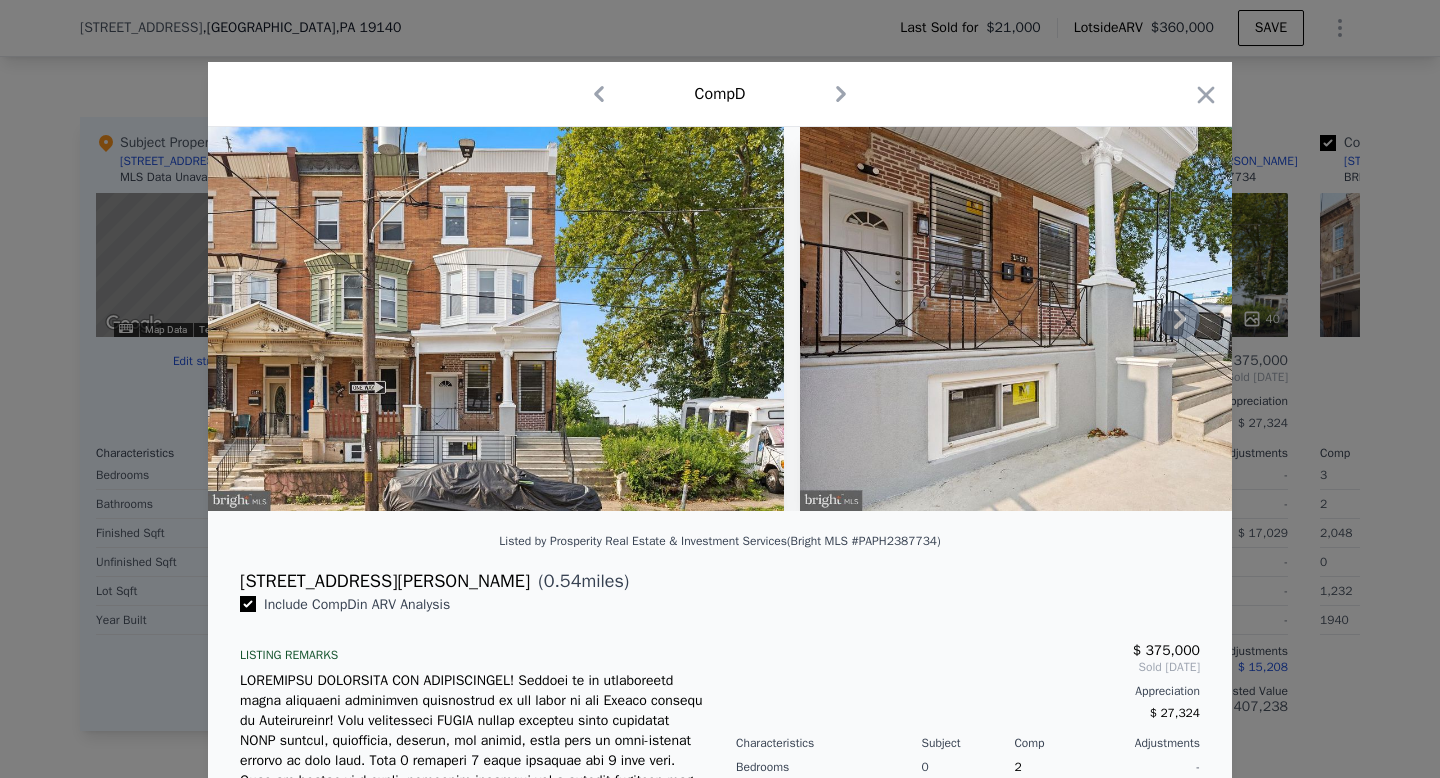 click at bounding box center (496, 319) 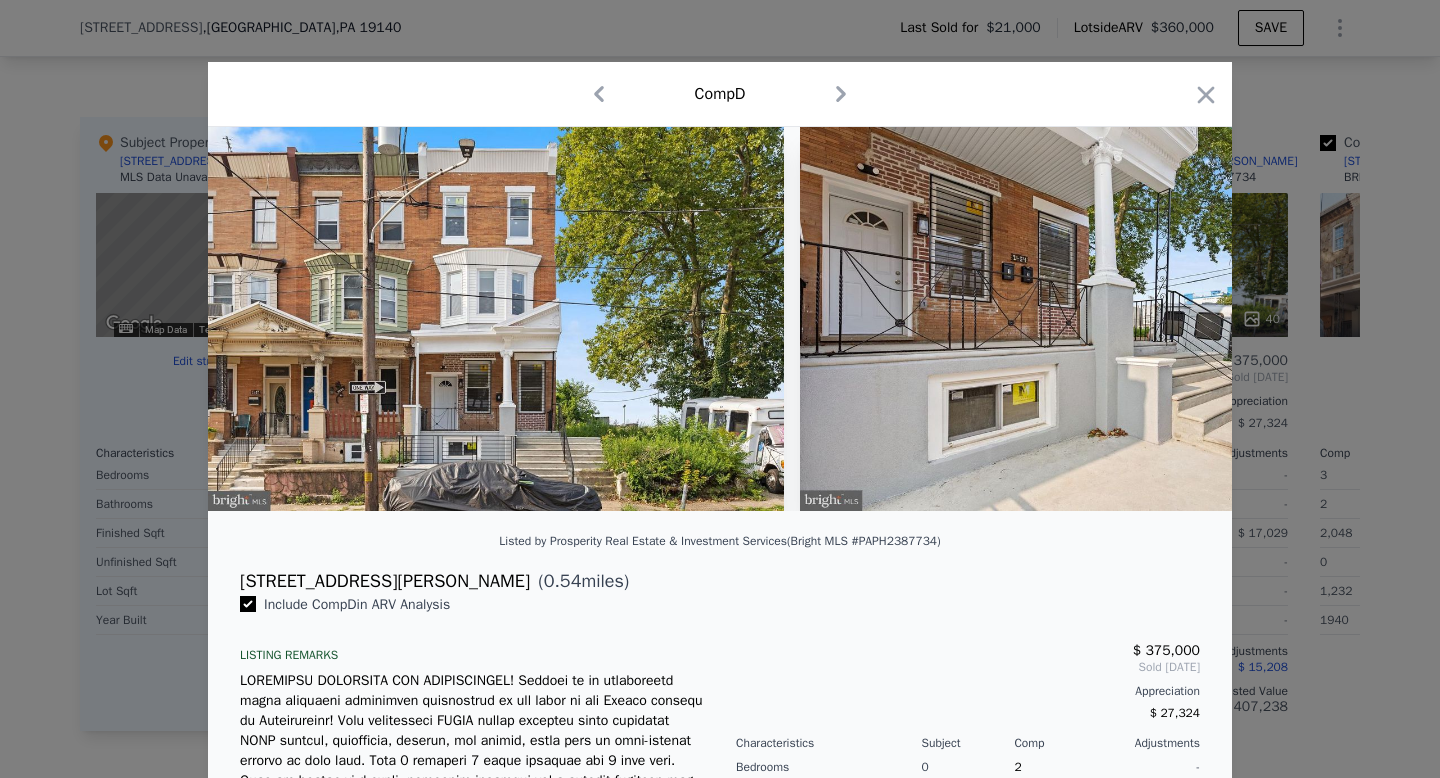 scroll, scrollTop: 0, scrollLeft: 5, axis: horizontal 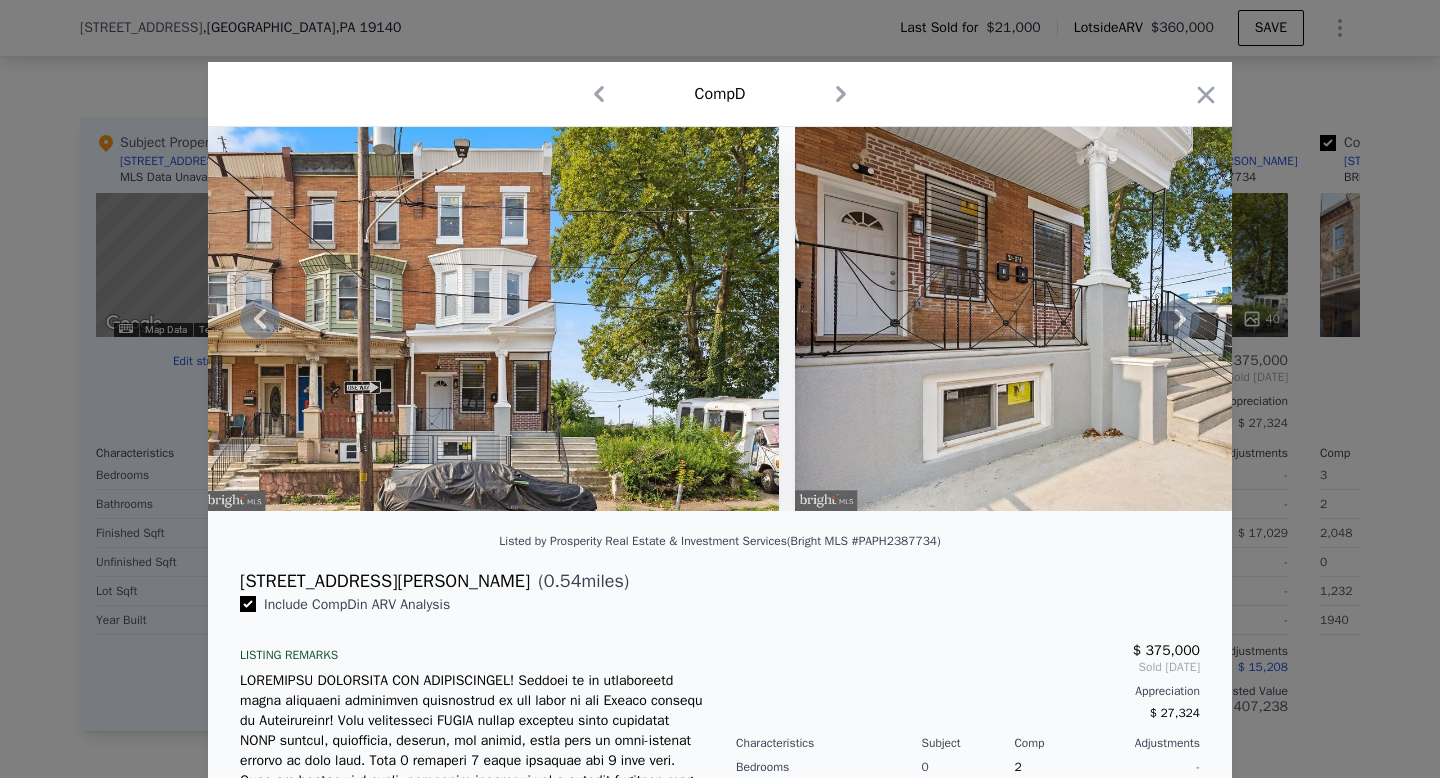 drag, startPoint x: 662, startPoint y: 324, endPoint x: 820, endPoint y: 304, distance: 159.26079 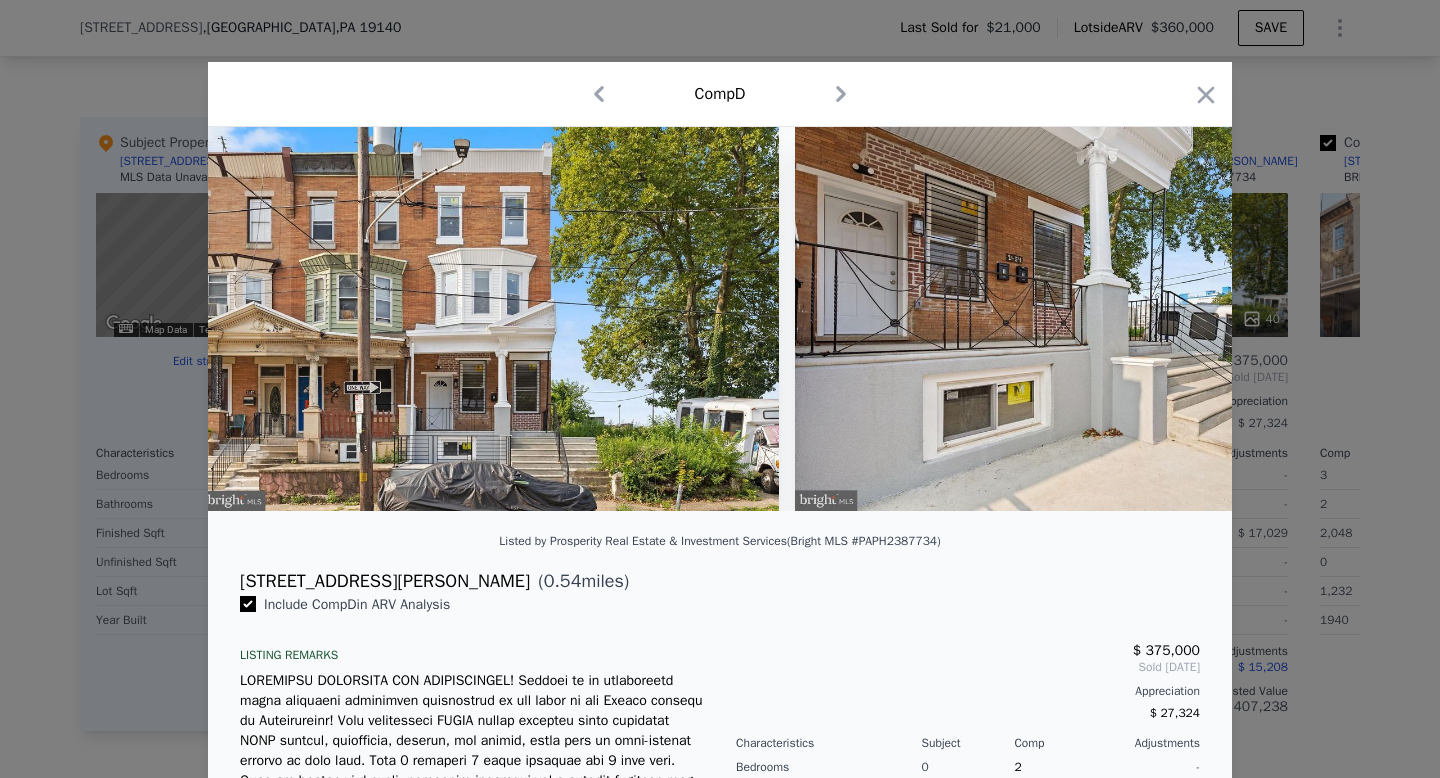scroll, scrollTop: 0, scrollLeft: 6, axis: horizontal 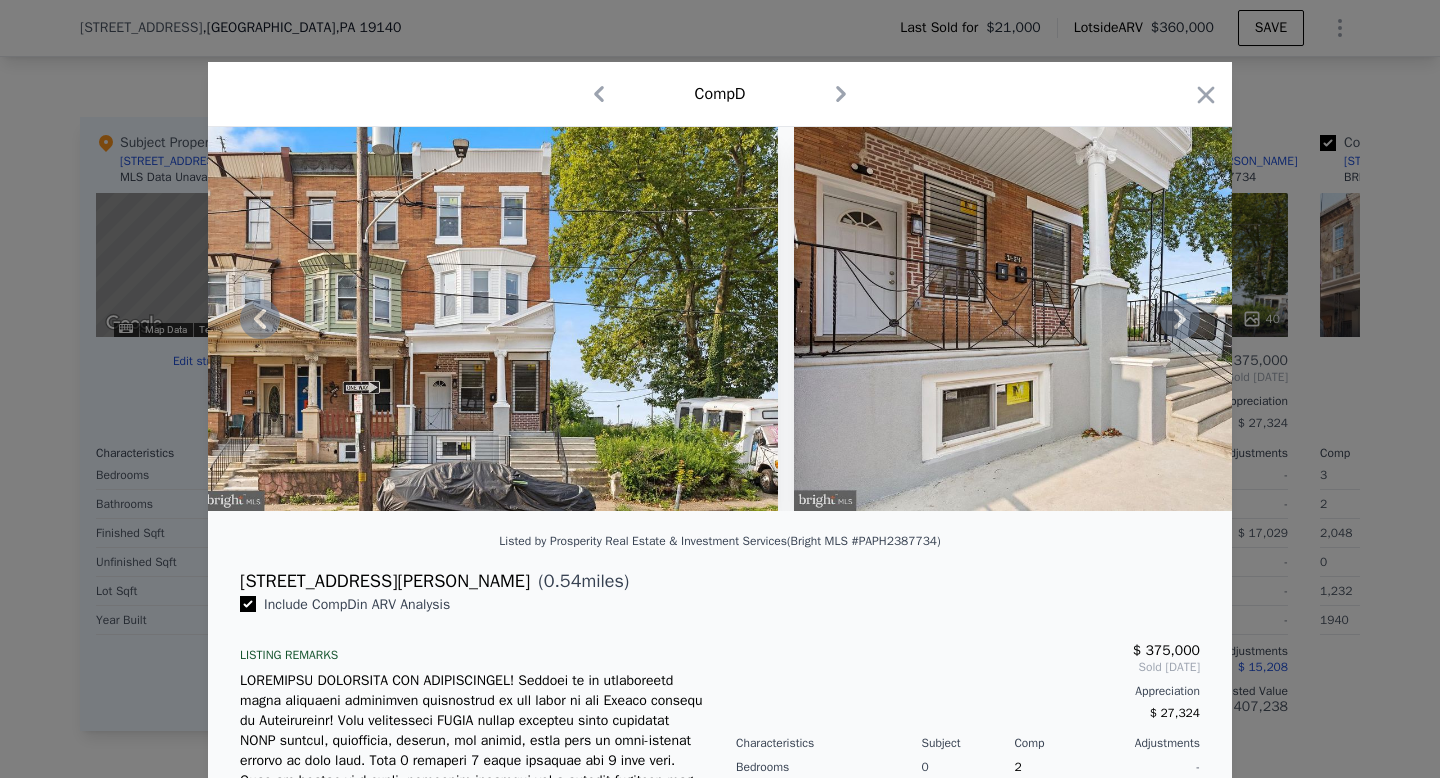 click 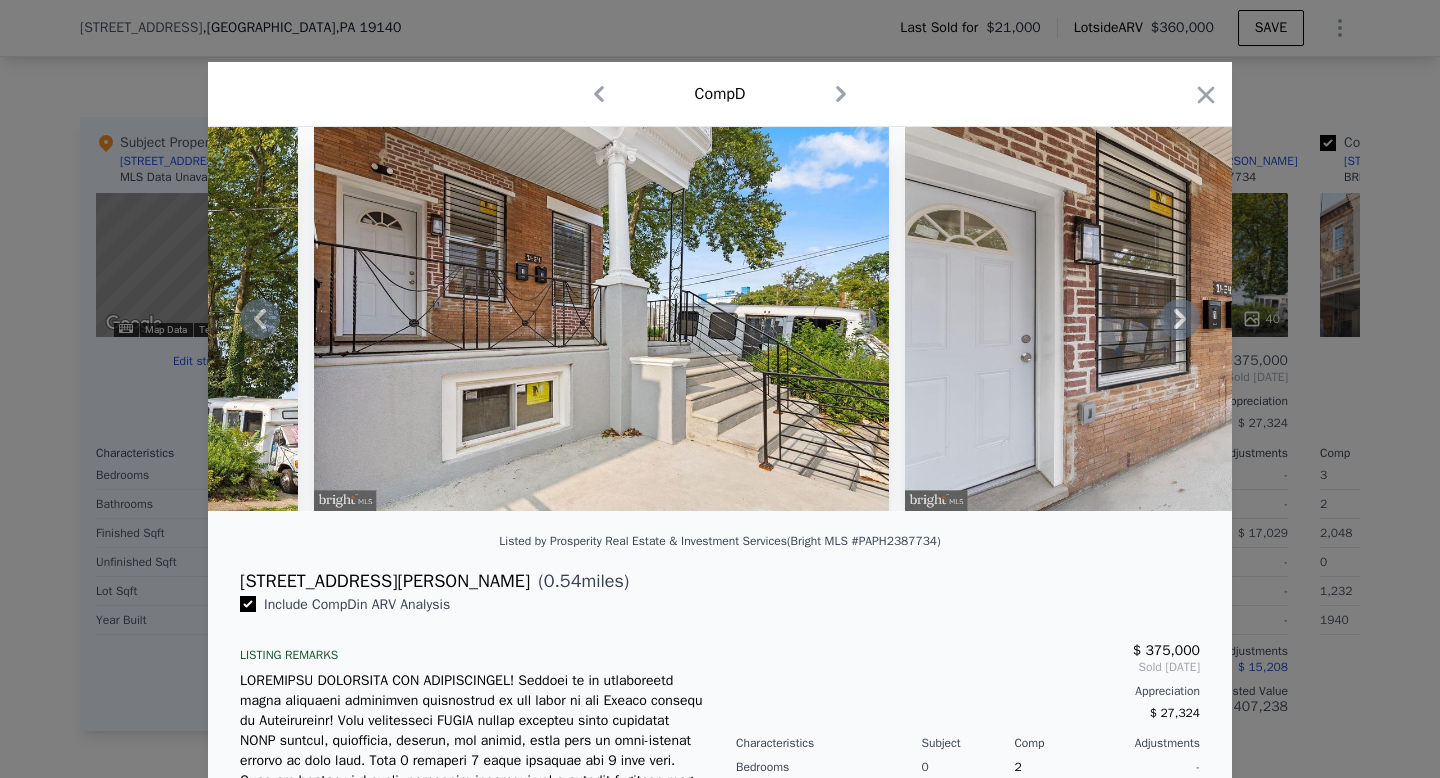 click 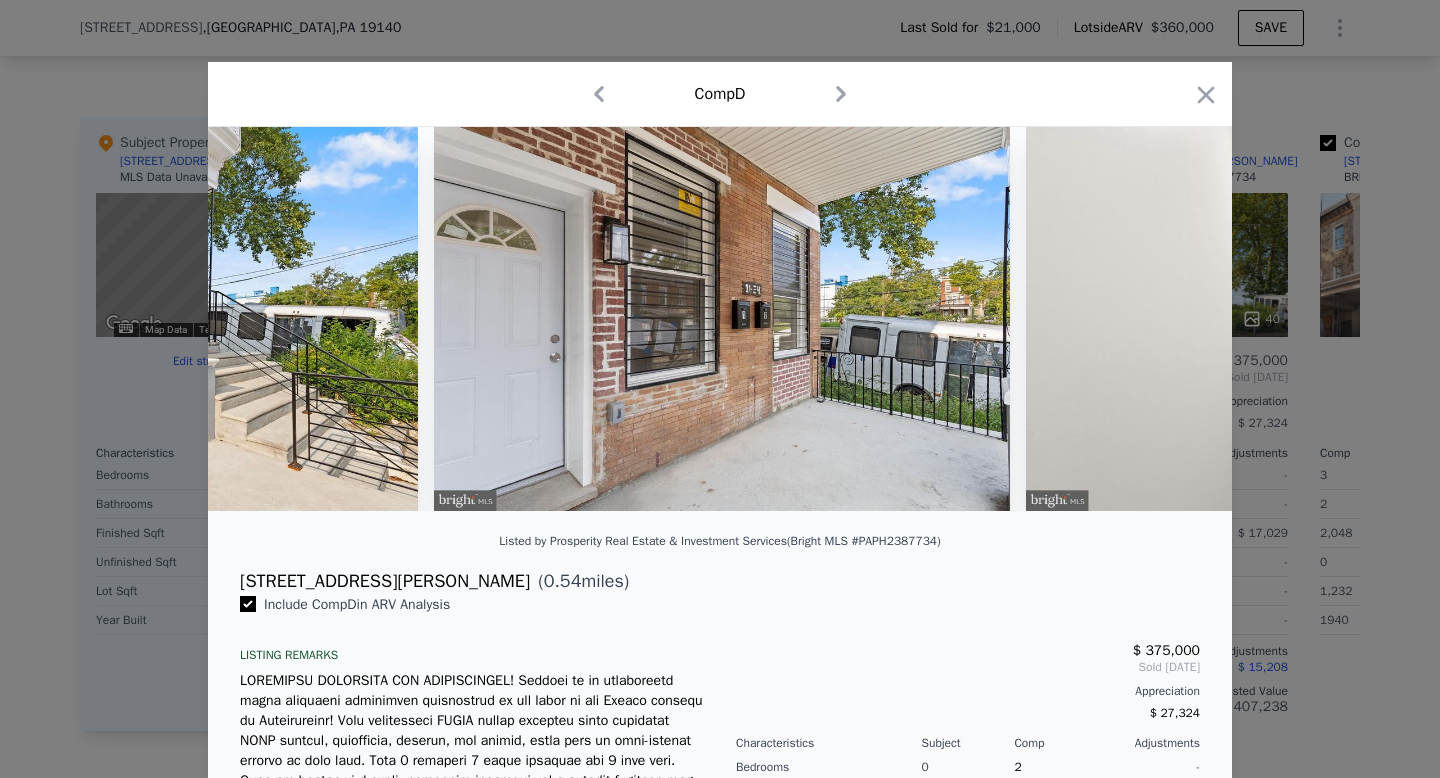 scroll, scrollTop: 0, scrollLeft: 966, axis: horizontal 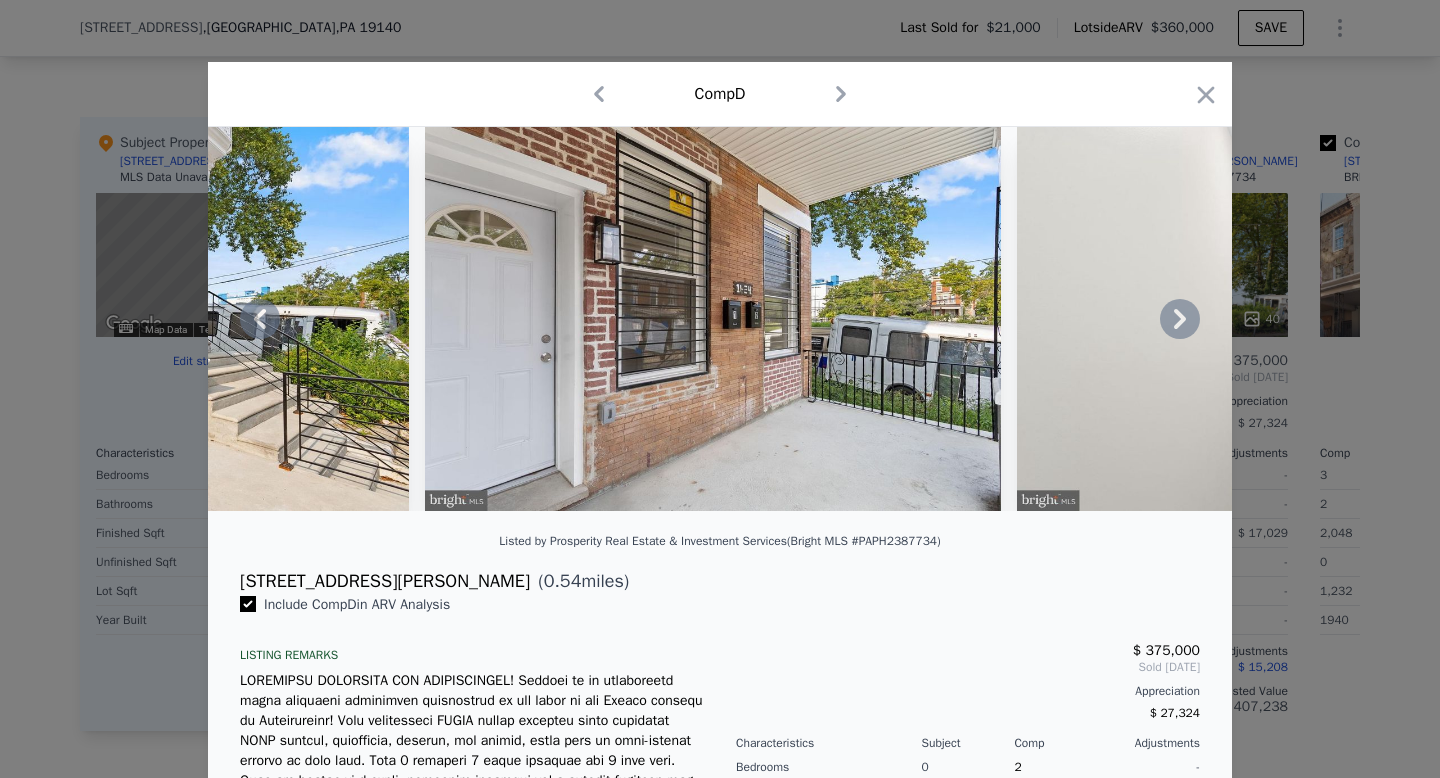 click 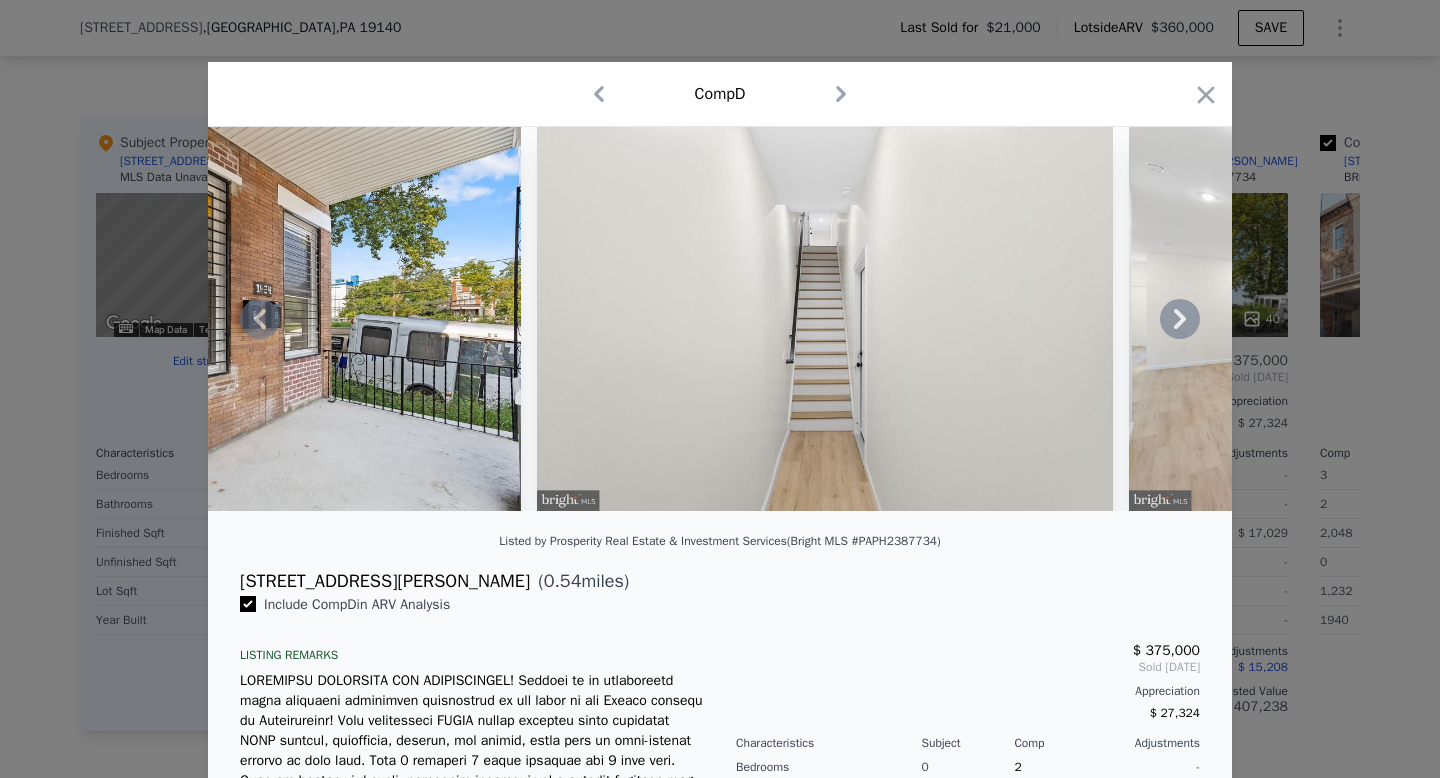 click 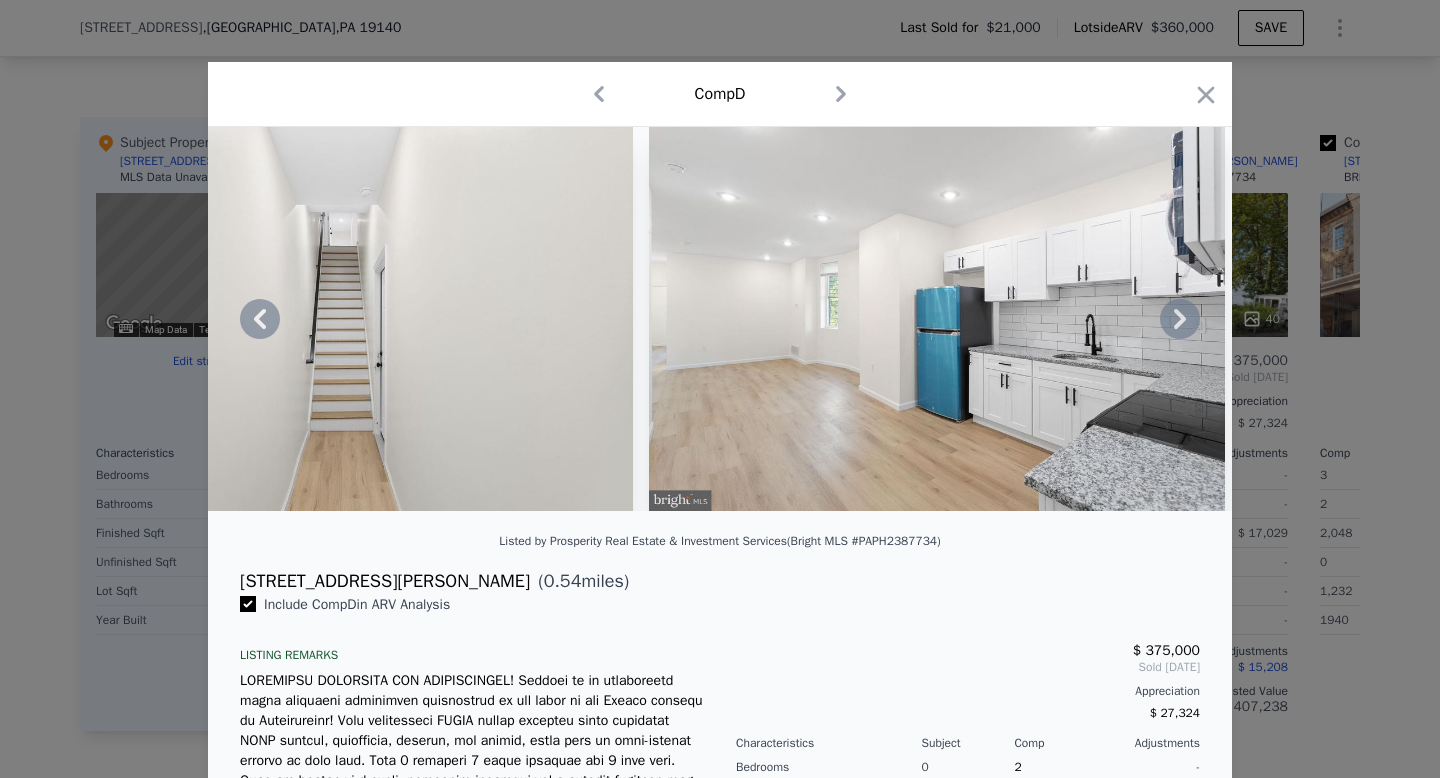 click 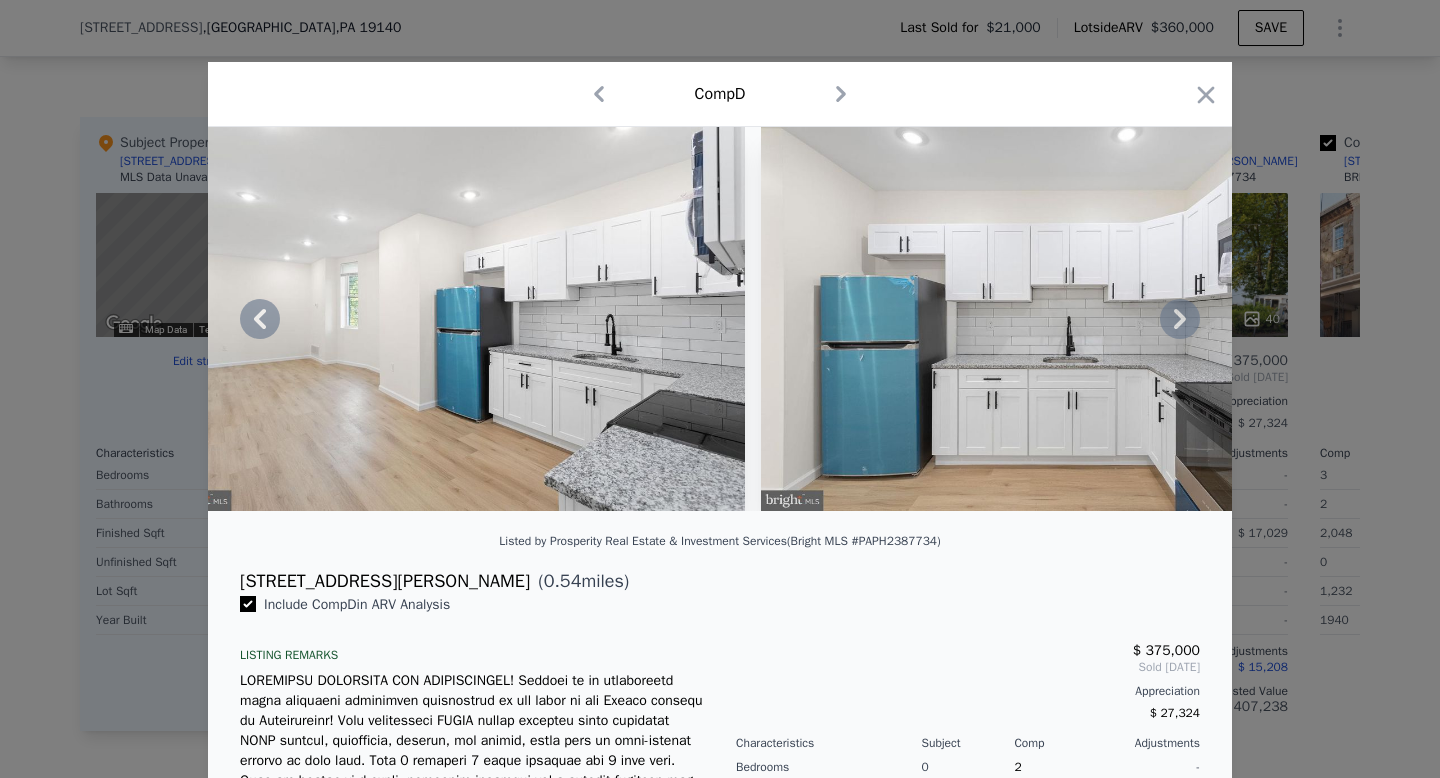 click 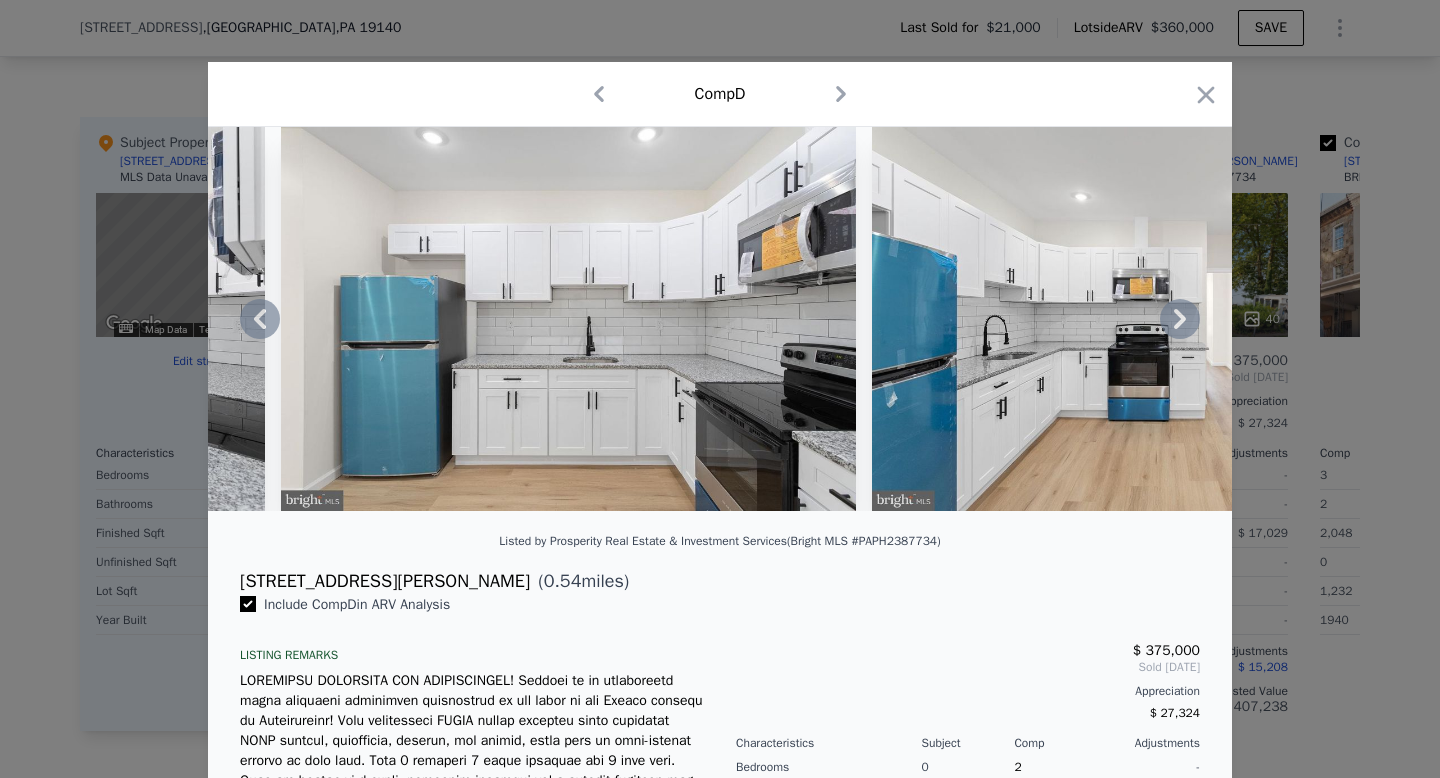 click 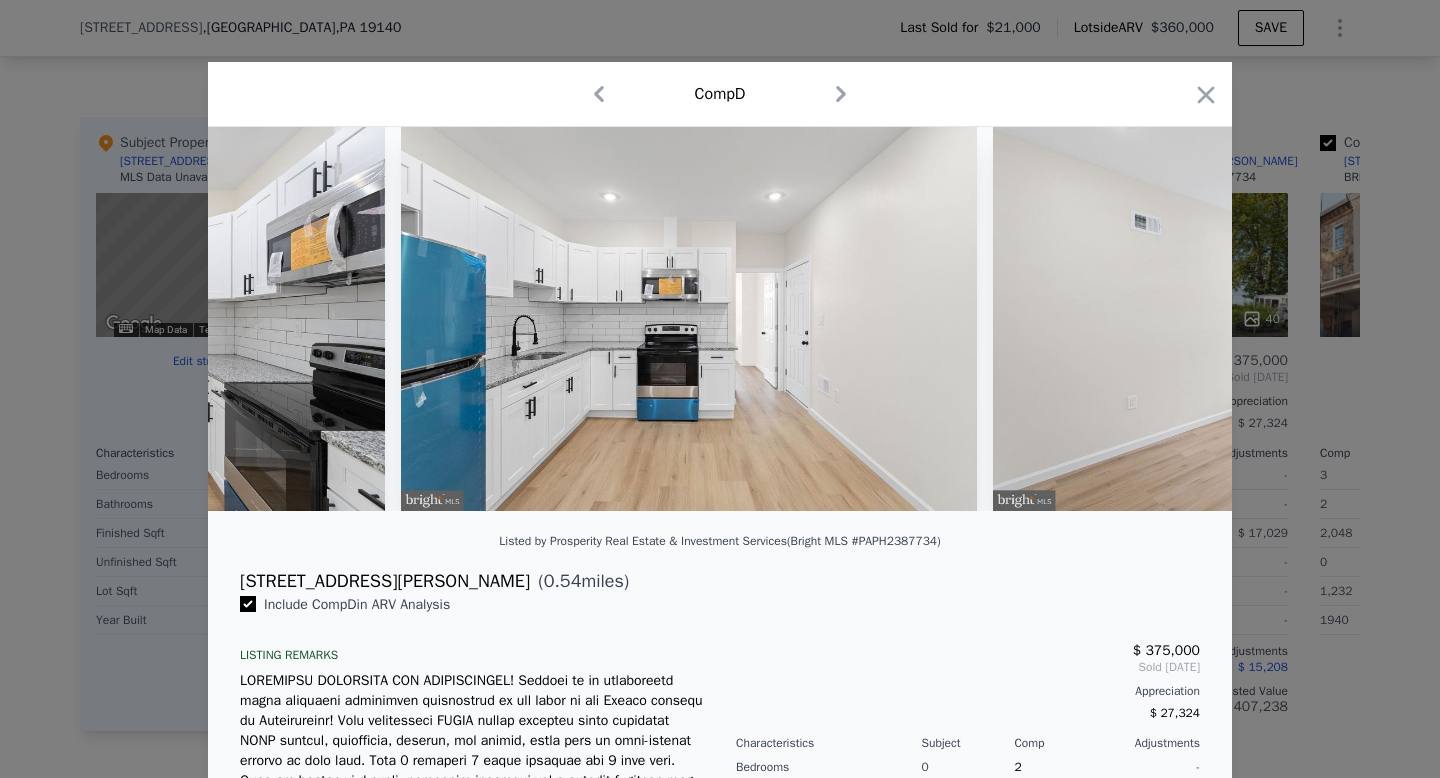 scroll, scrollTop: 0, scrollLeft: 3366, axis: horizontal 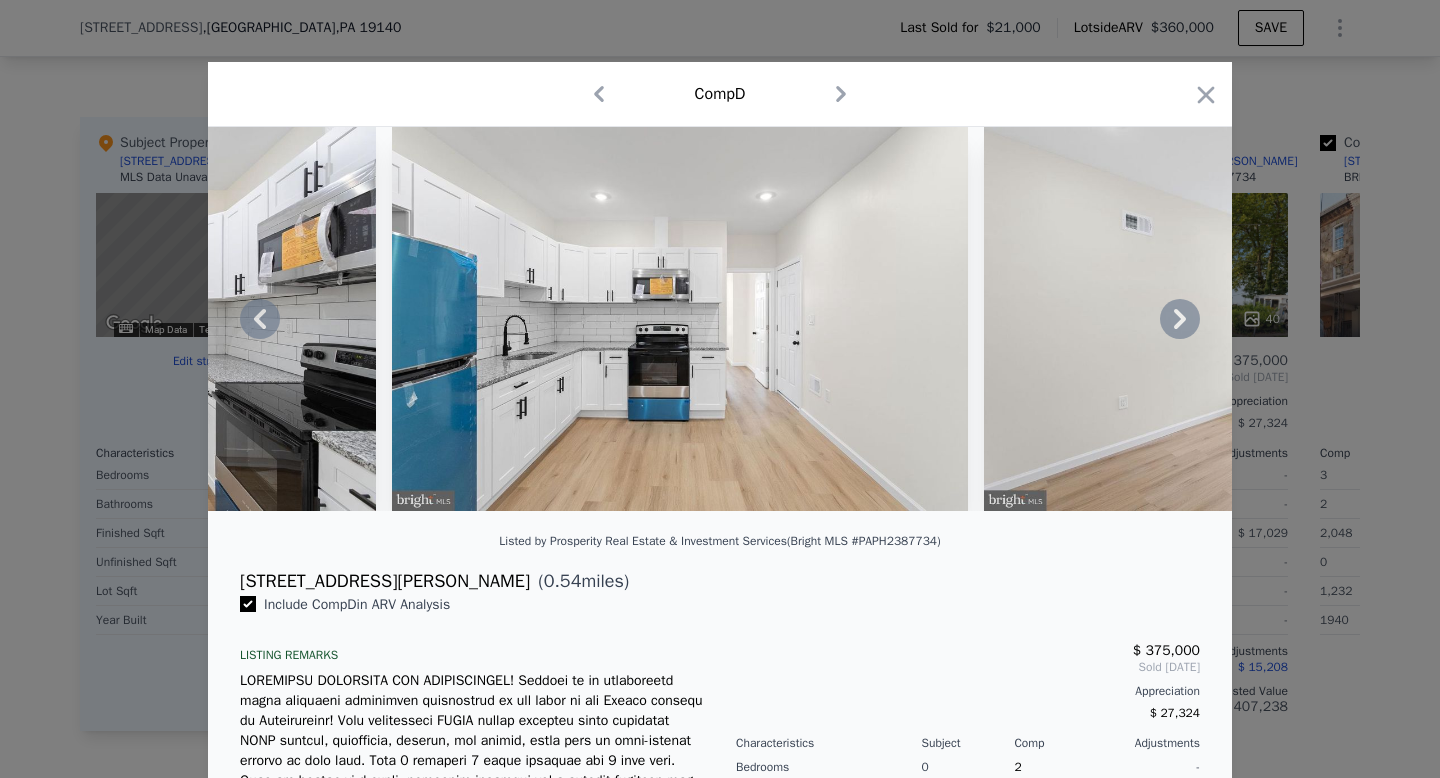 click at bounding box center [720, 319] 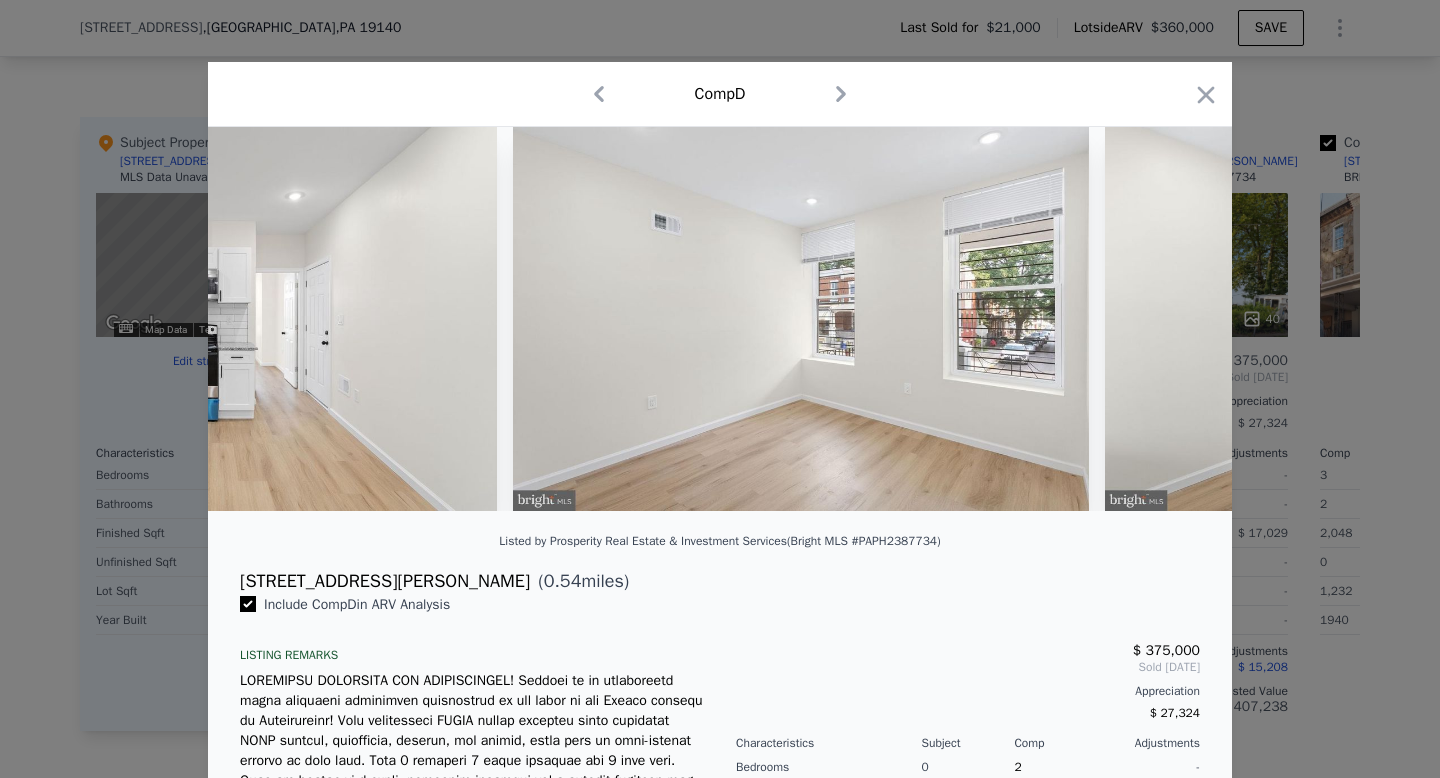 scroll, scrollTop: 0, scrollLeft: 3846, axis: horizontal 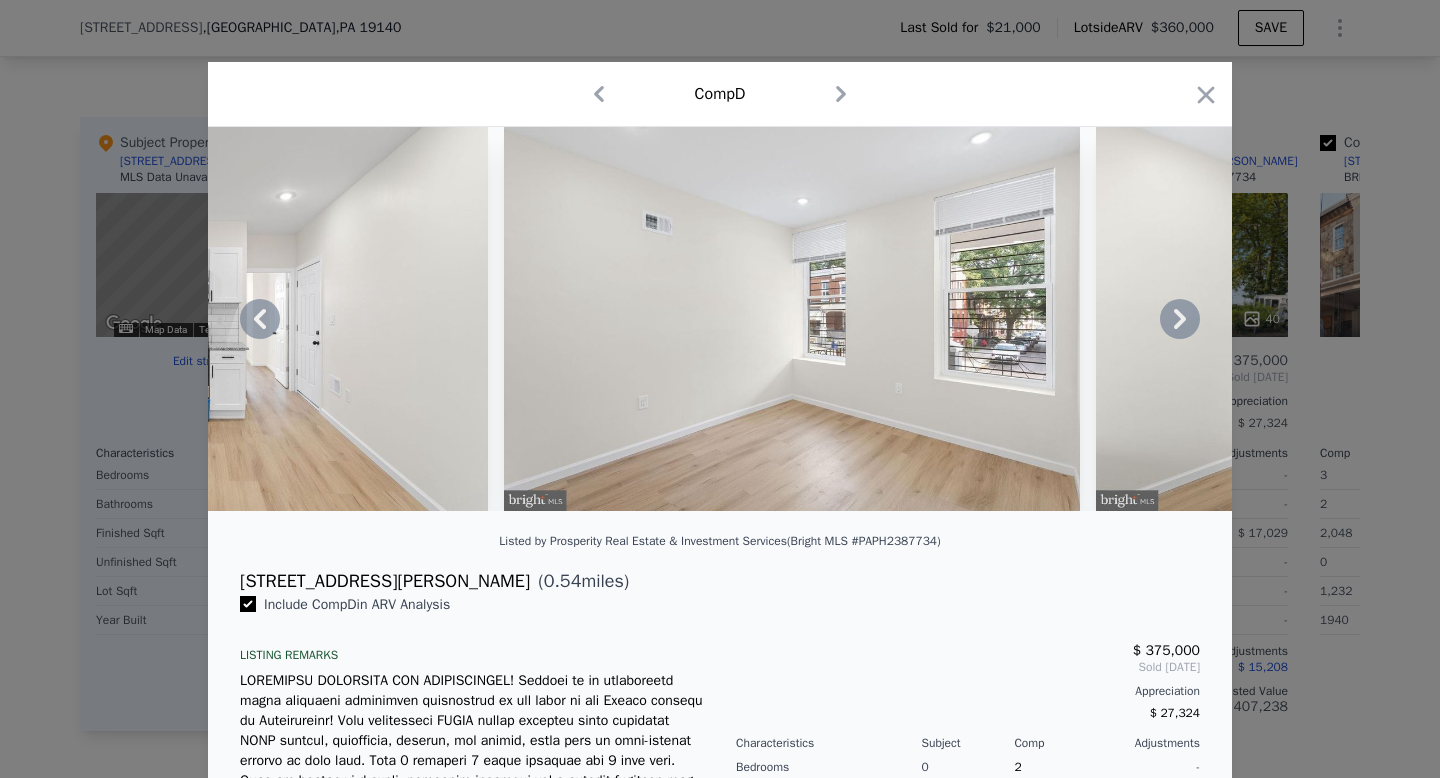 click 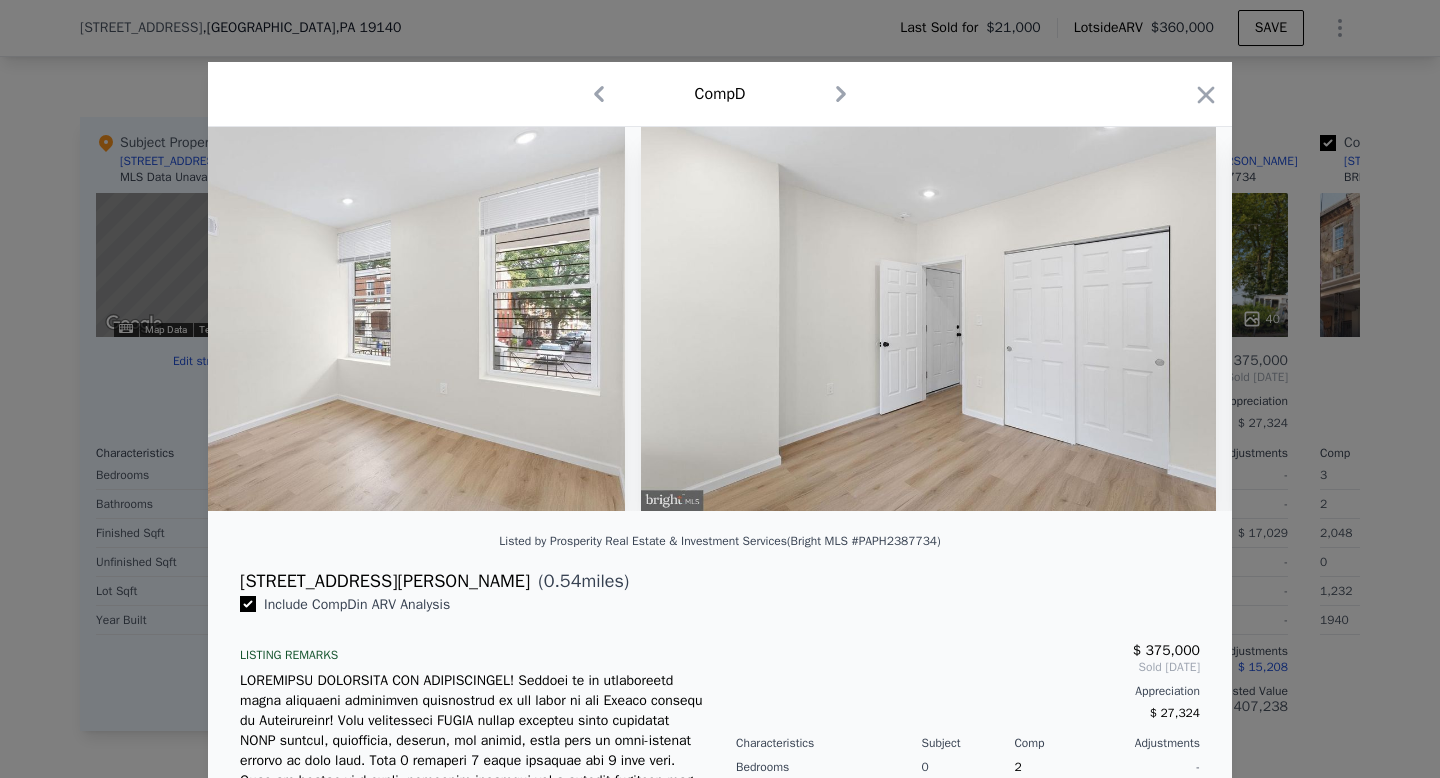 scroll, scrollTop: 0, scrollLeft: 4326, axis: horizontal 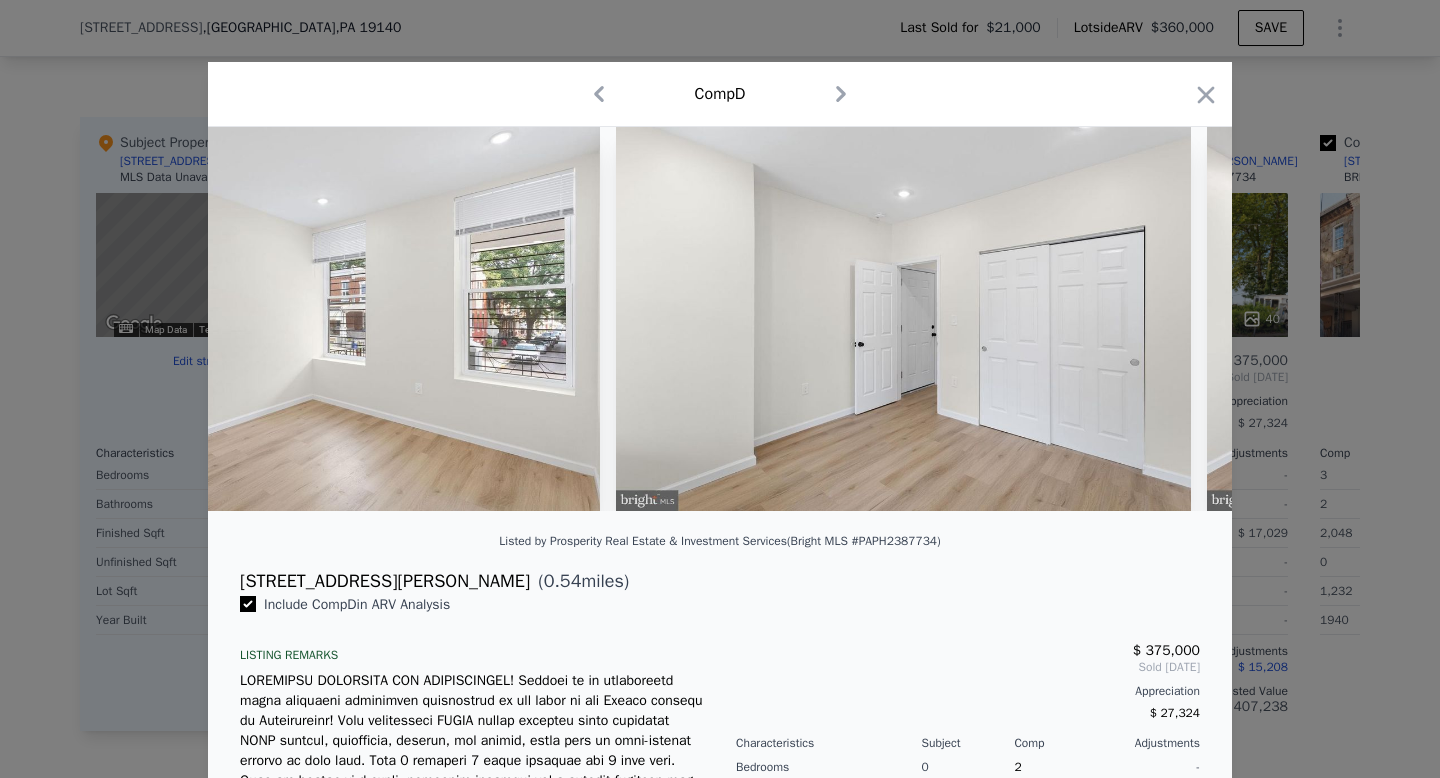 click at bounding box center [720, 319] 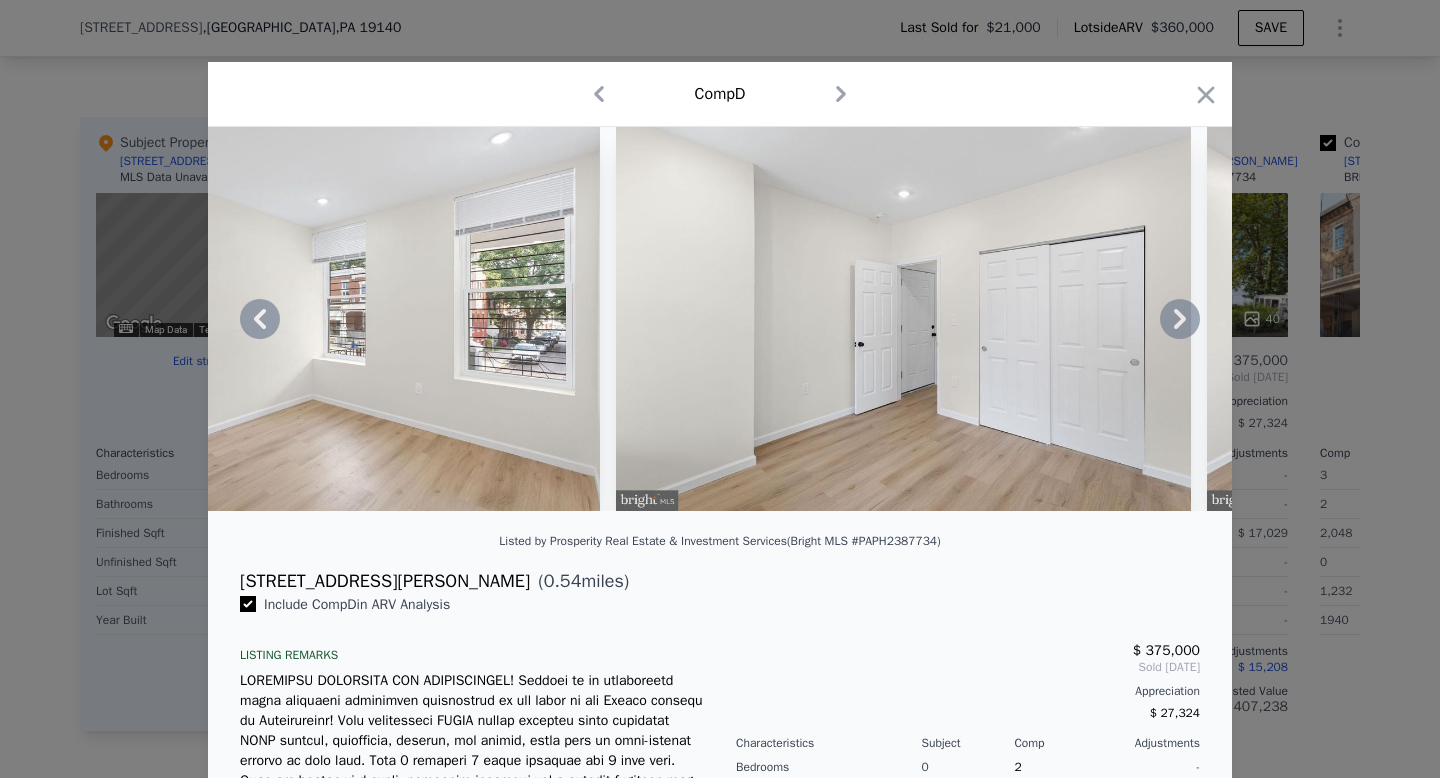 click 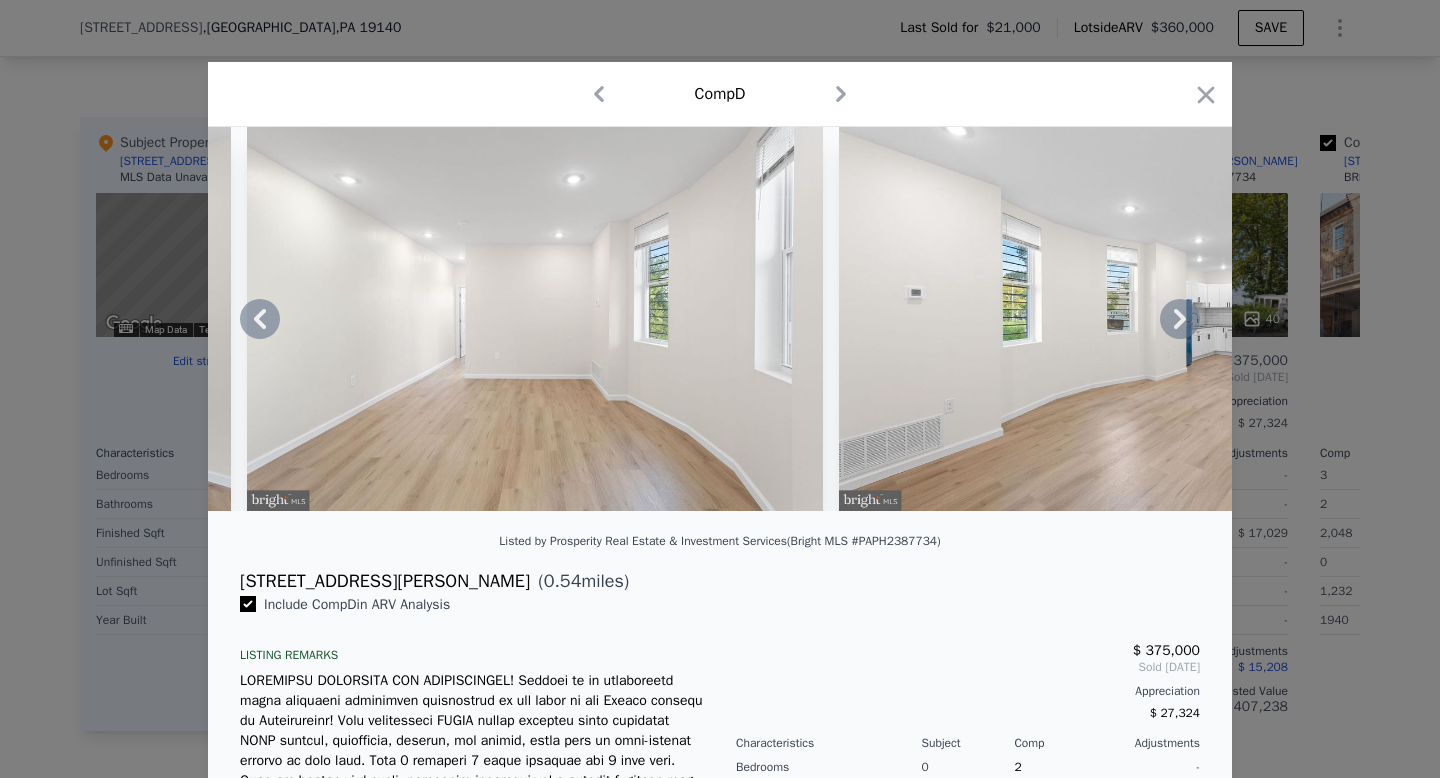 click 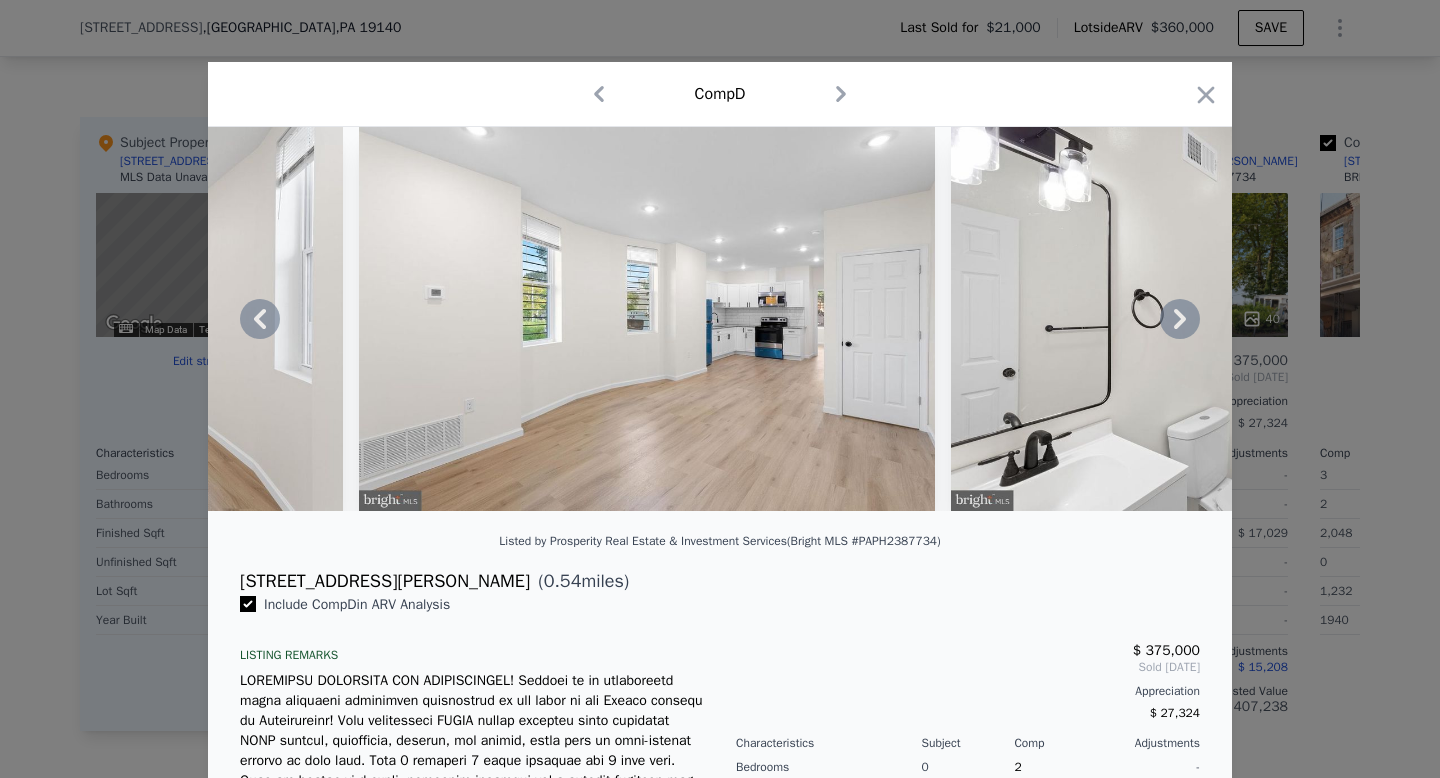 click 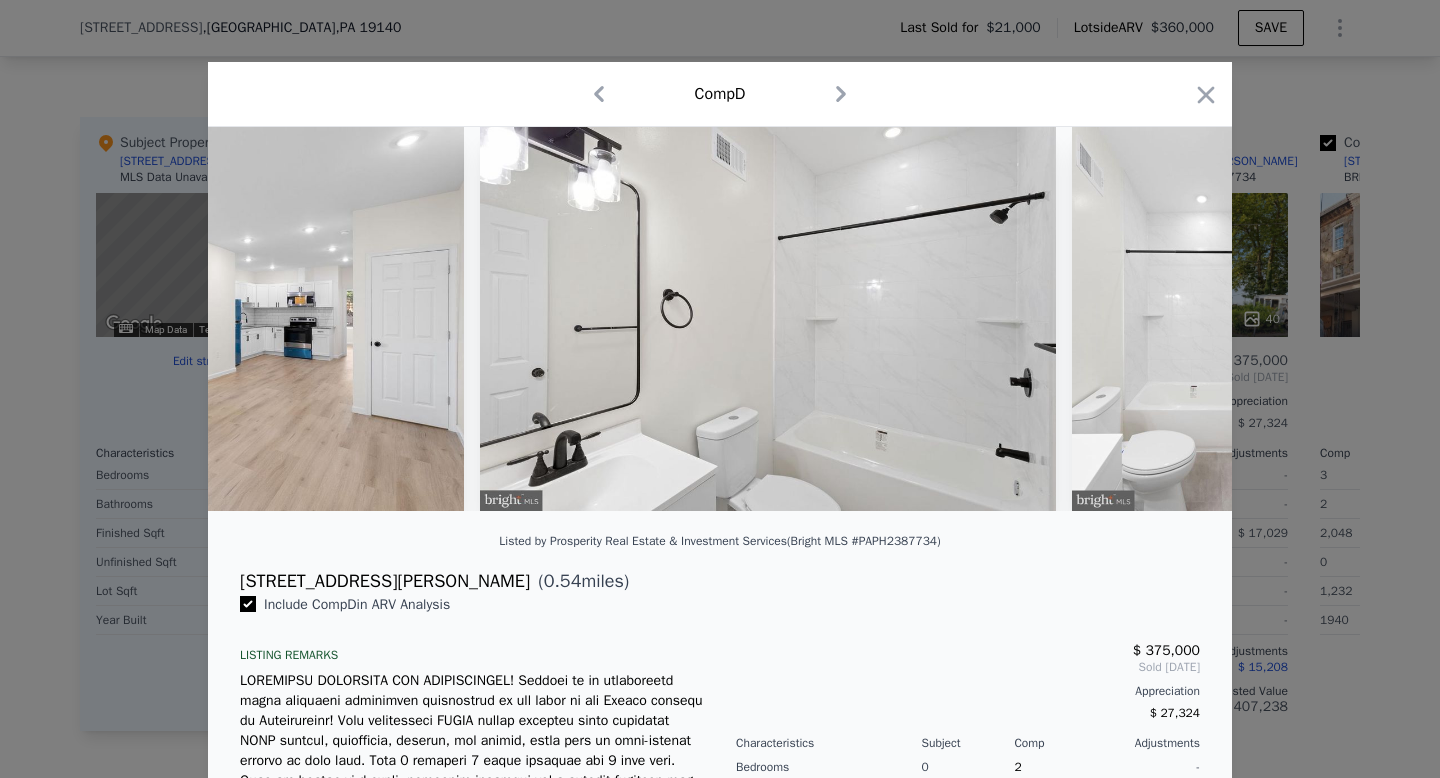 scroll, scrollTop: 0, scrollLeft: 6246, axis: horizontal 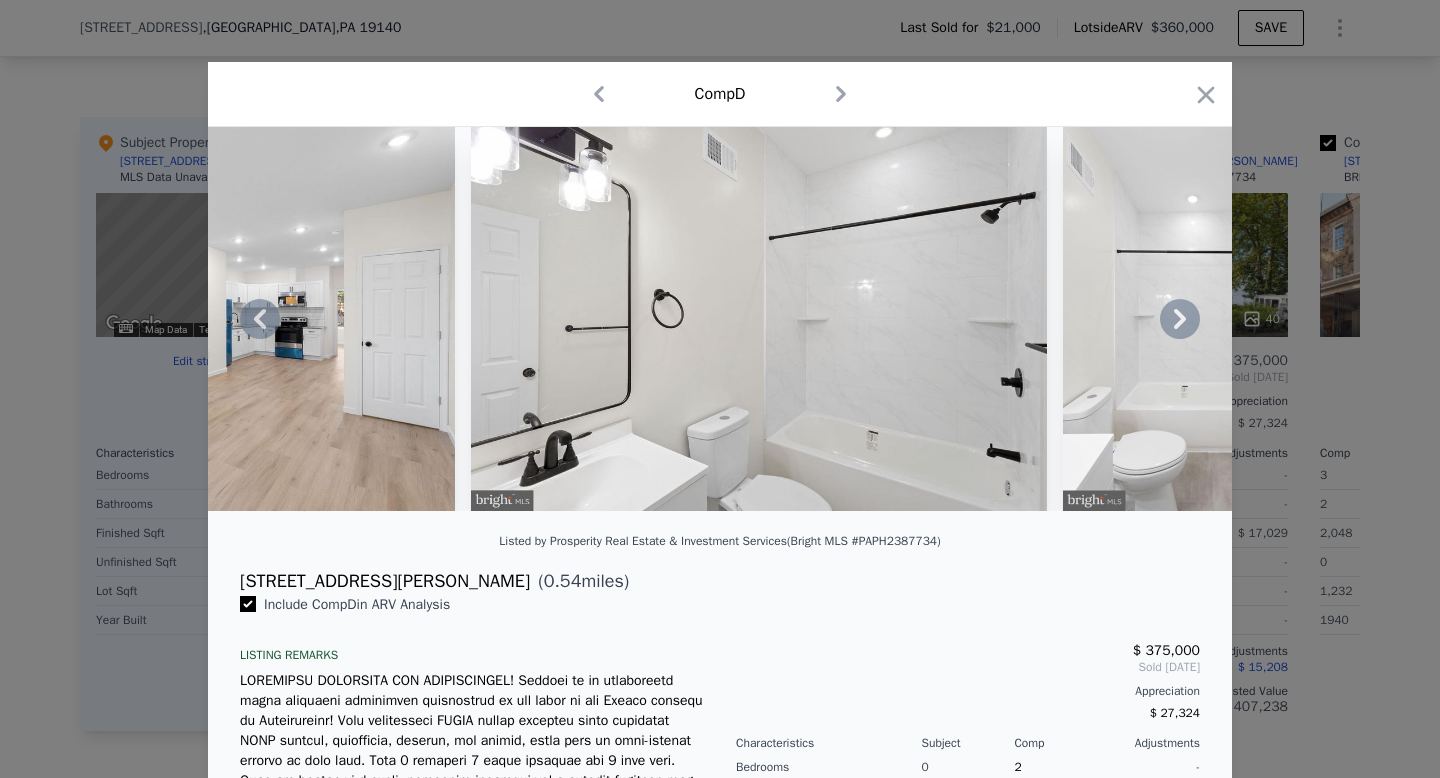 click 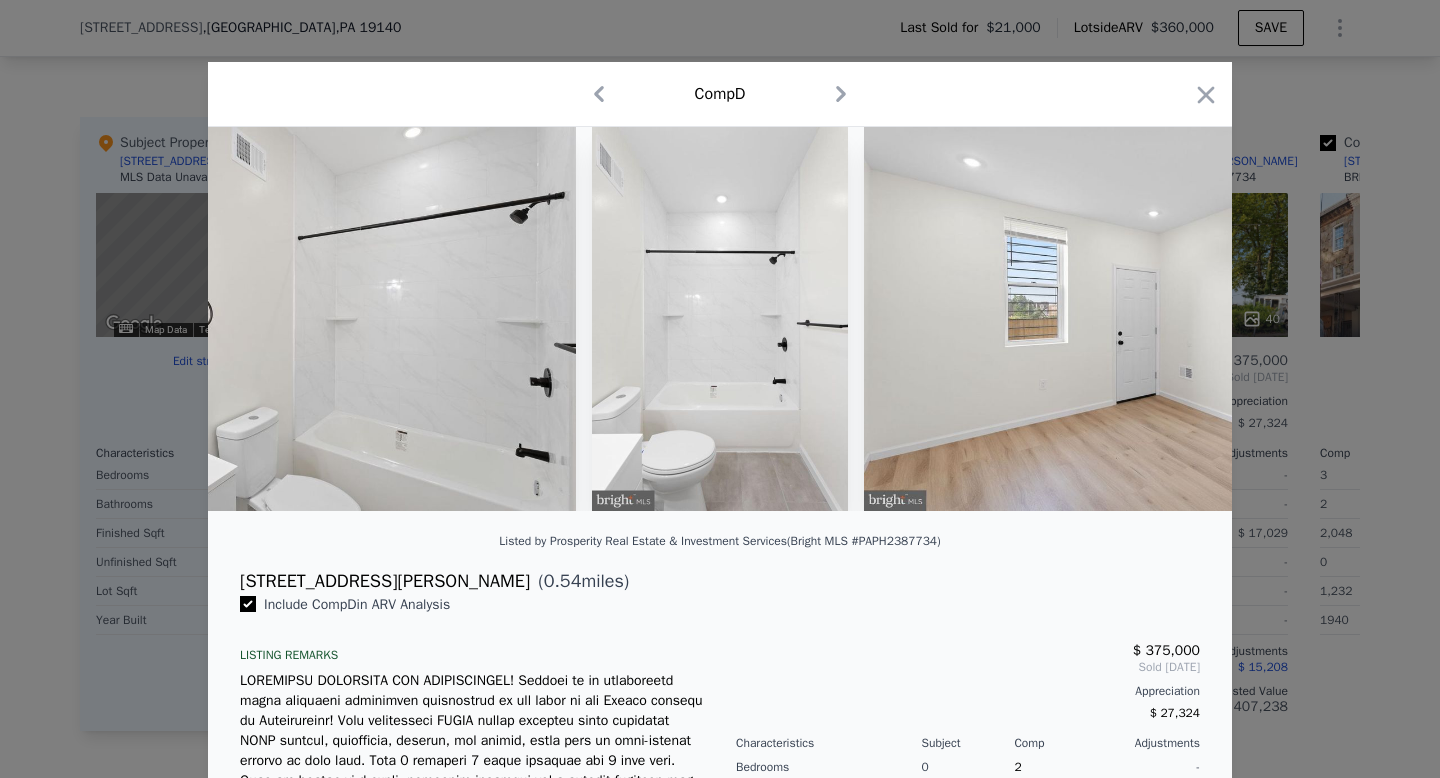 scroll, scrollTop: 0, scrollLeft: 6726, axis: horizontal 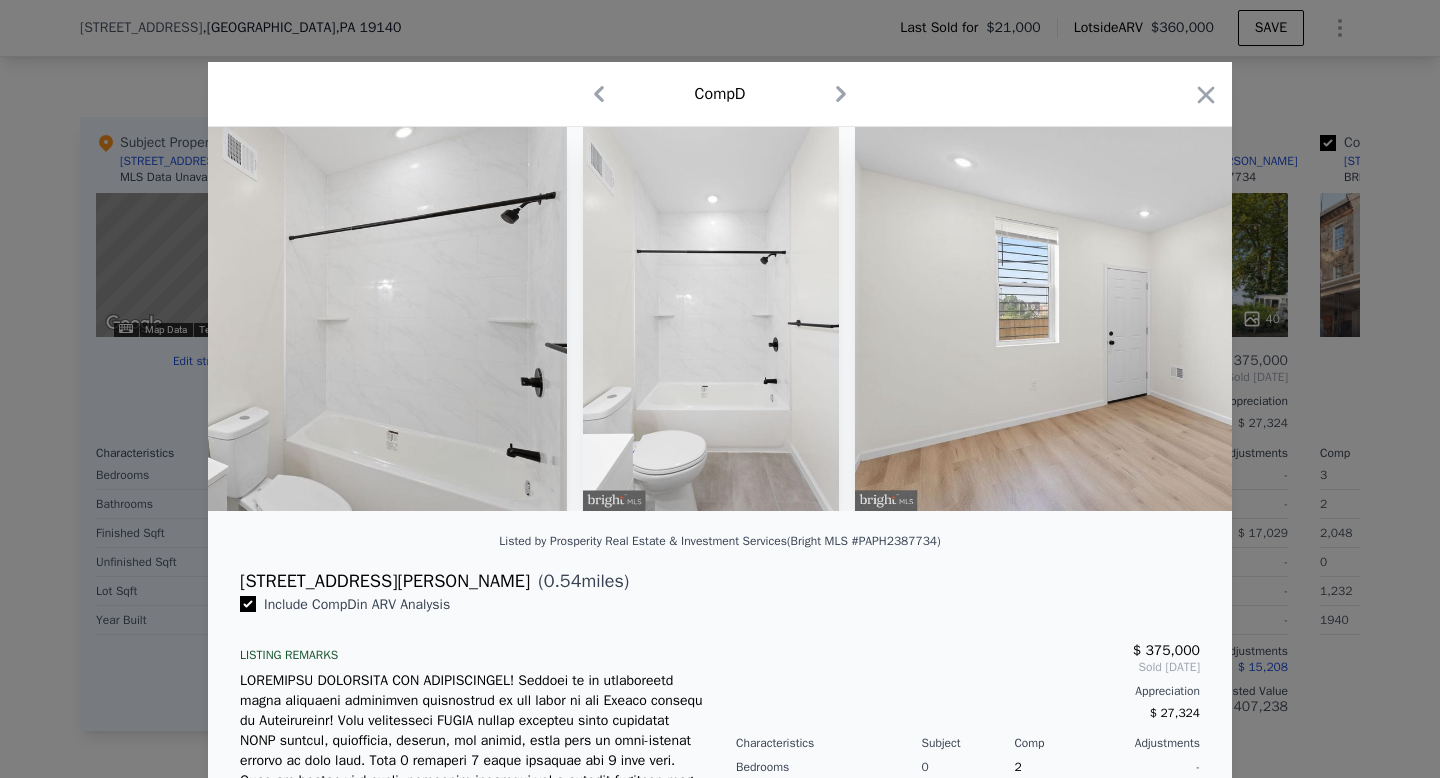 click at bounding box center [720, 319] 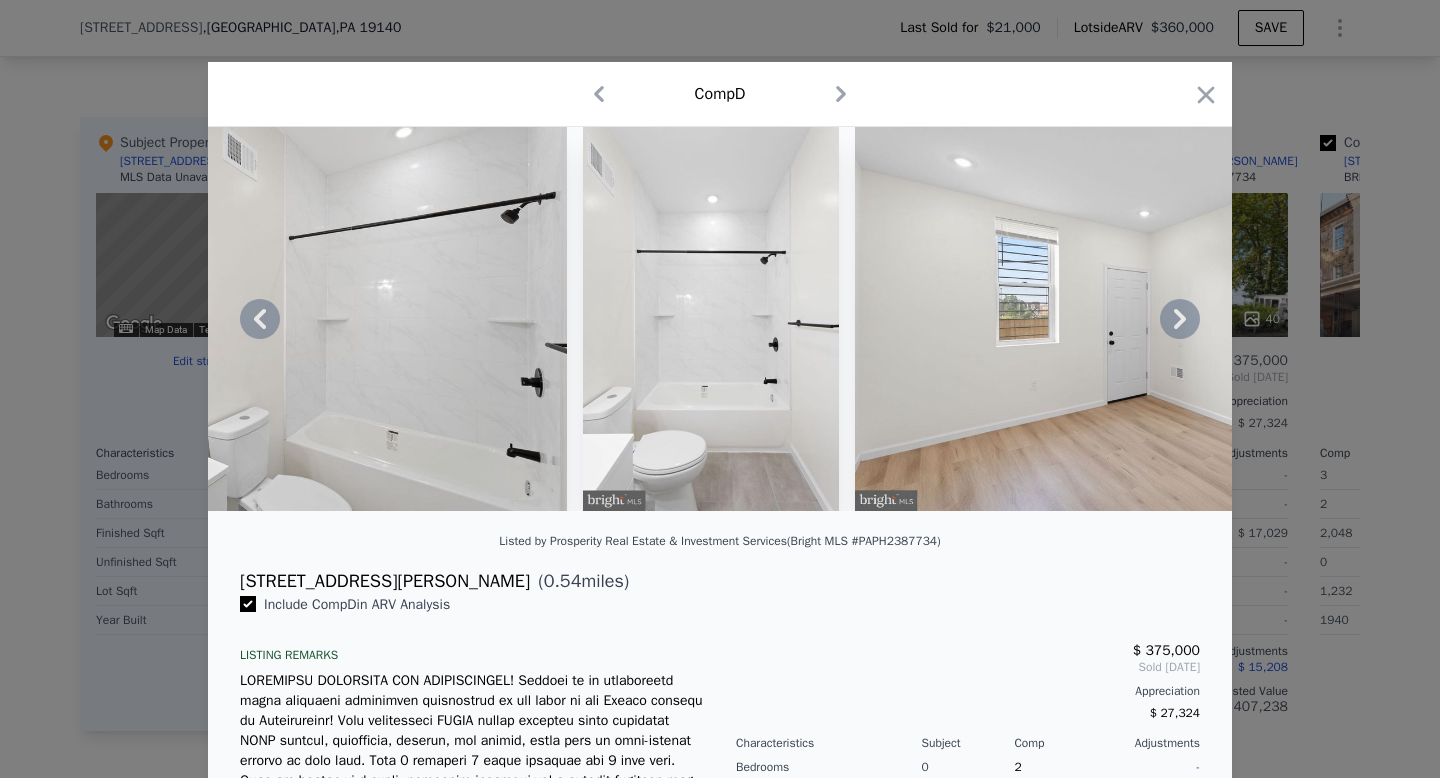 click 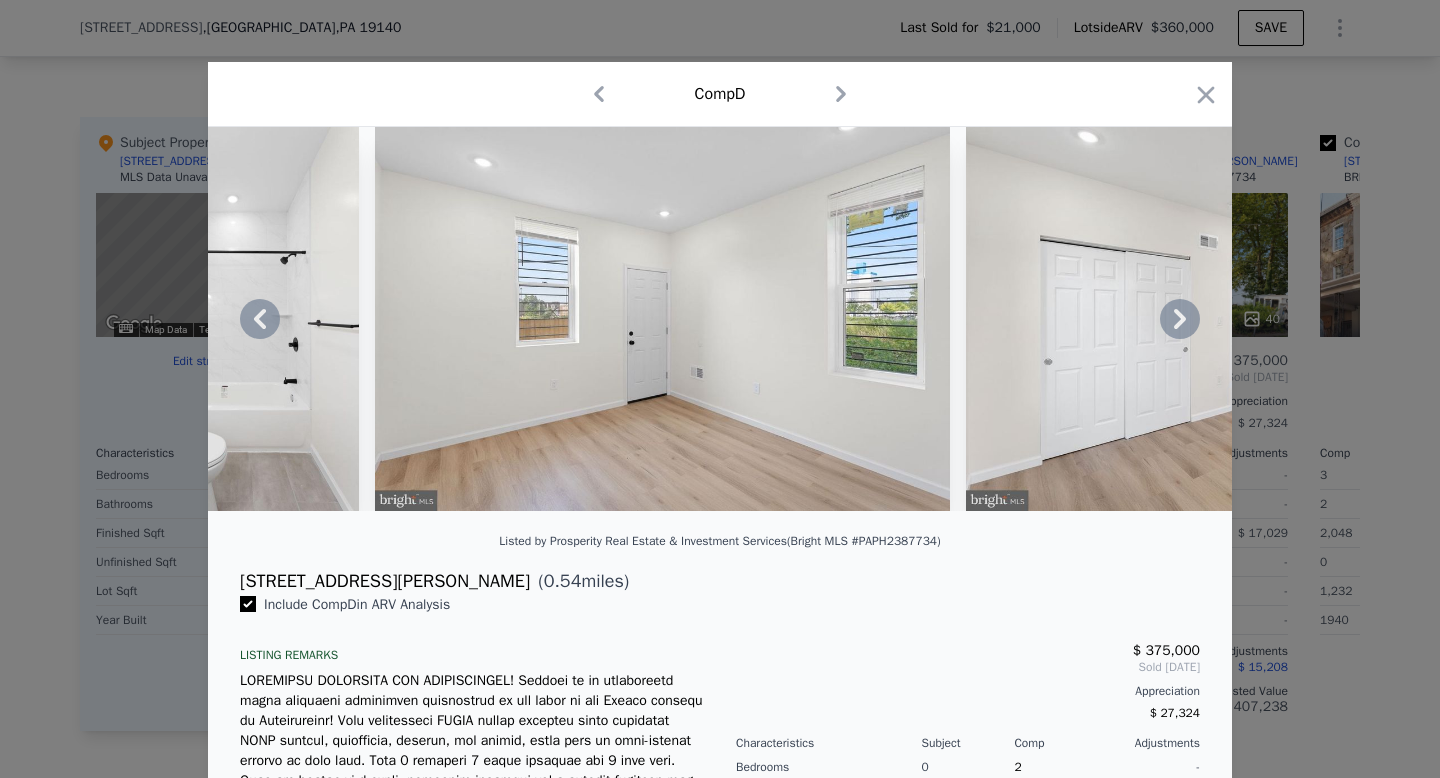 click 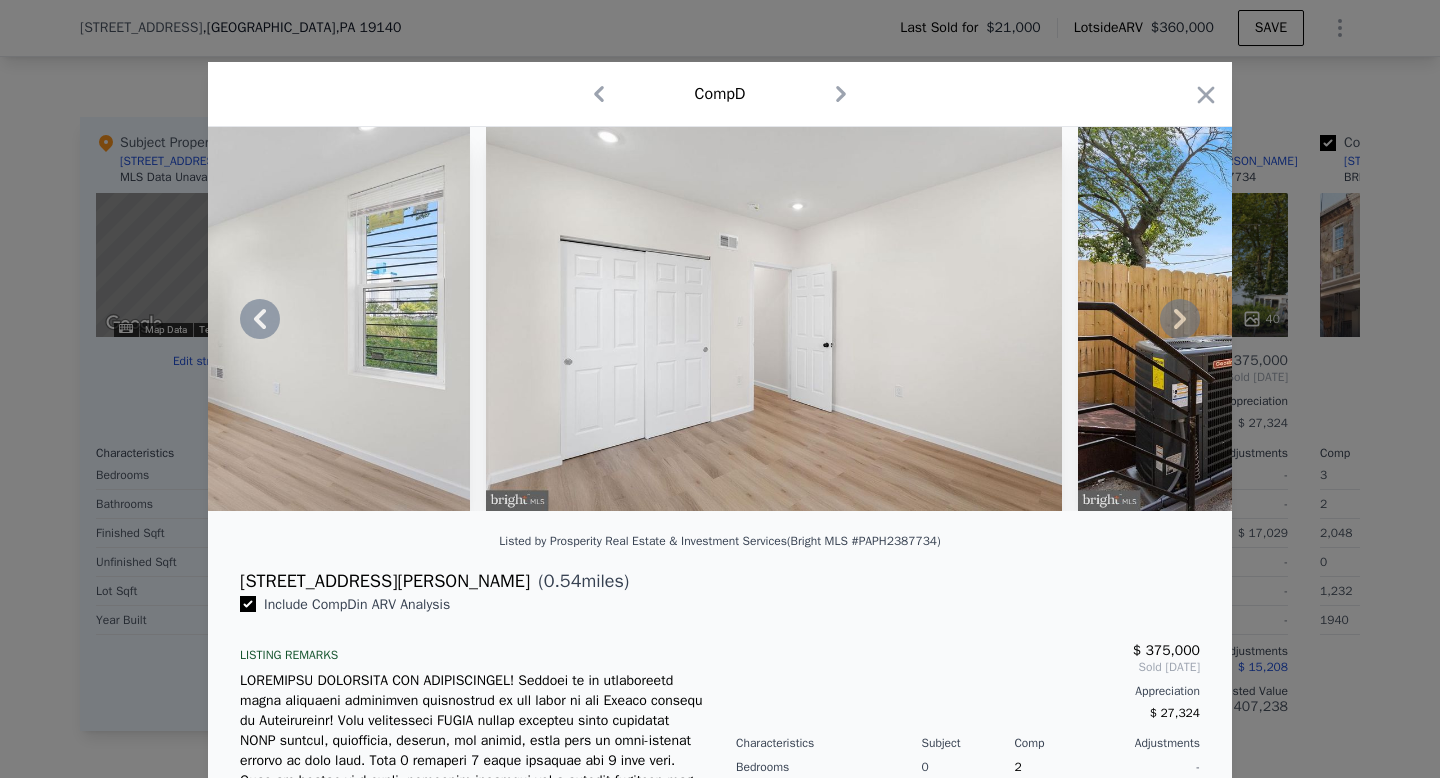 click 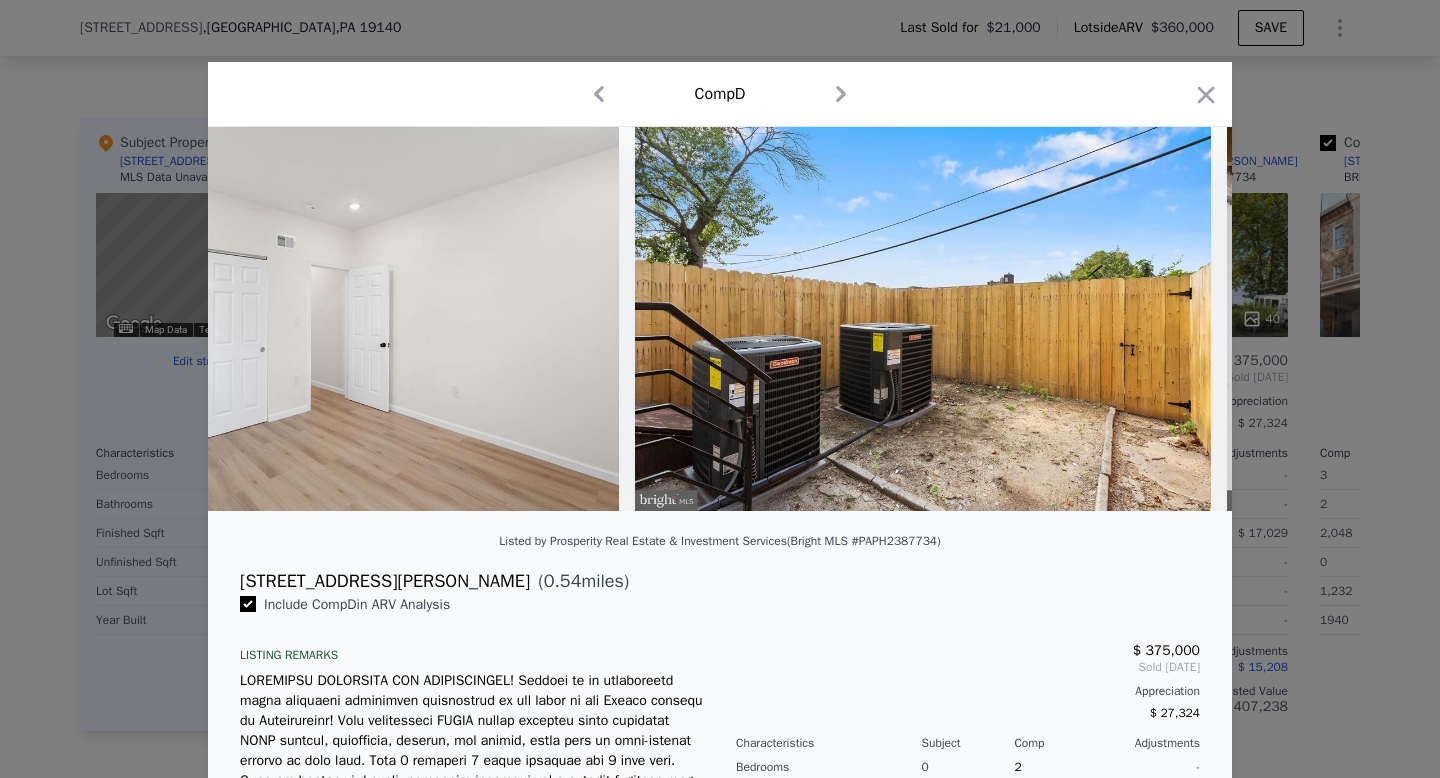 scroll, scrollTop: 0, scrollLeft: 8166, axis: horizontal 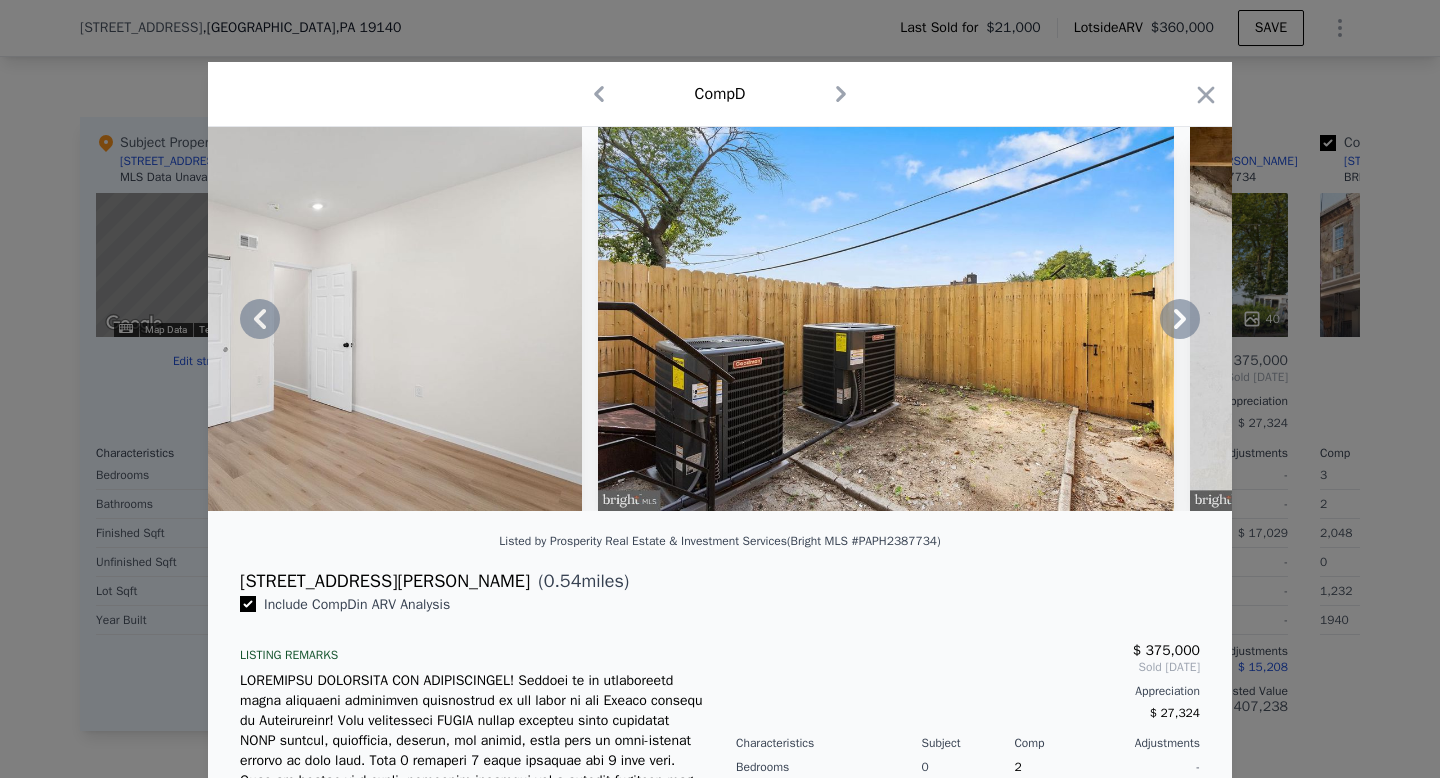 click 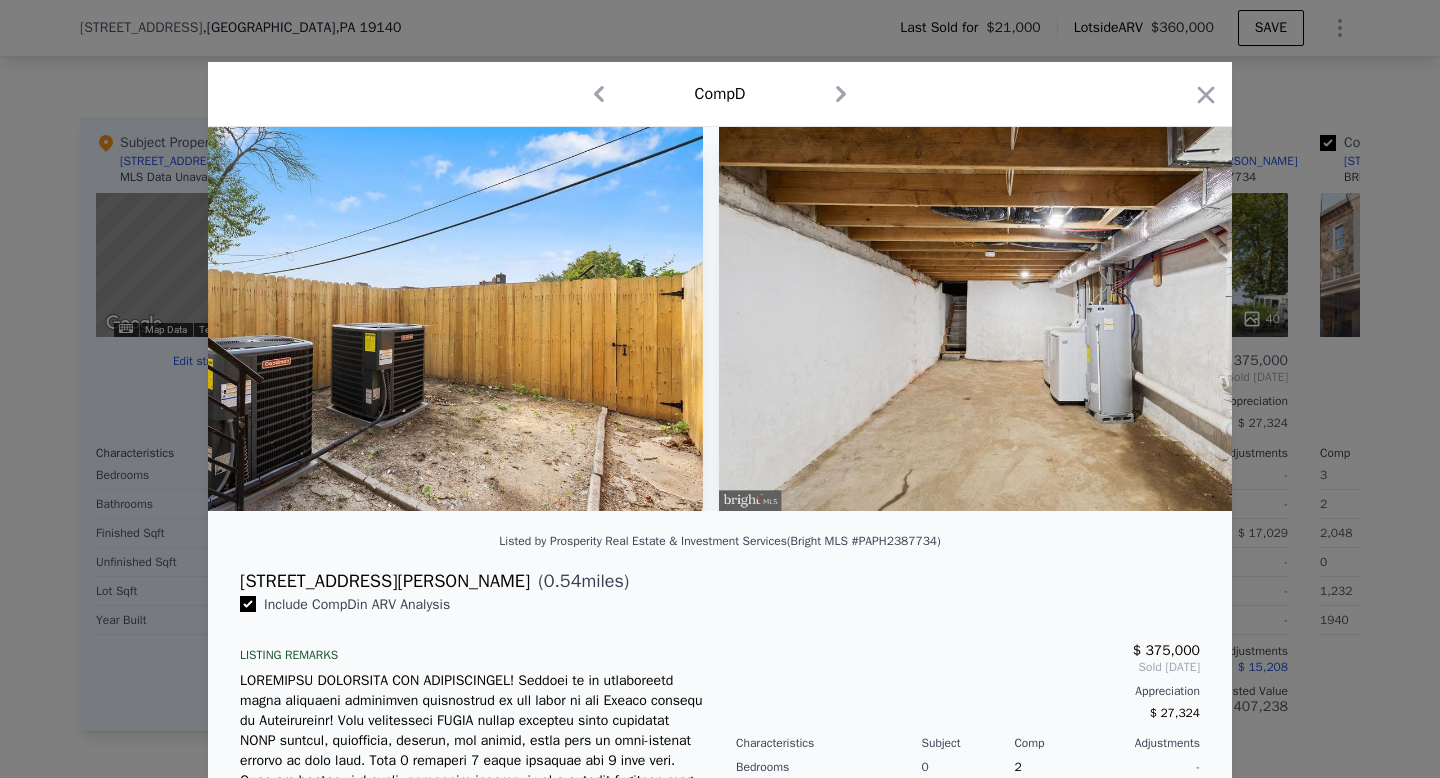 scroll, scrollTop: 0, scrollLeft: 8646, axis: horizontal 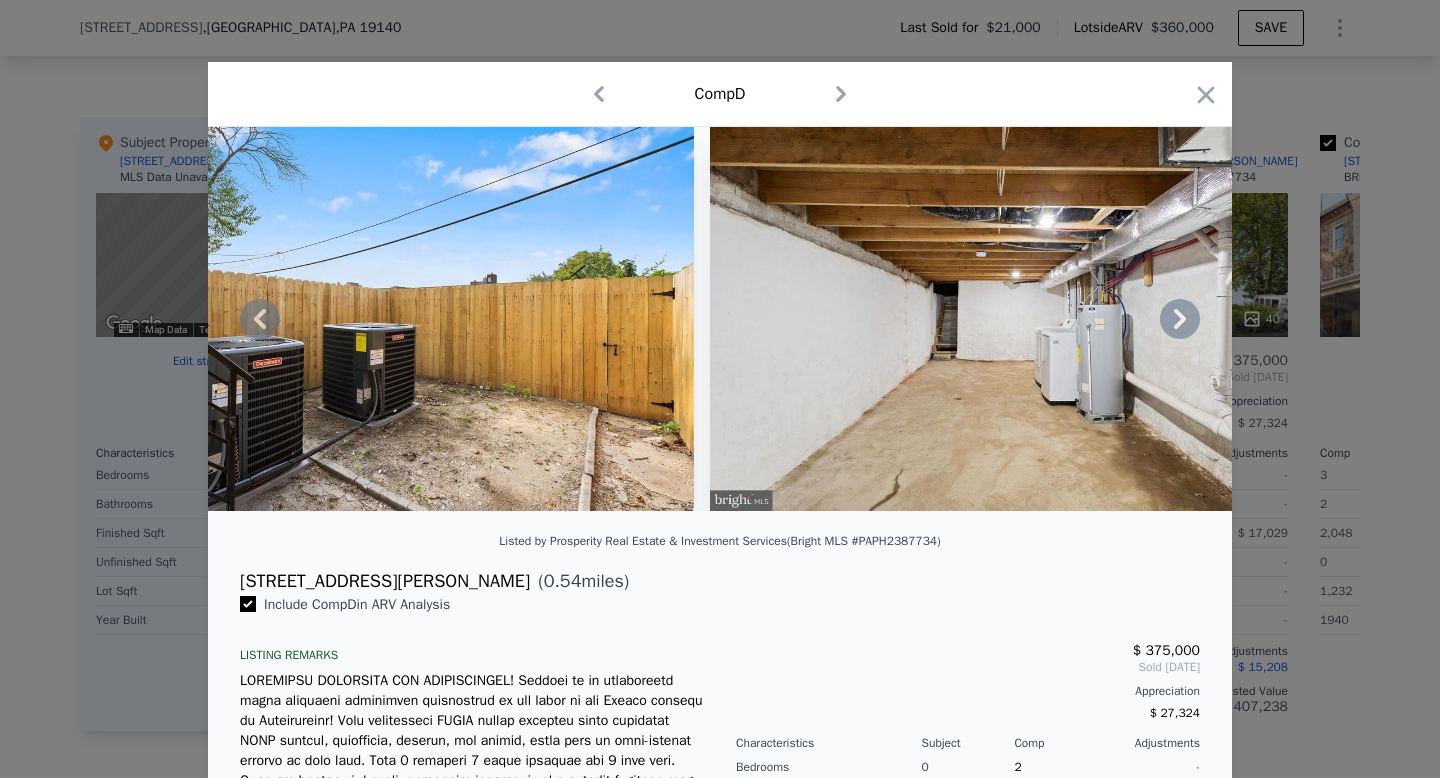 click at bounding box center (998, 319) 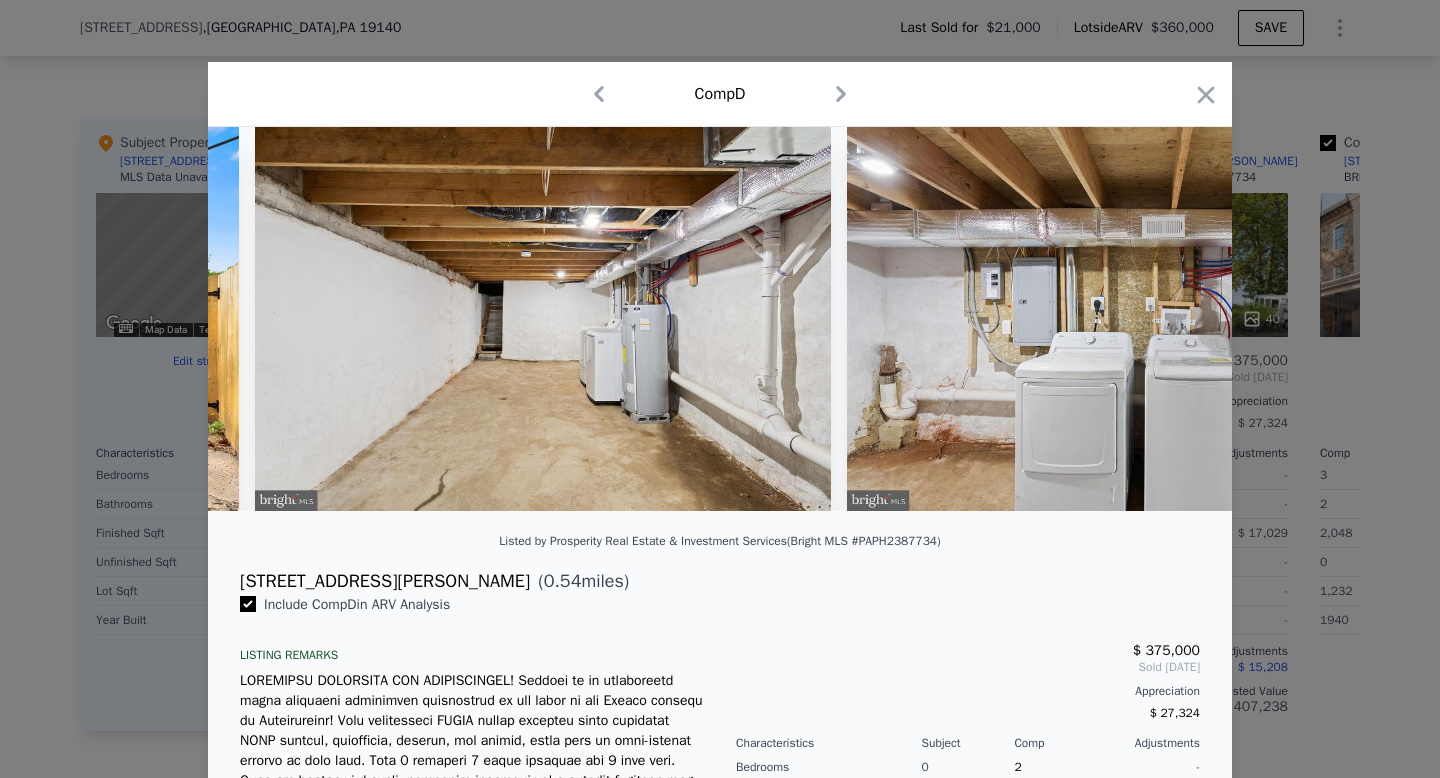 scroll, scrollTop: 0, scrollLeft: 9126, axis: horizontal 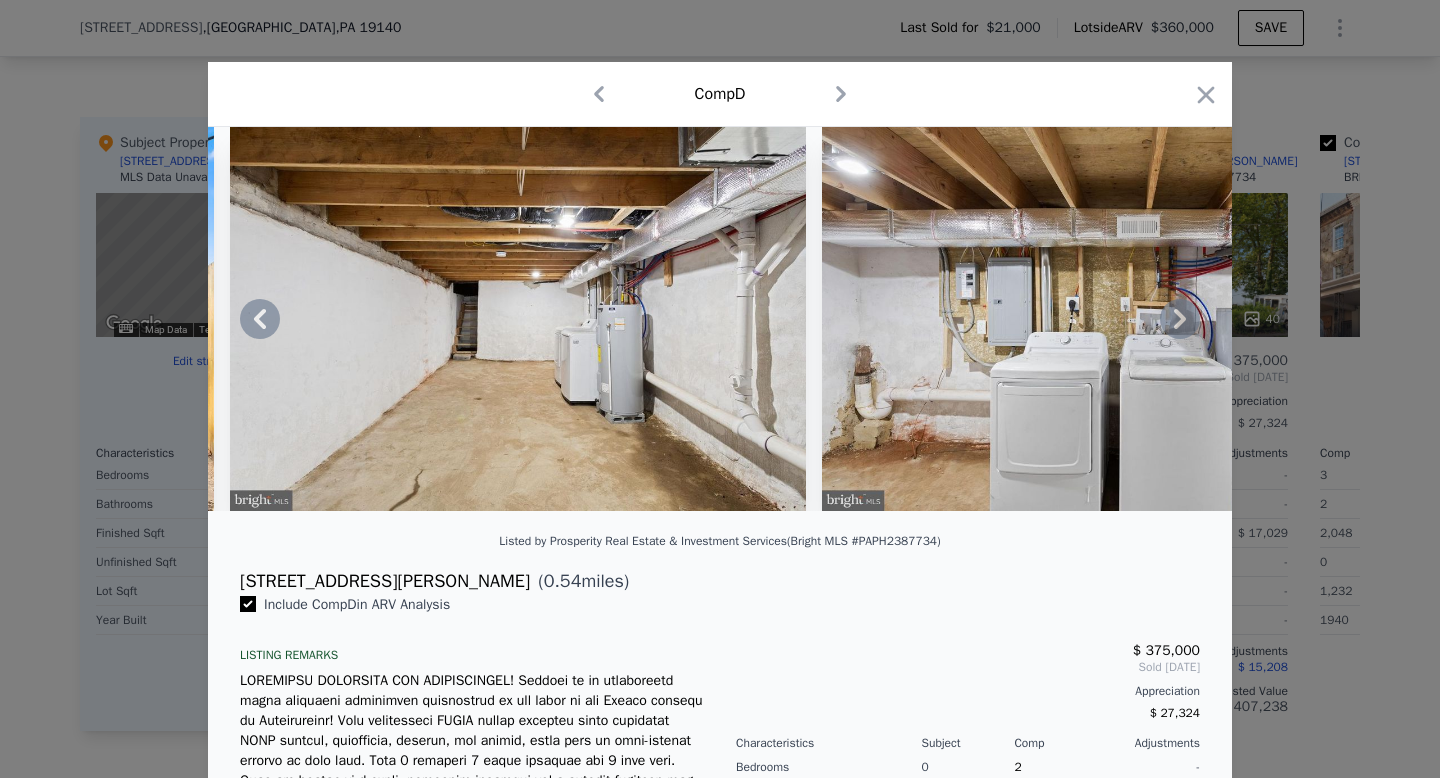 click 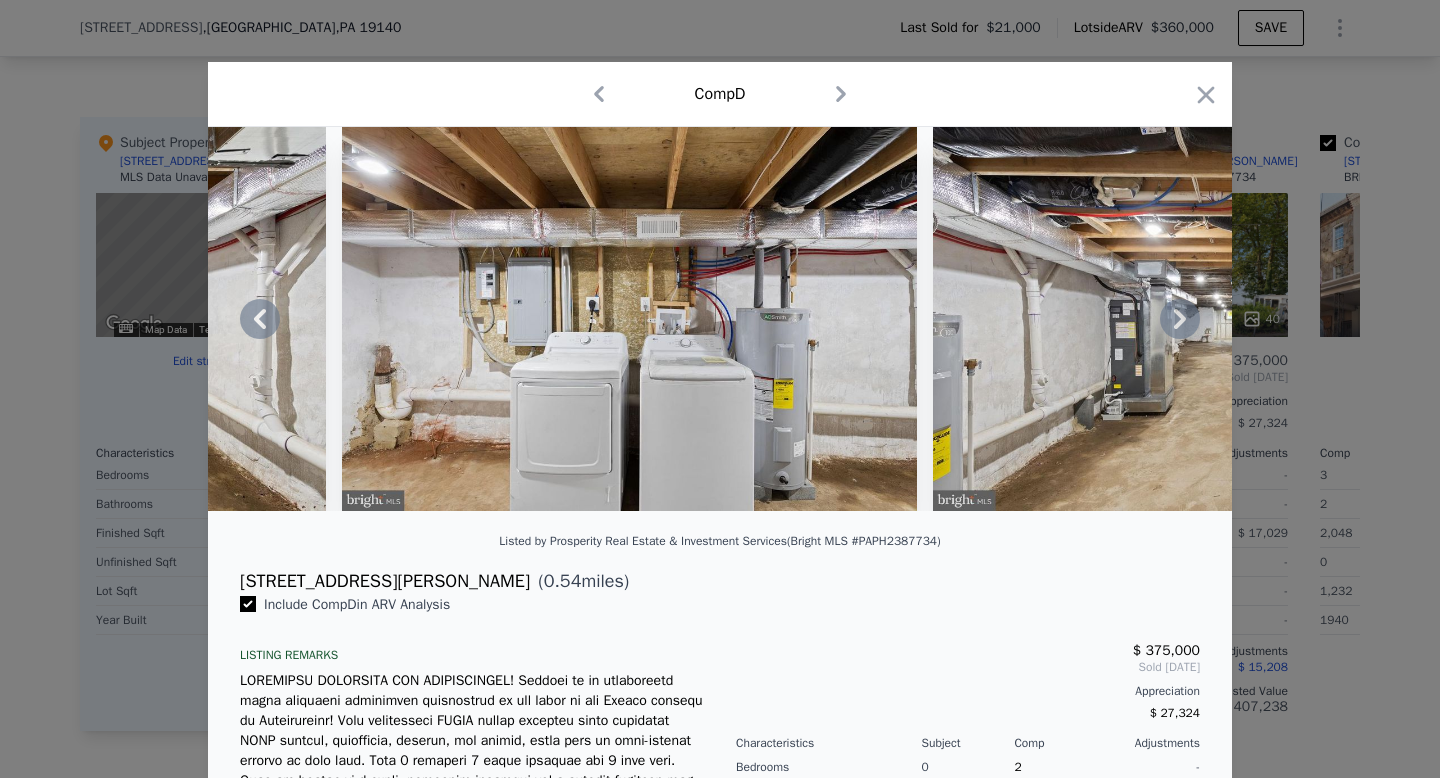 click 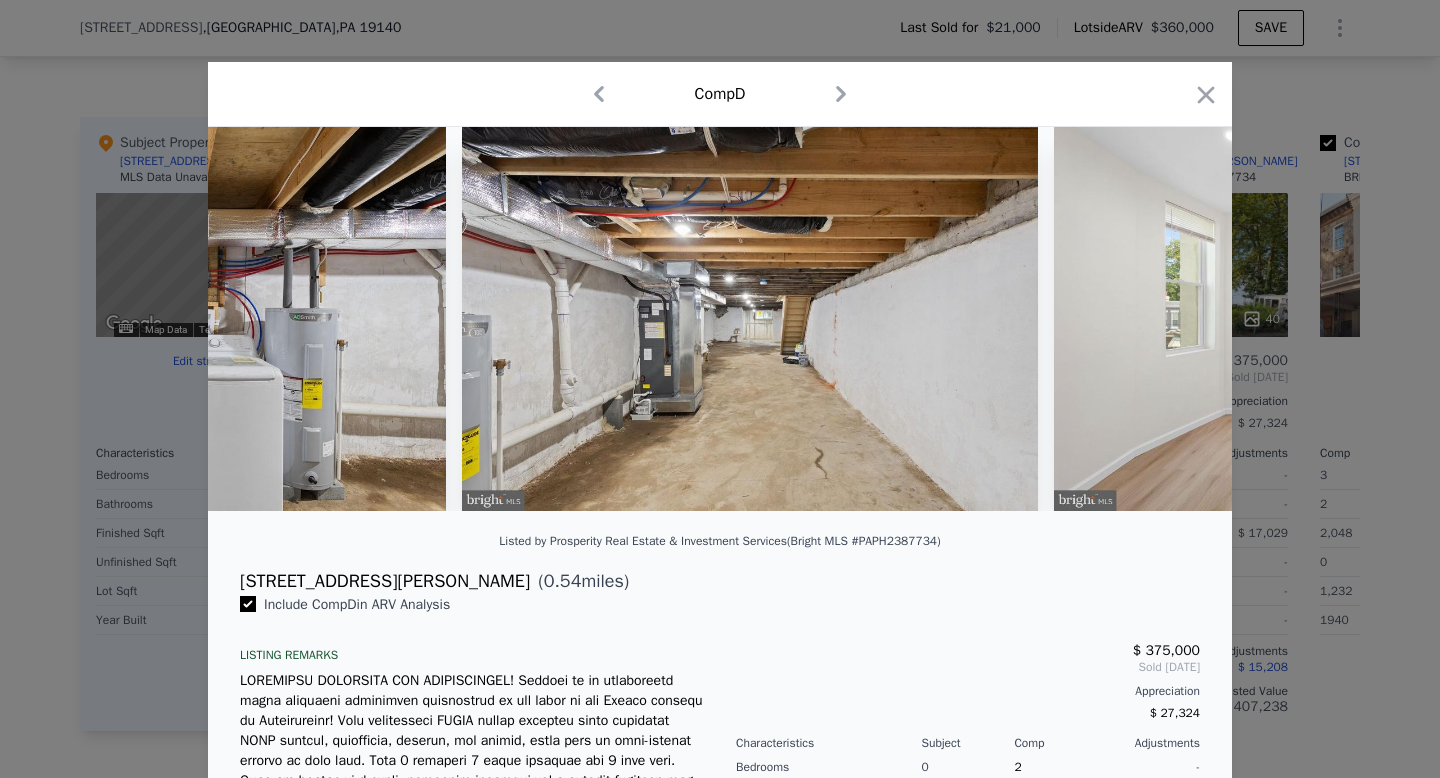 scroll, scrollTop: 0, scrollLeft: 10086, axis: horizontal 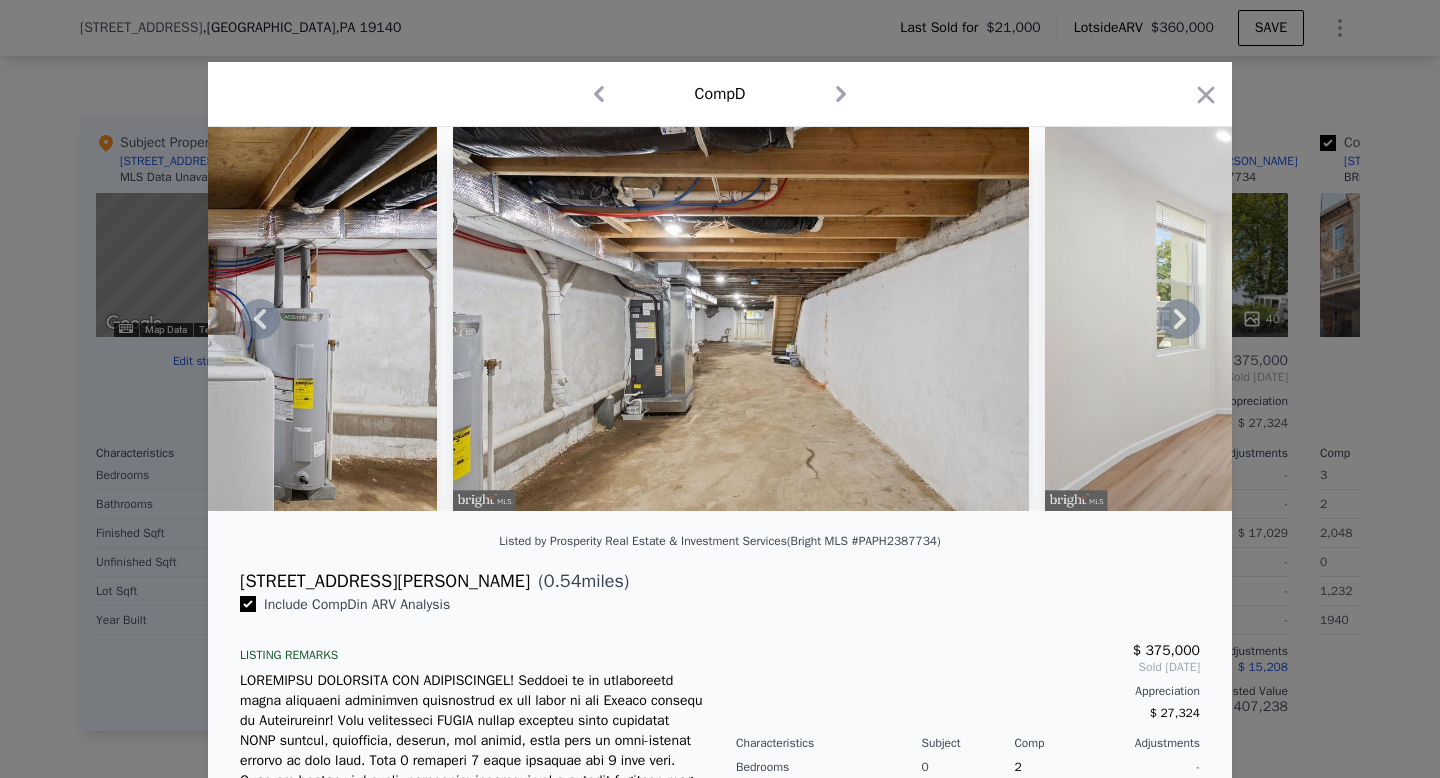 click 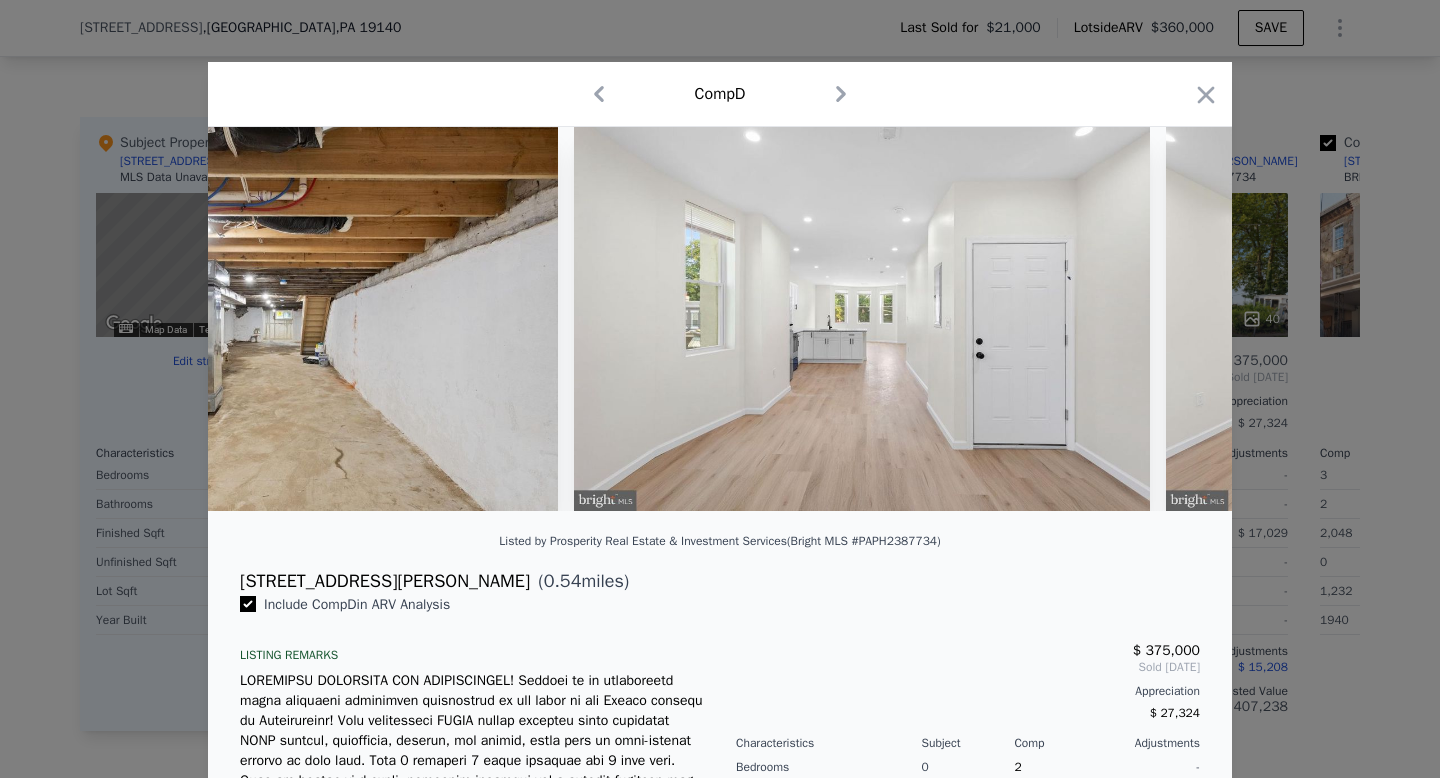 scroll, scrollTop: 0, scrollLeft: 10566, axis: horizontal 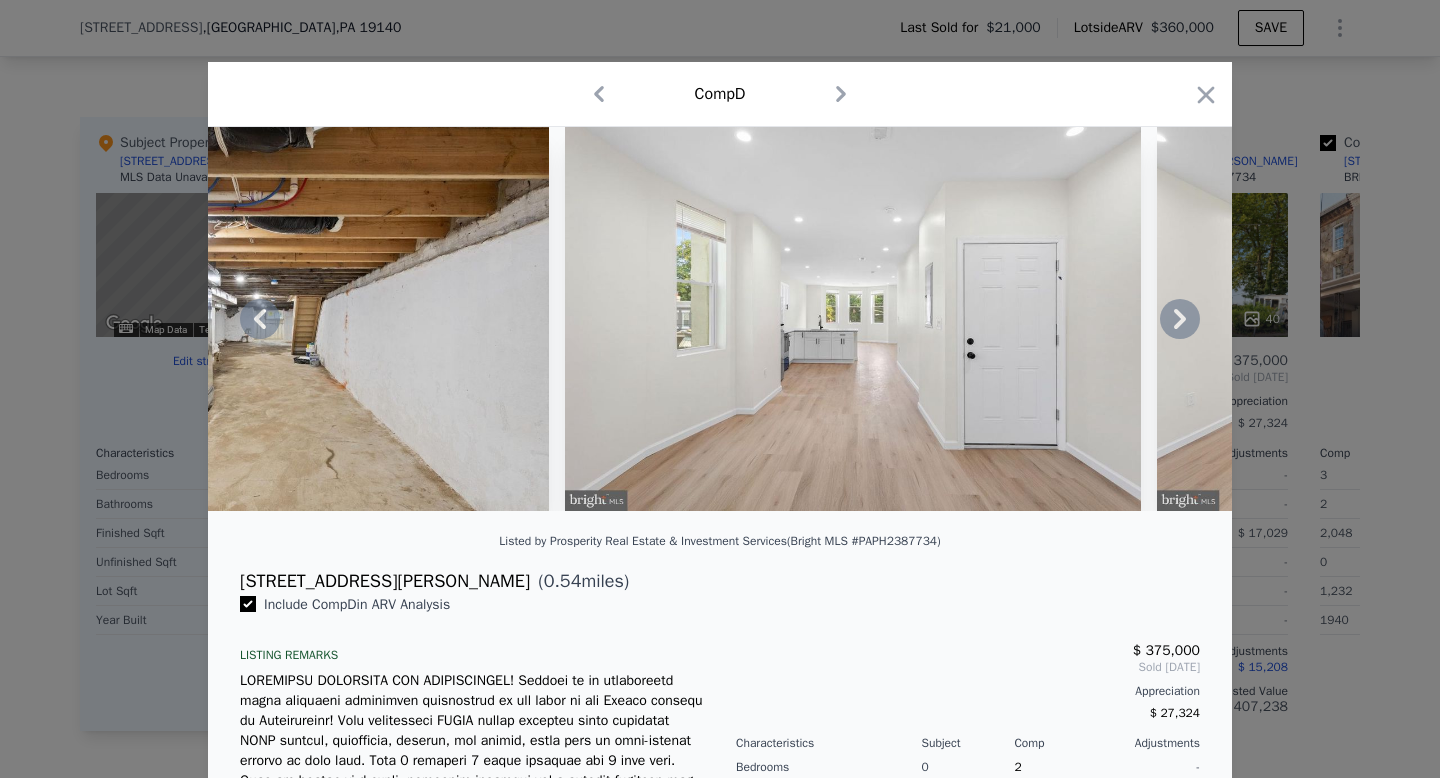 click 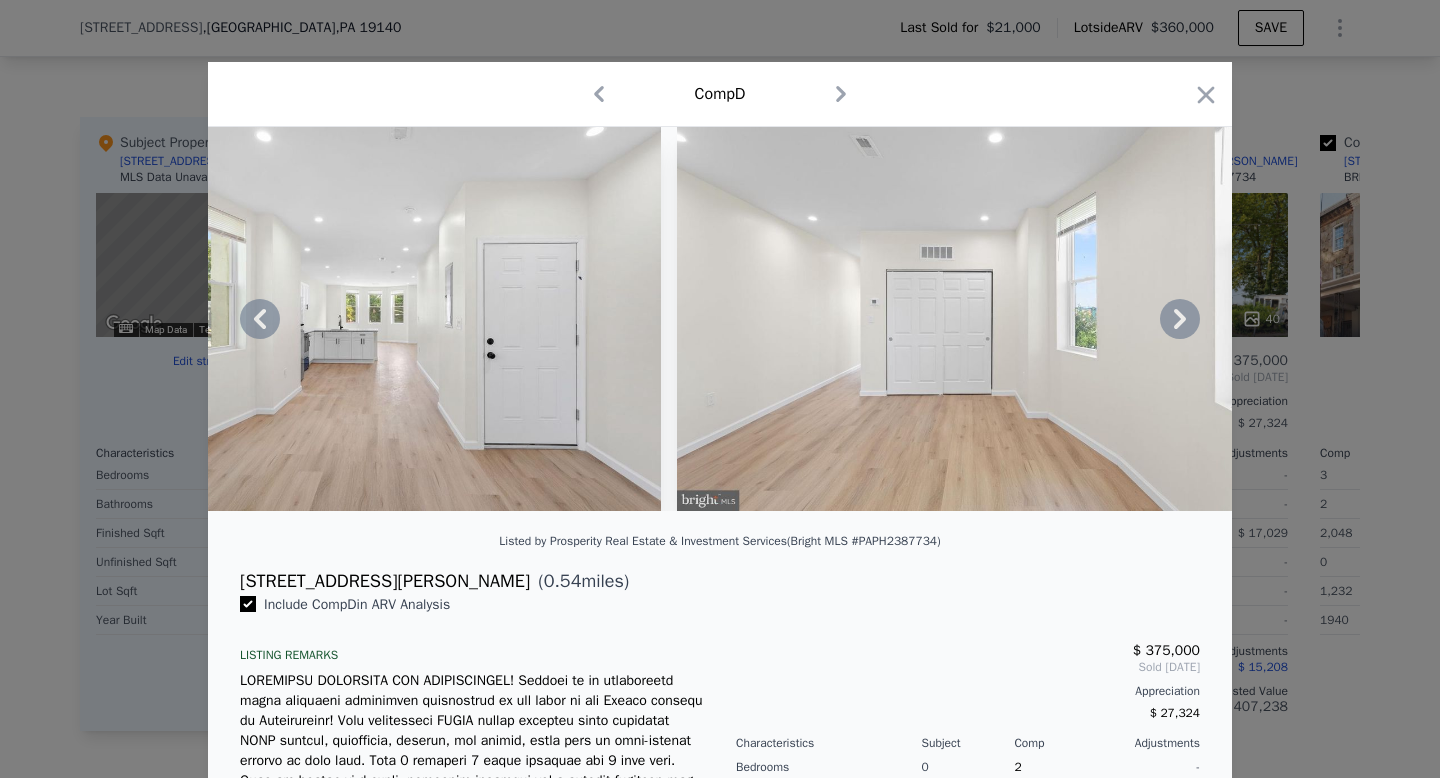 click 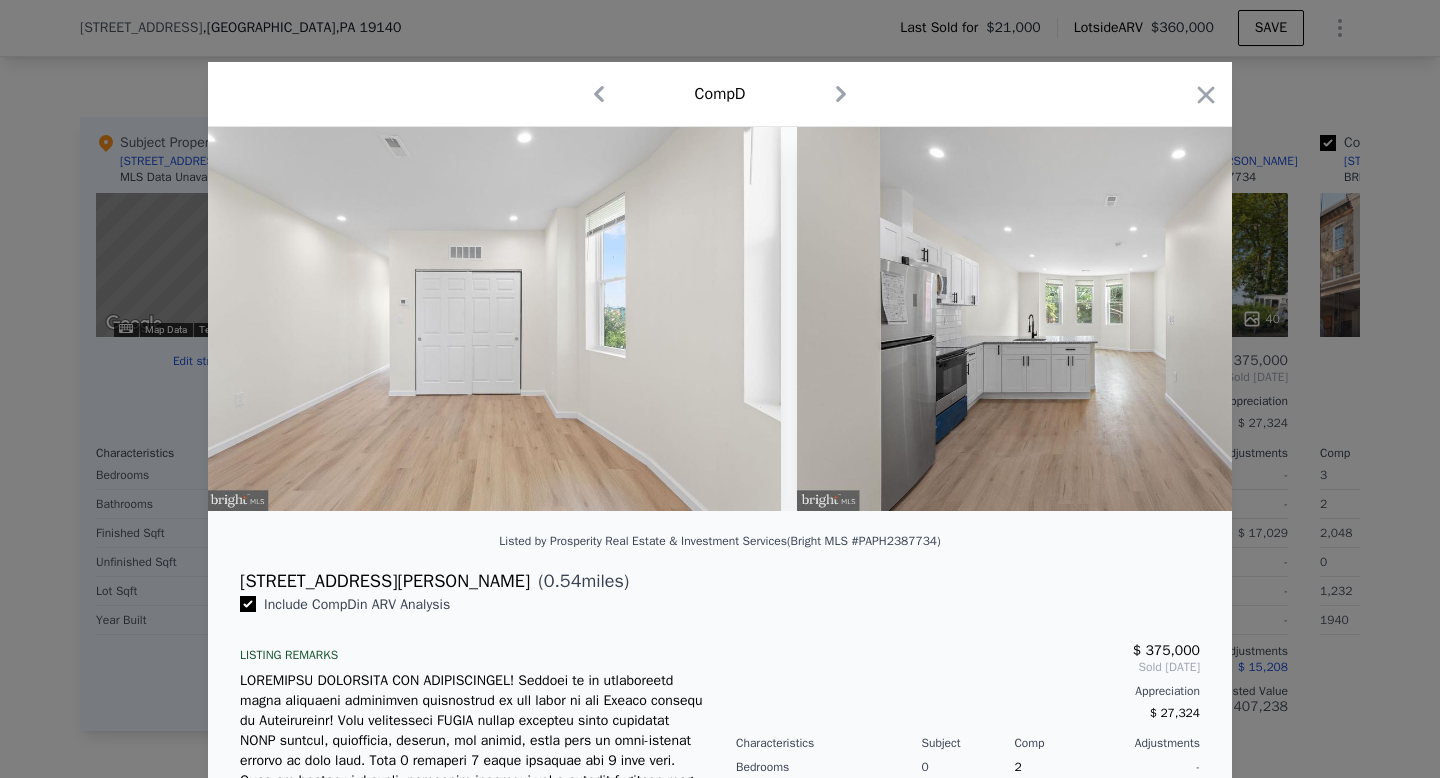 scroll, scrollTop: 0, scrollLeft: 11526, axis: horizontal 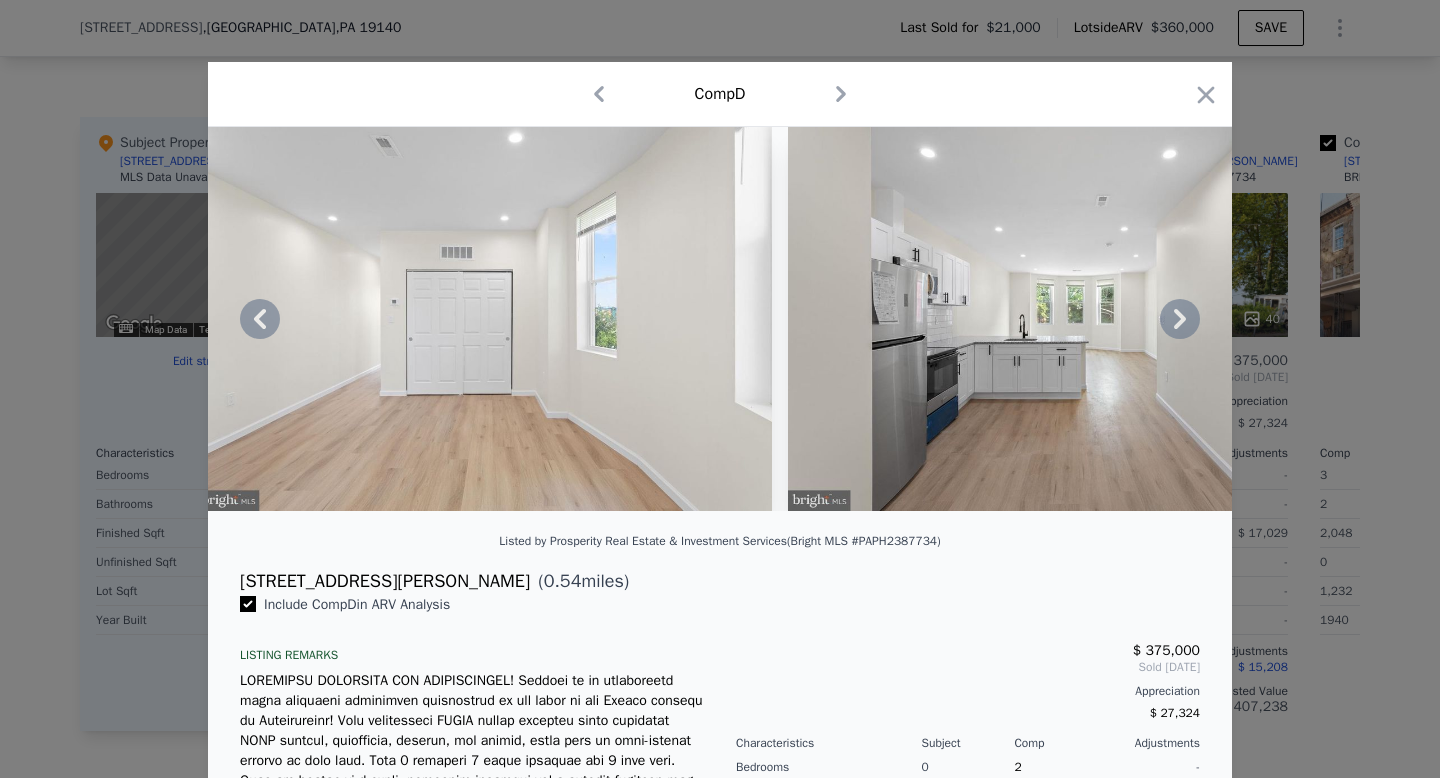 click 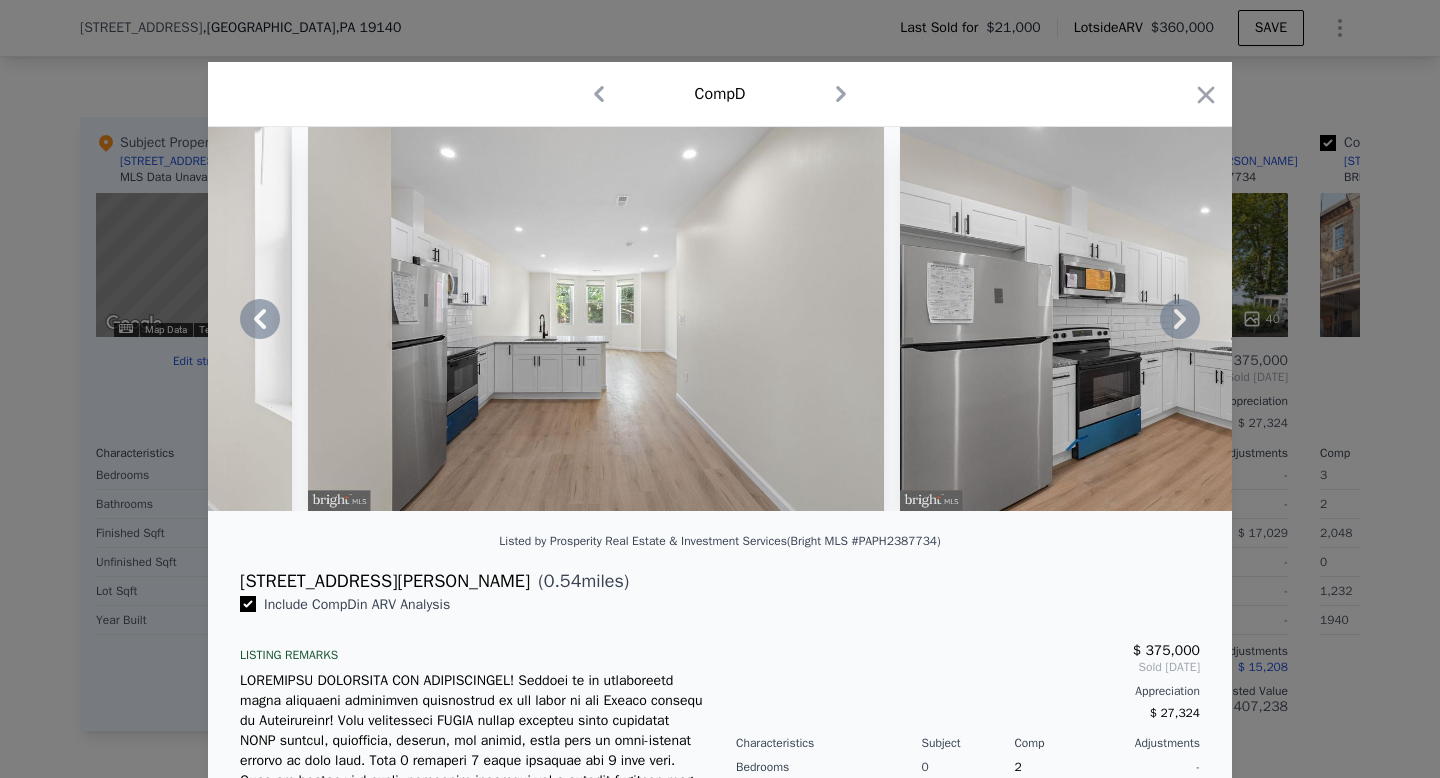 click 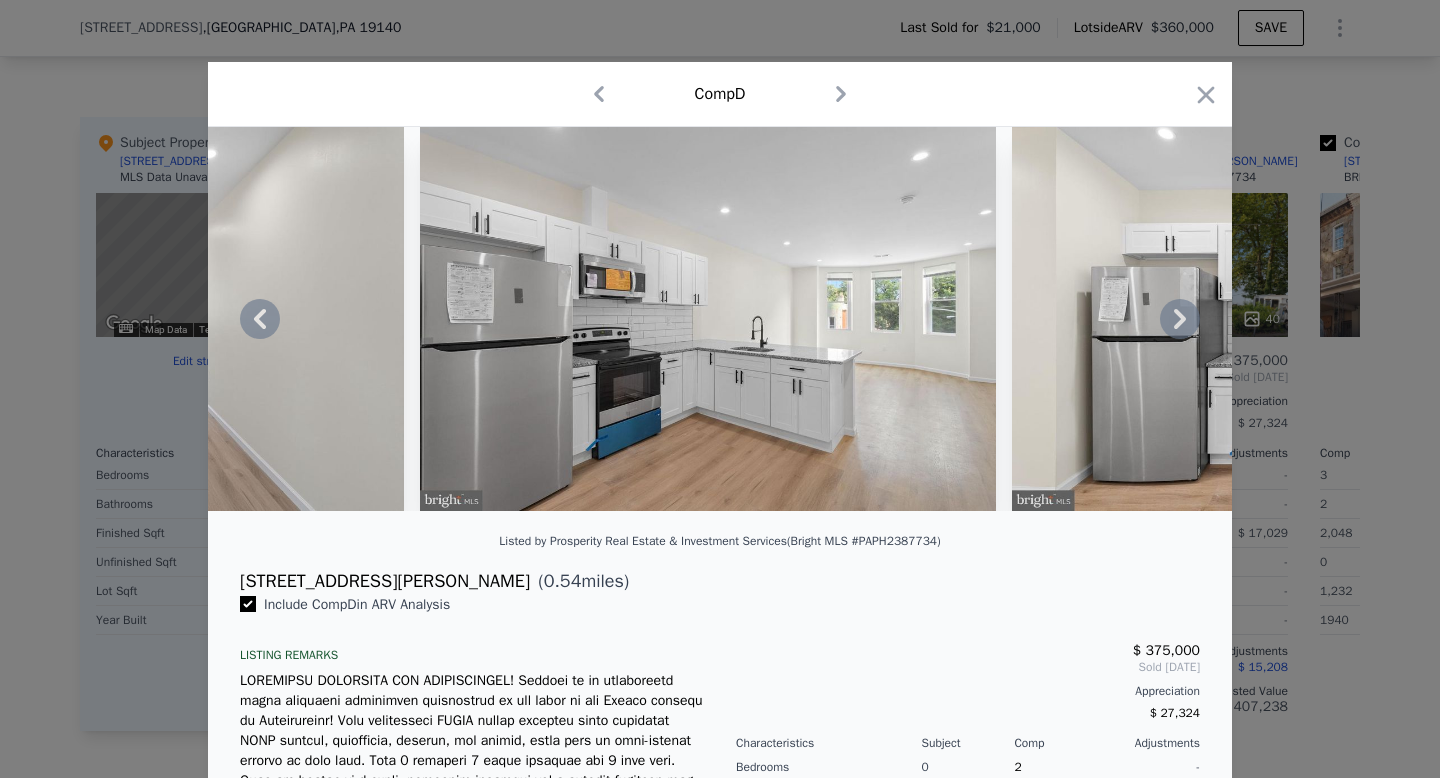click 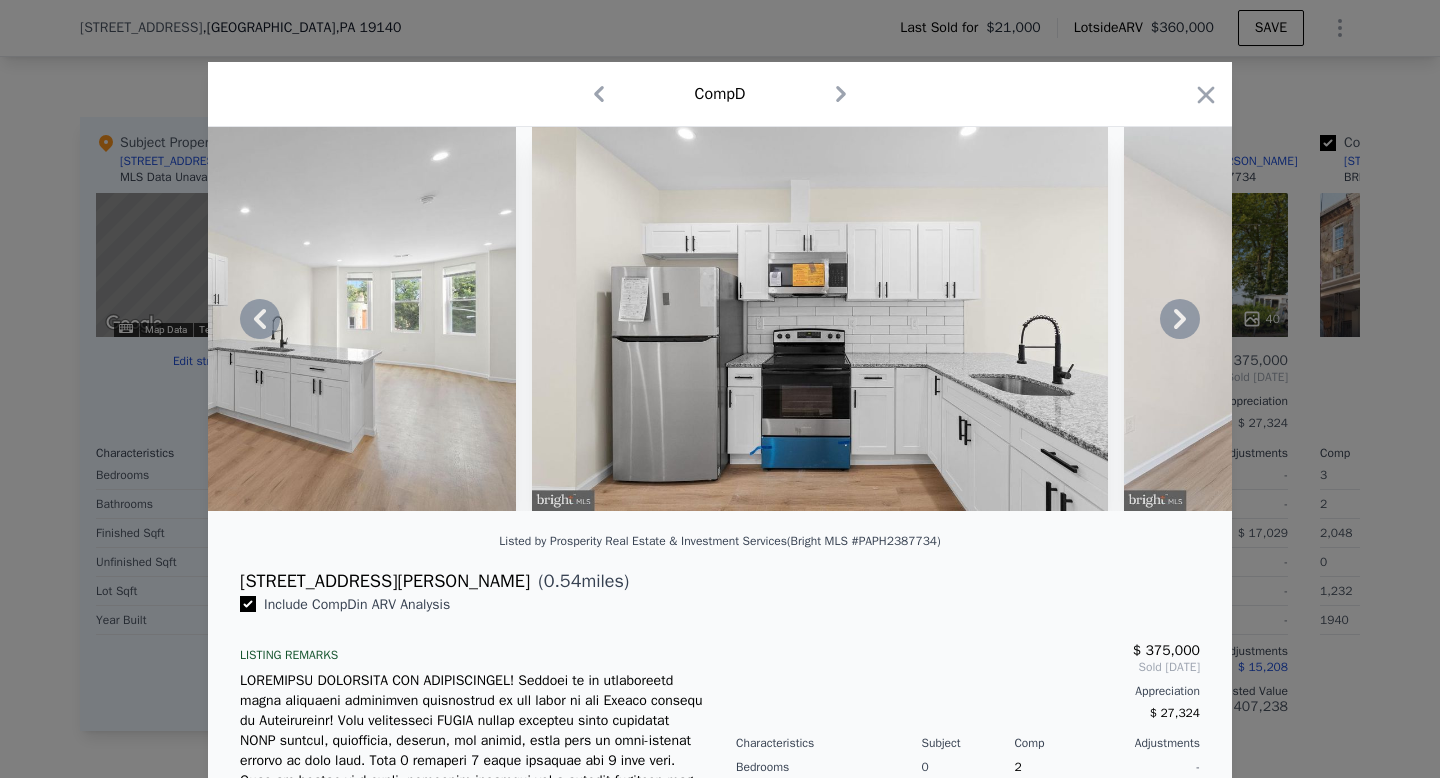 click 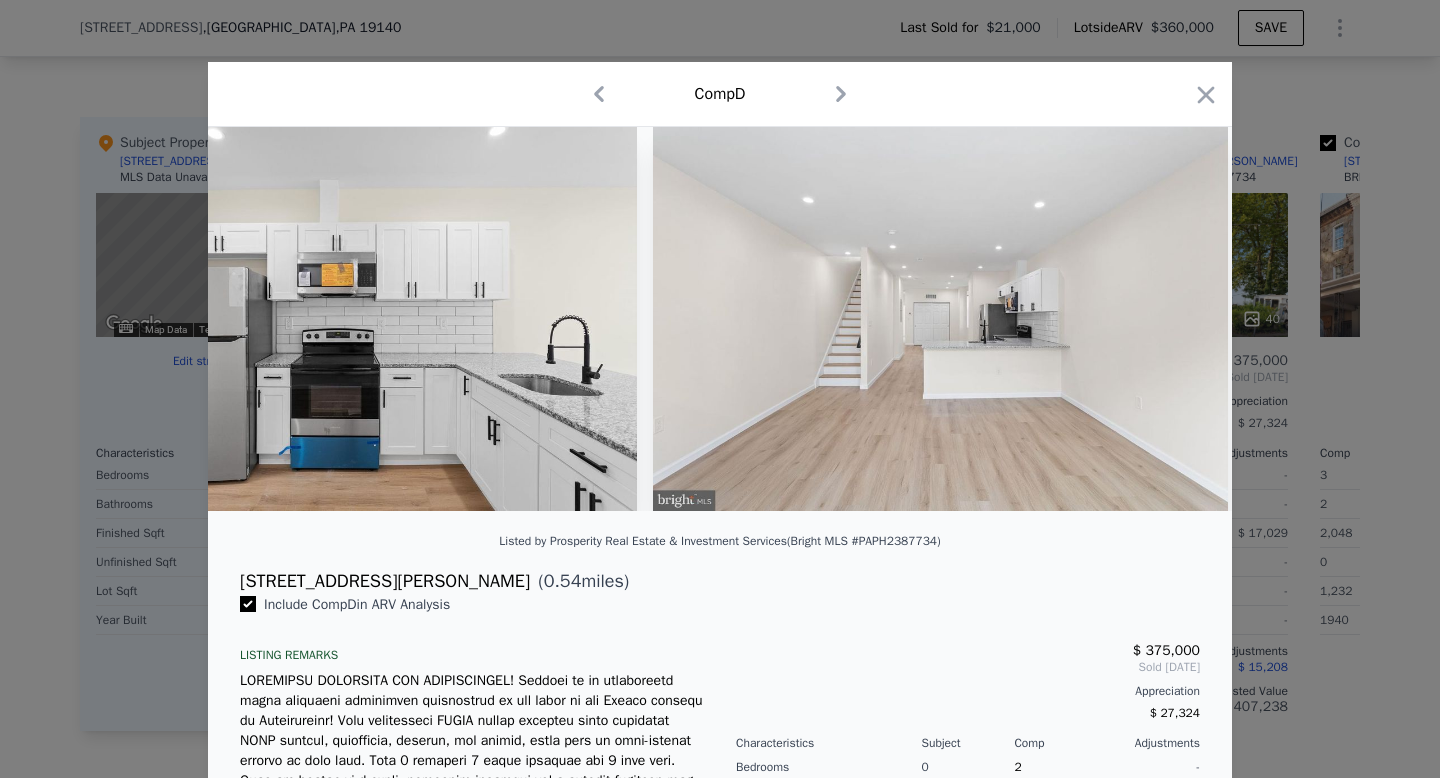 scroll, scrollTop: 0, scrollLeft: 13446, axis: horizontal 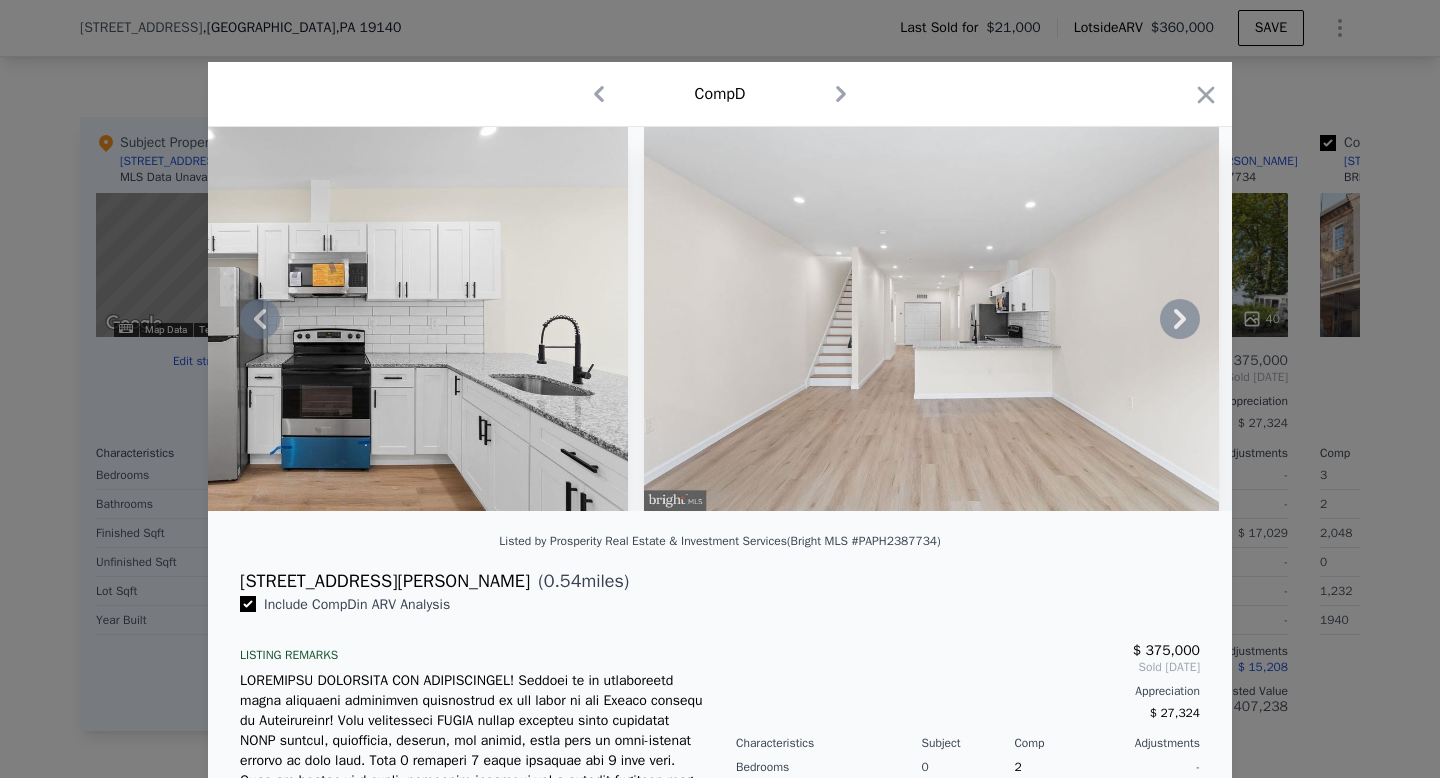 click 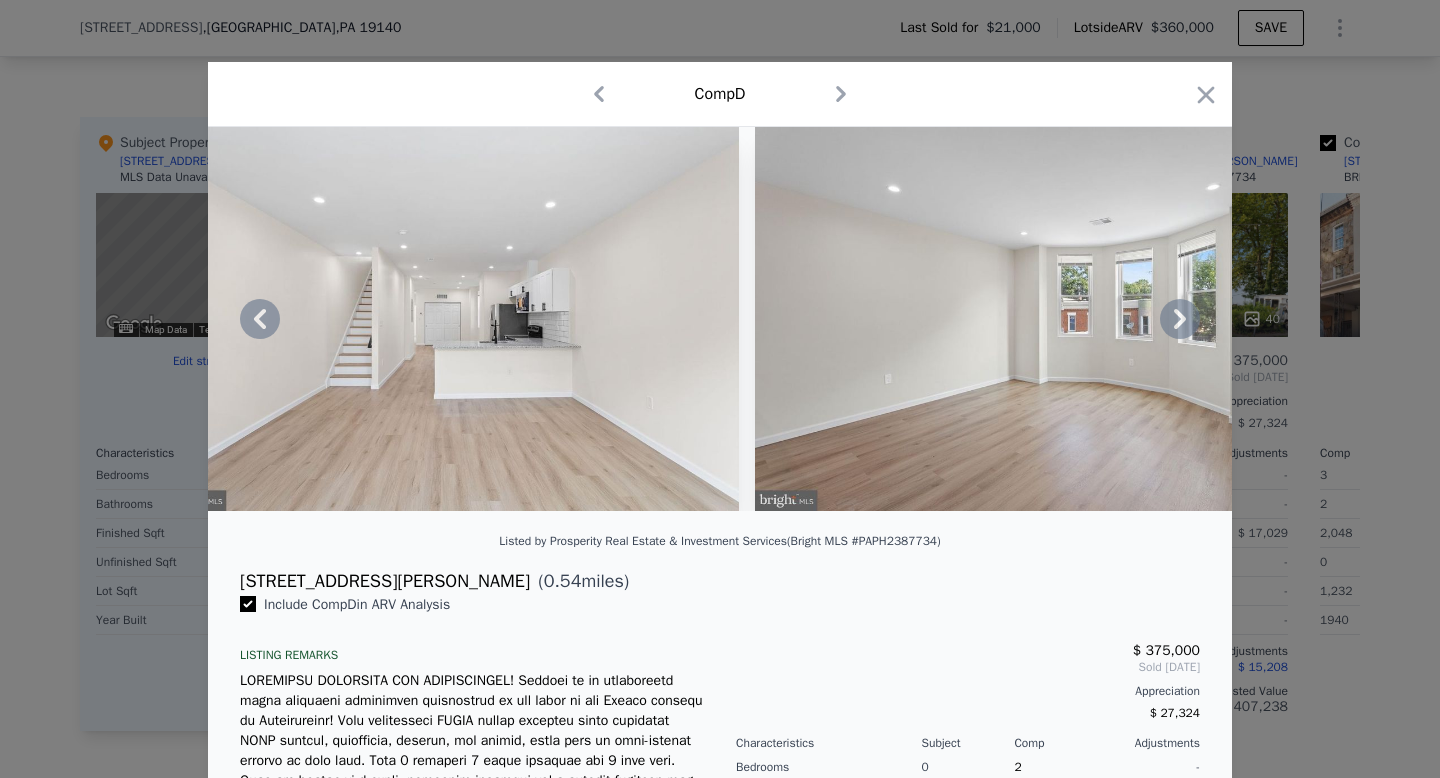 click 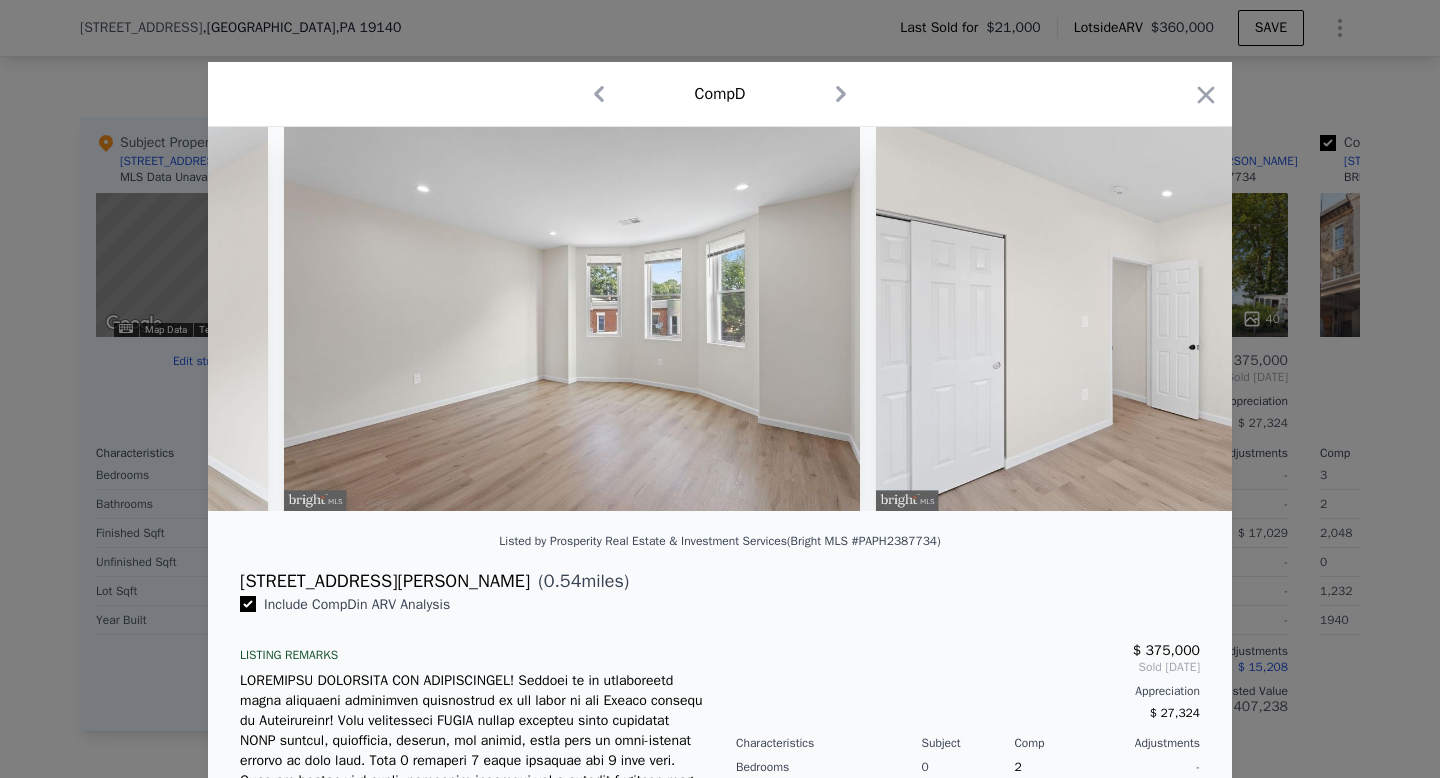 scroll, scrollTop: 0, scrollLeft: 14406, axis: horizontal 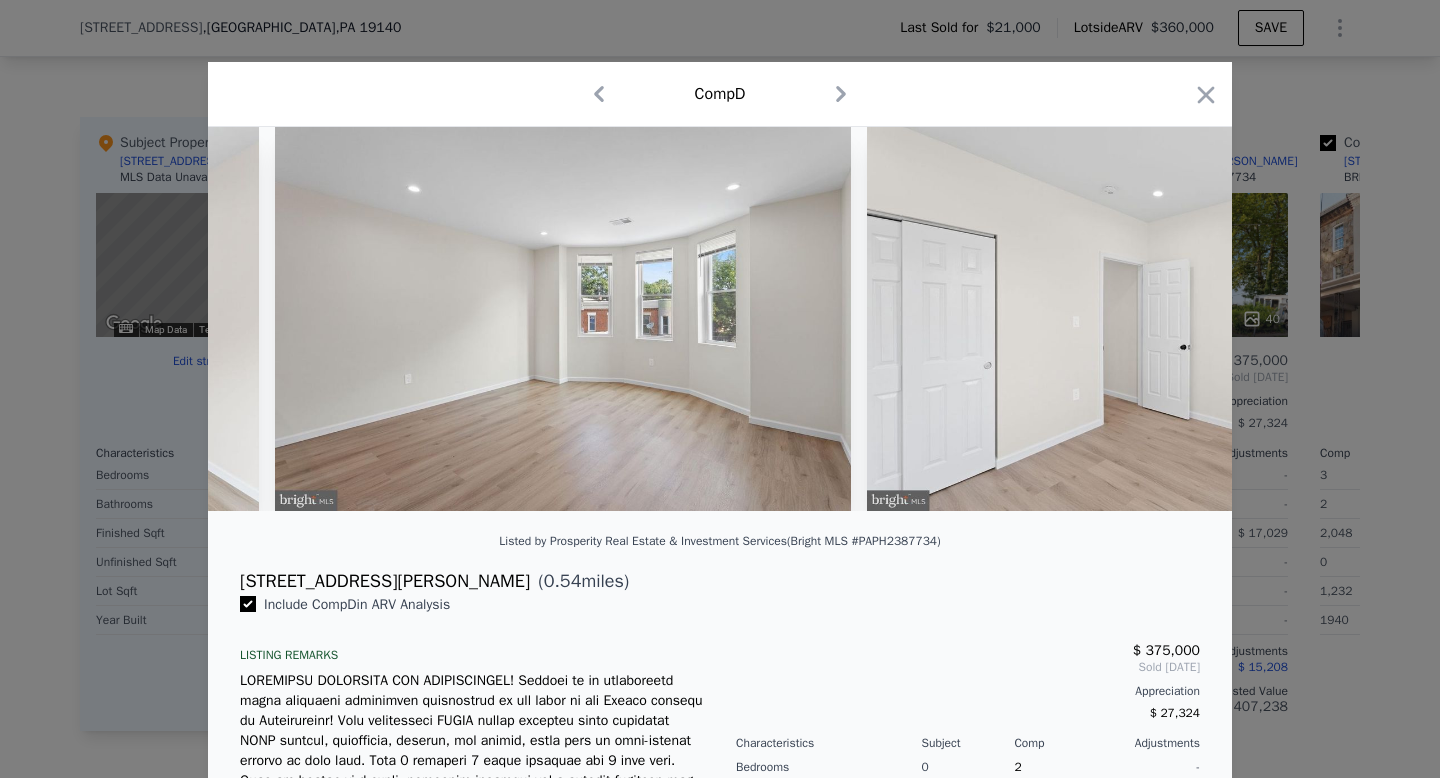 click at bounding box center [1155, 319] 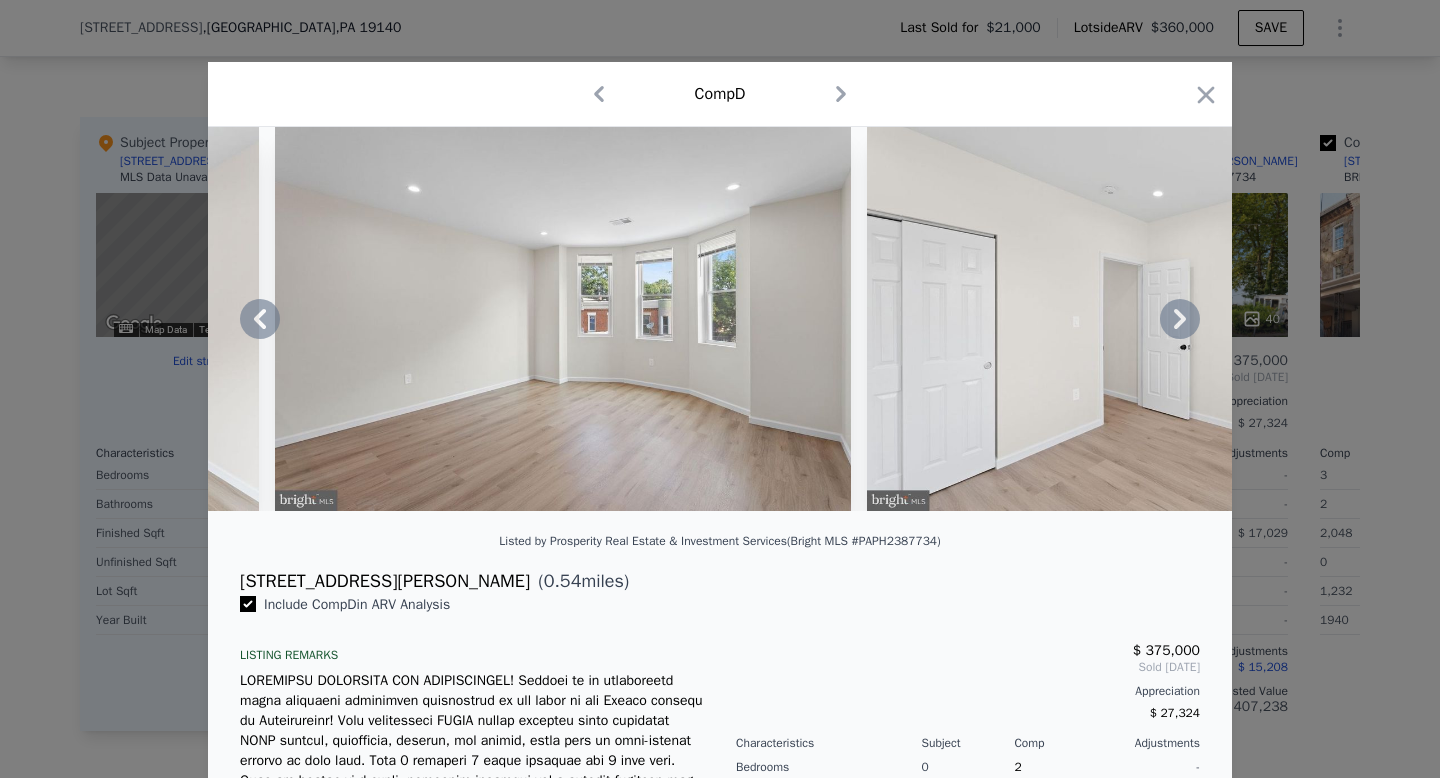 click 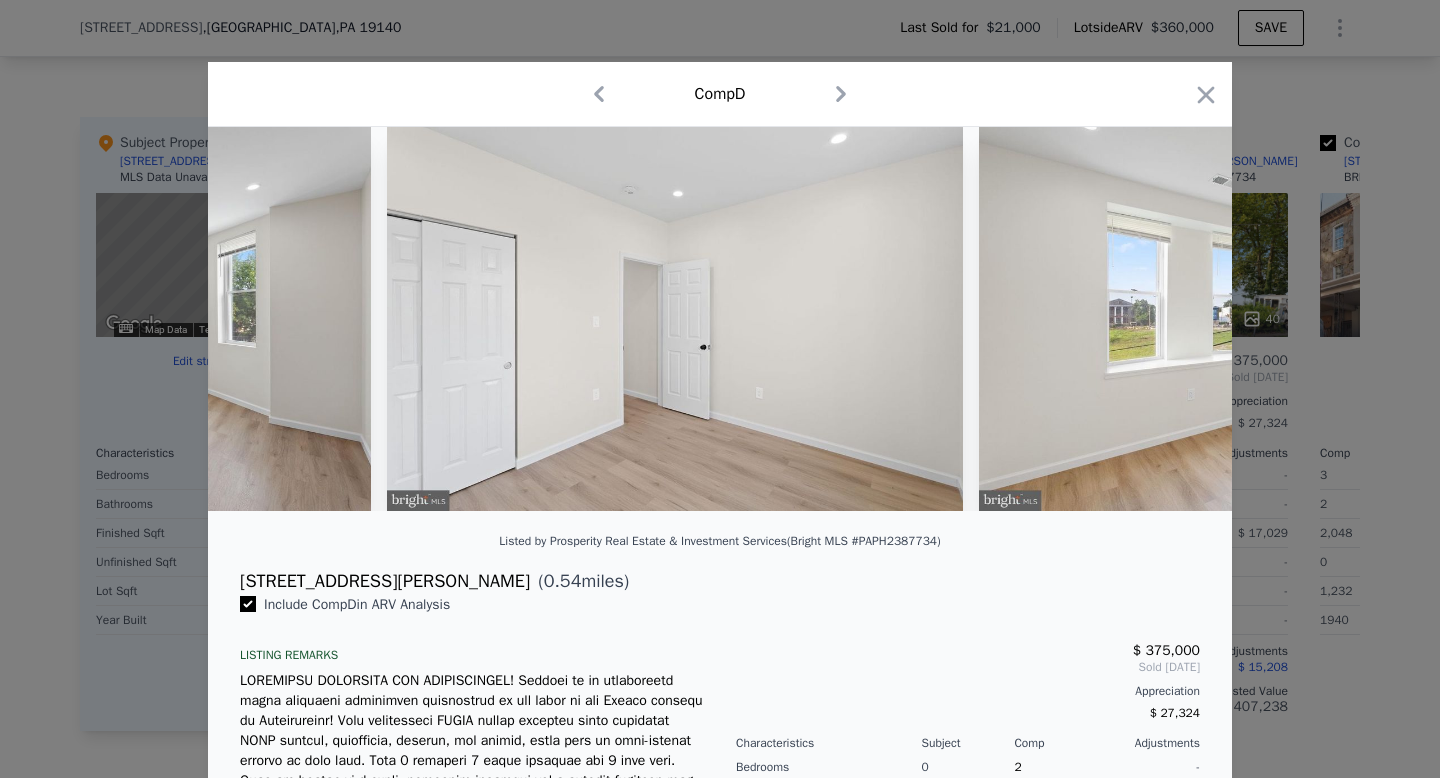 click at bounding box center [1267, 319] 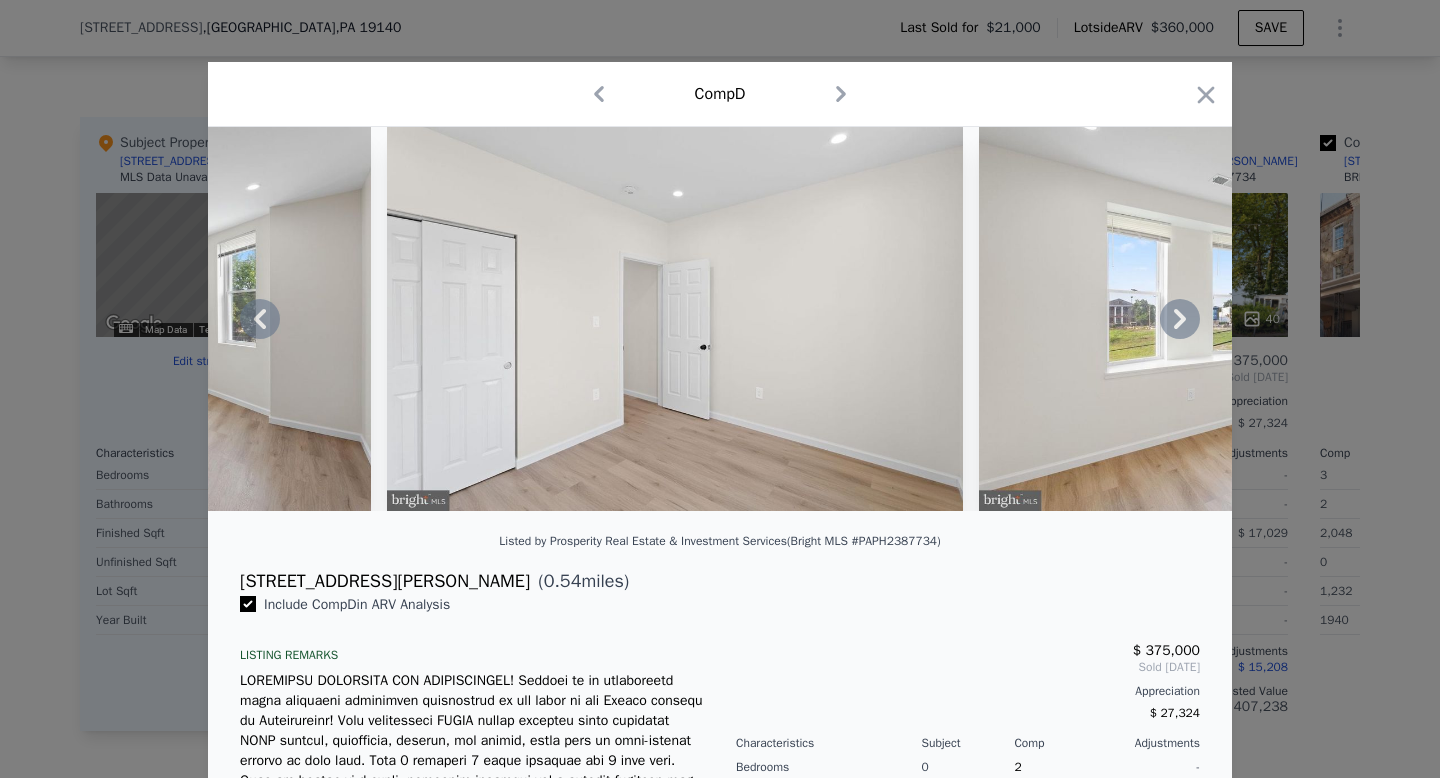 click 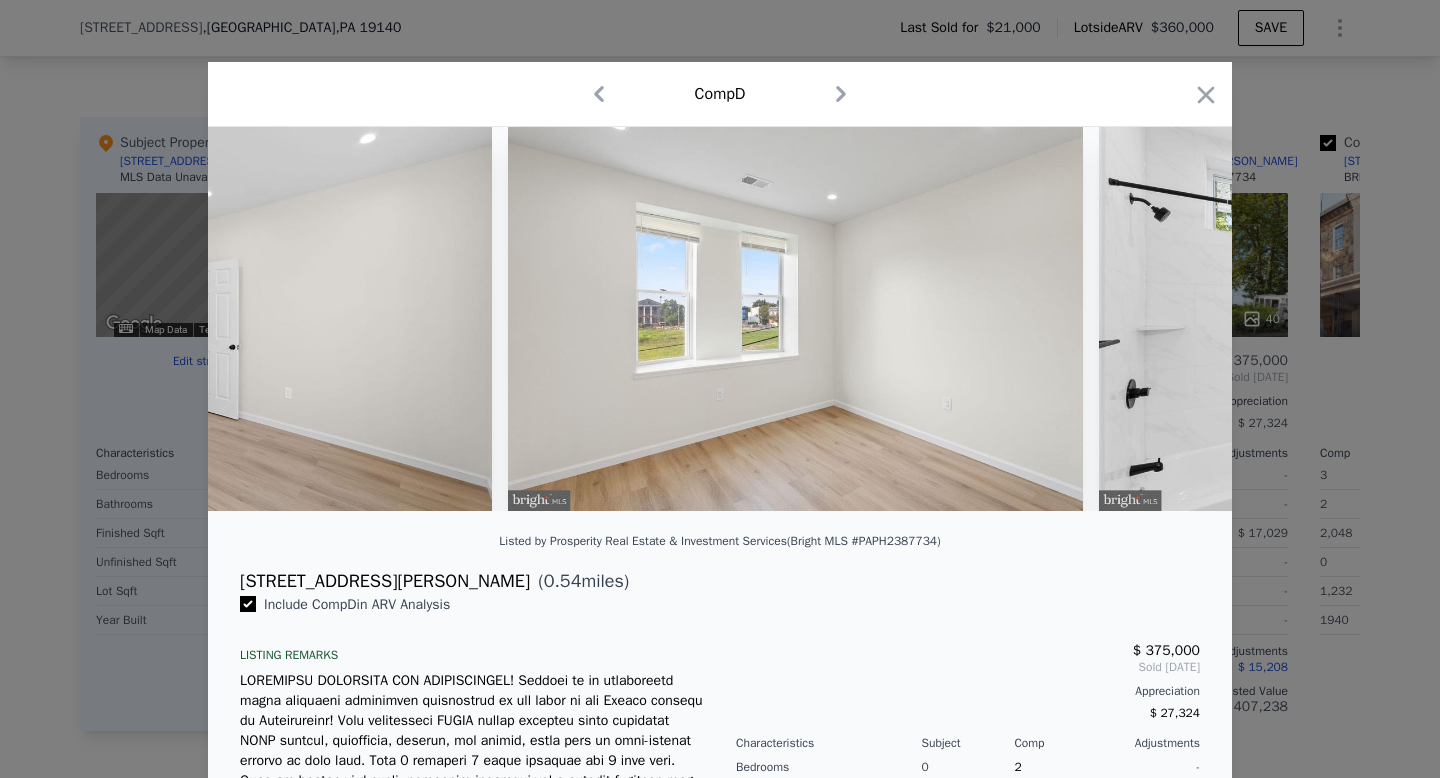 scroll, scrollTop: 0, scrollLeft: 15366, axis: horizontal 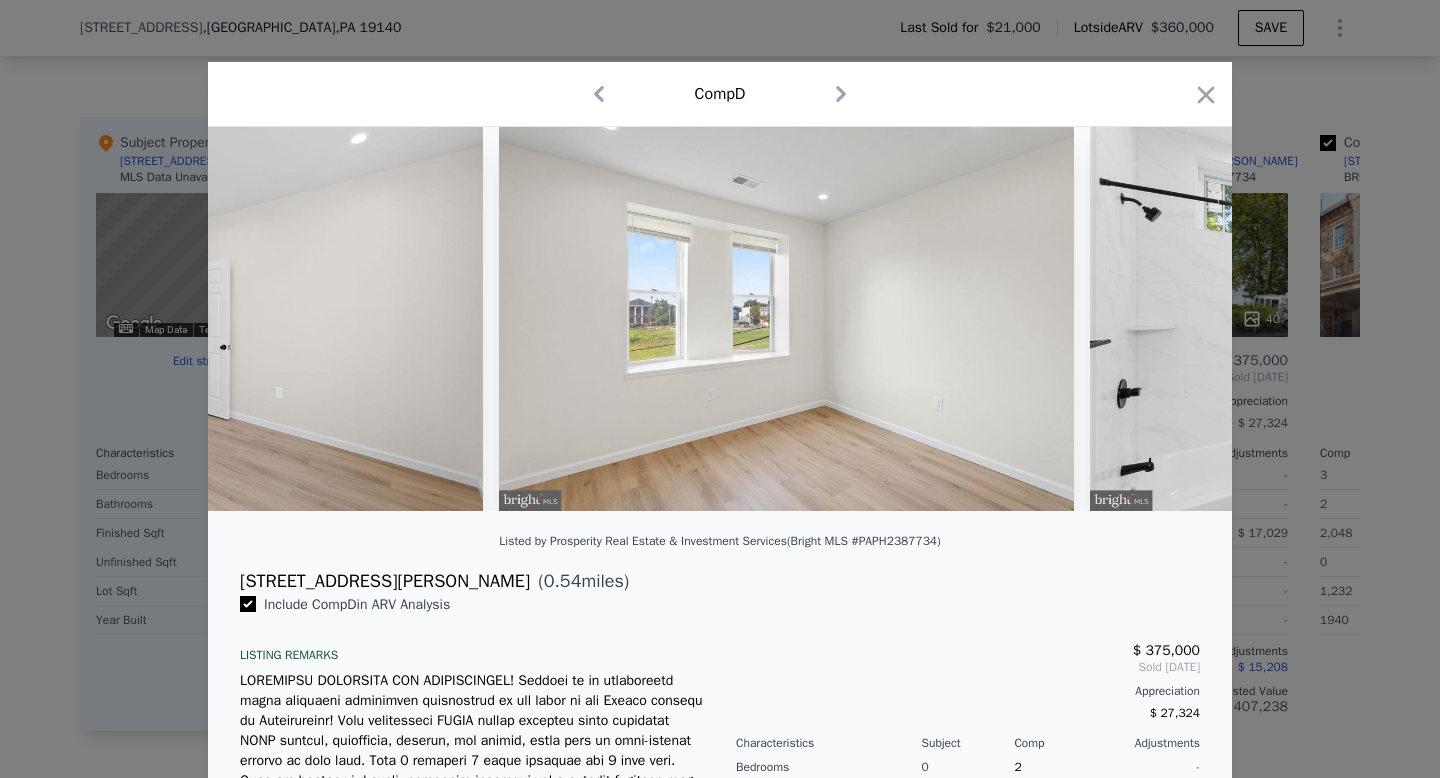 click at bounding box center (1378, 319) 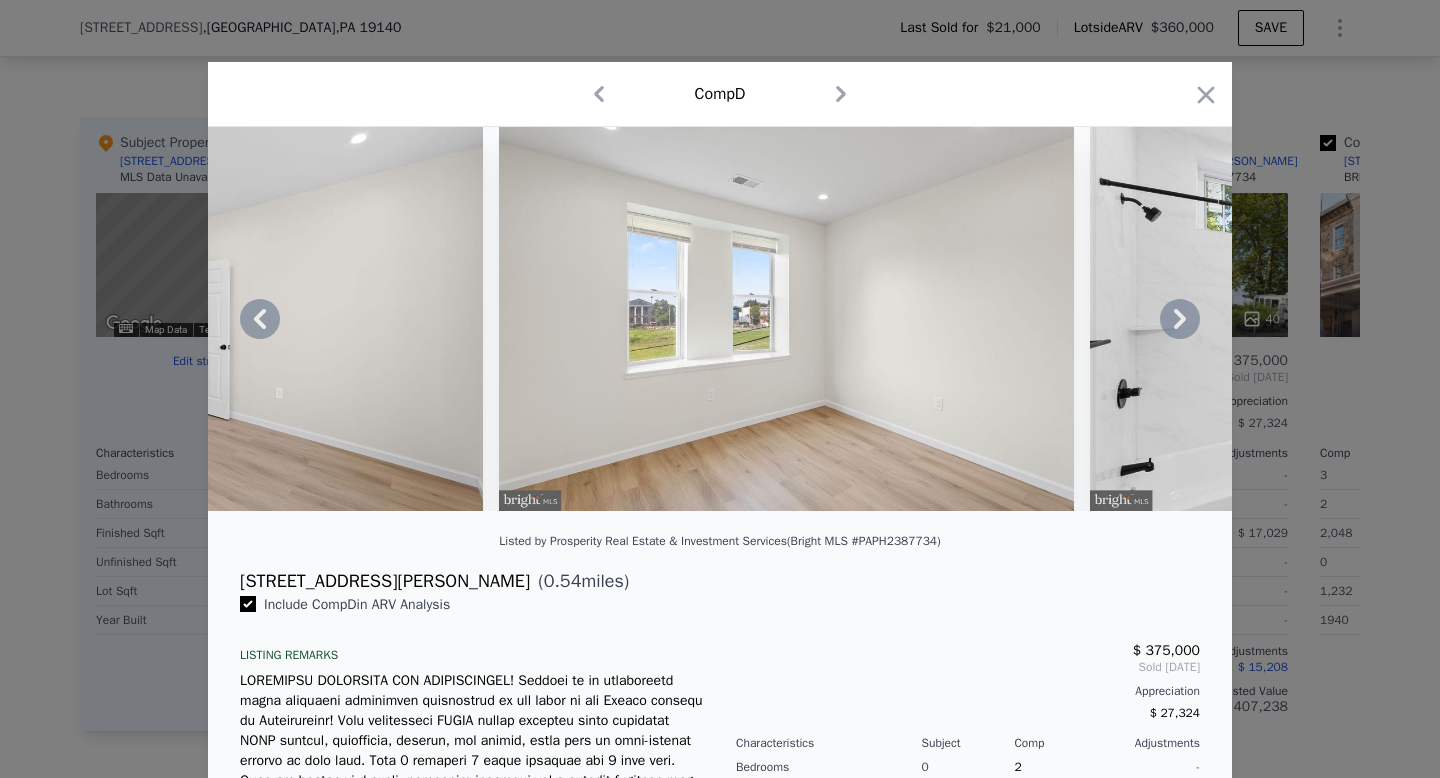 click 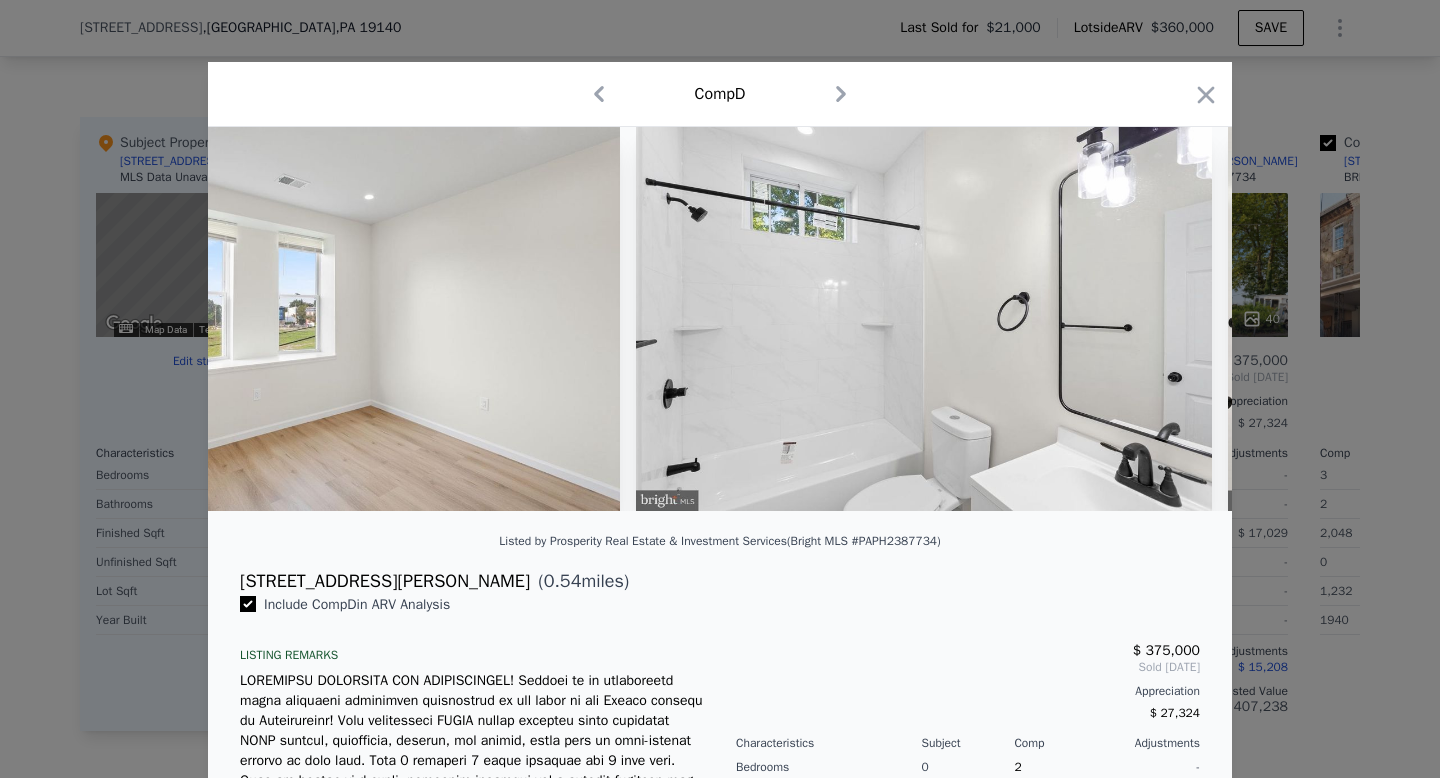 scroll, scrollTop: 0, scrollLeft: 15846, axis: horizontal 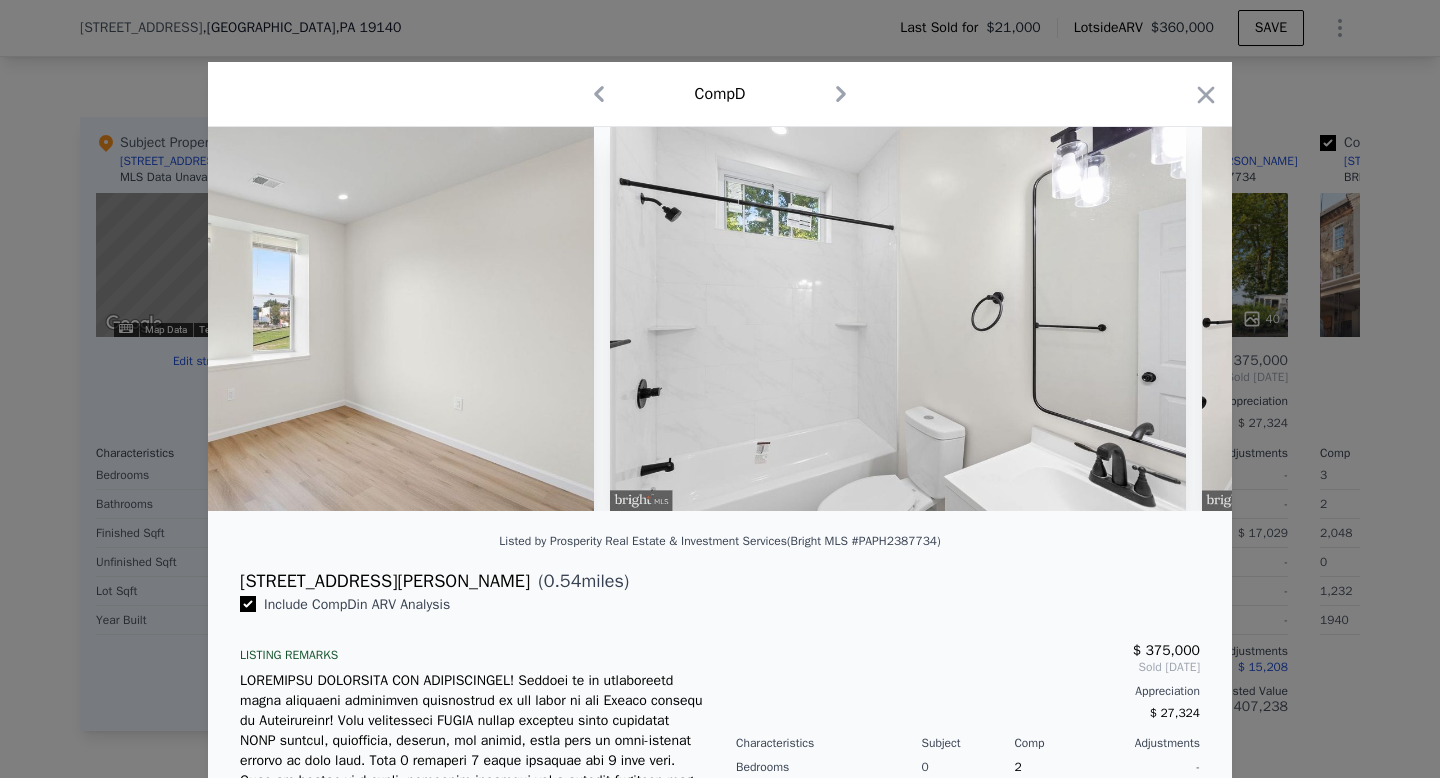 click at bounding box center (720, 319) 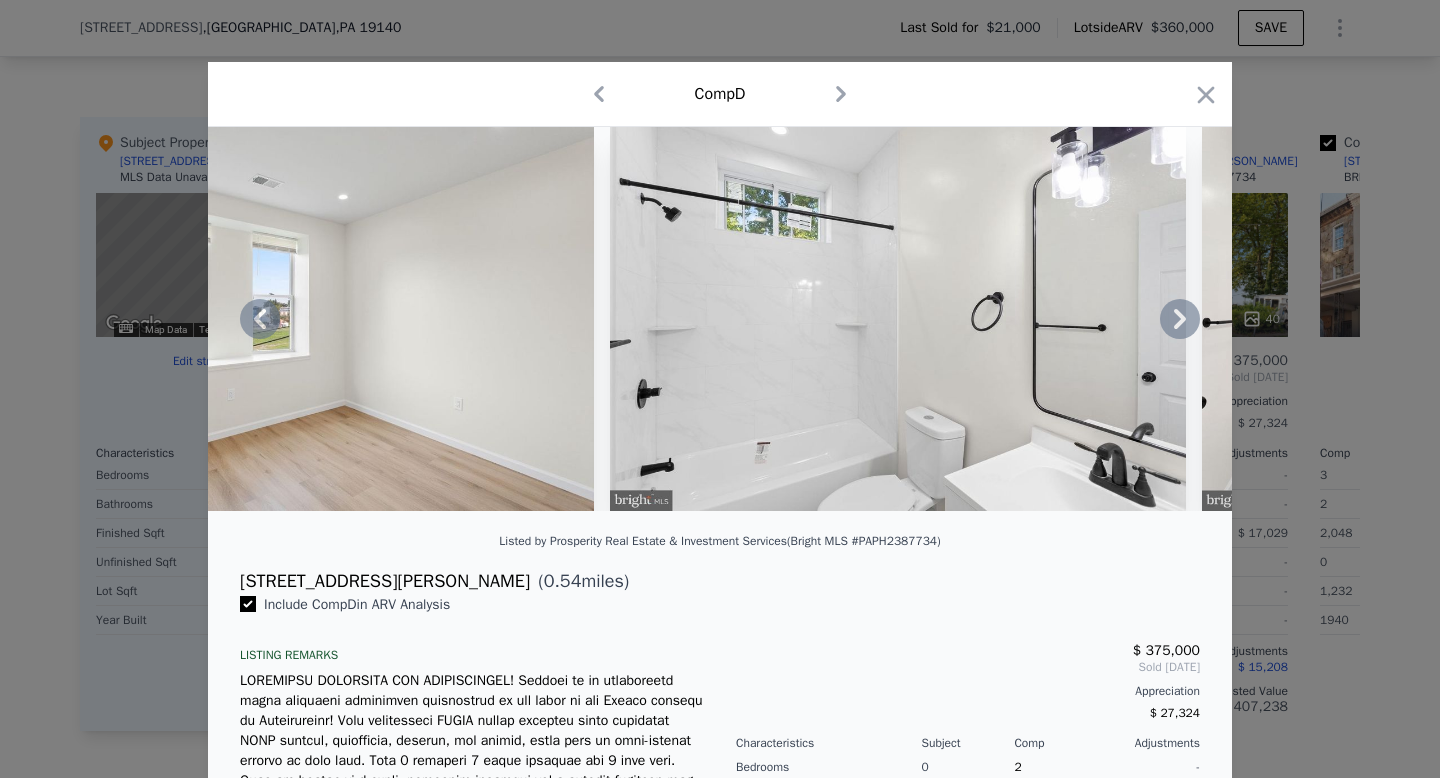 click 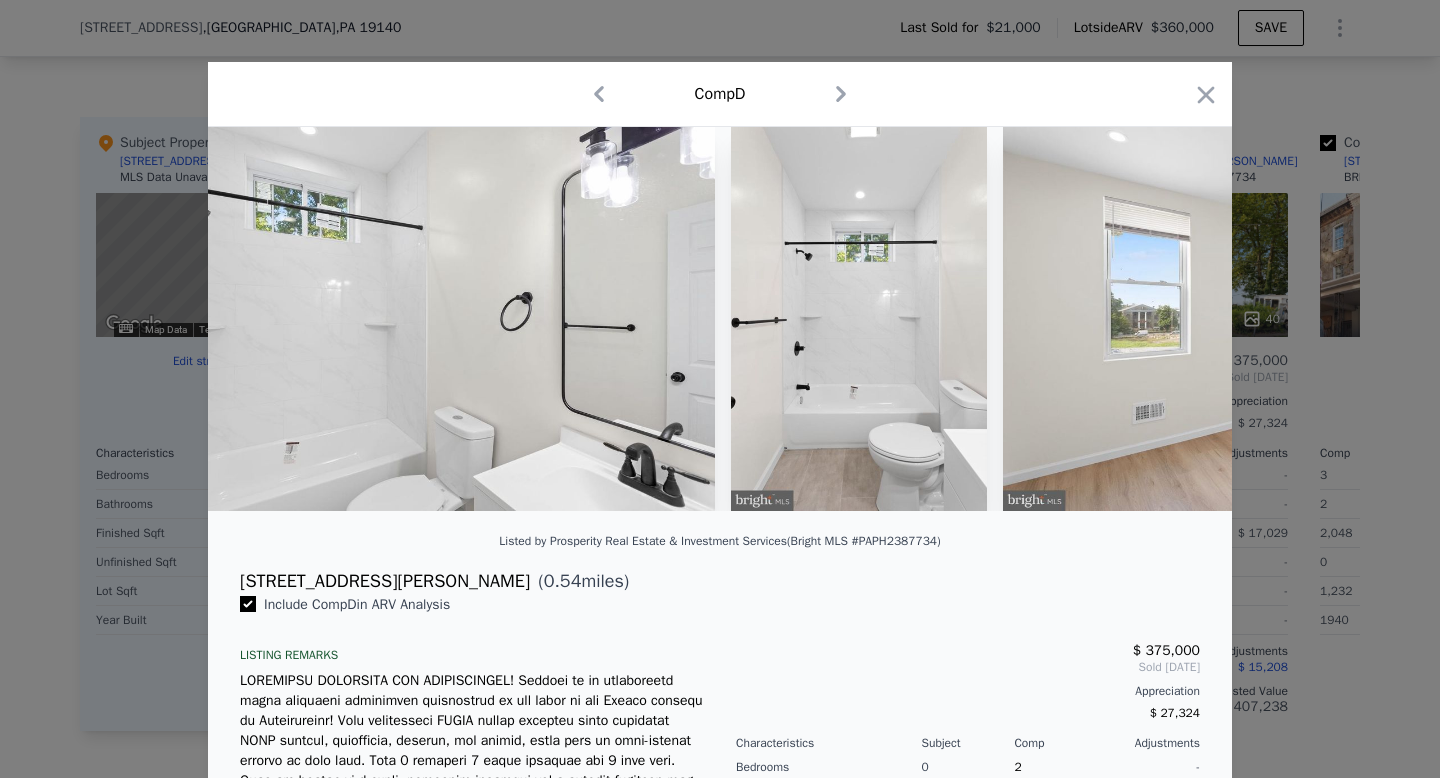 scroll, scrollTop: 0, scrollLeft: 16326, axis: horizontal 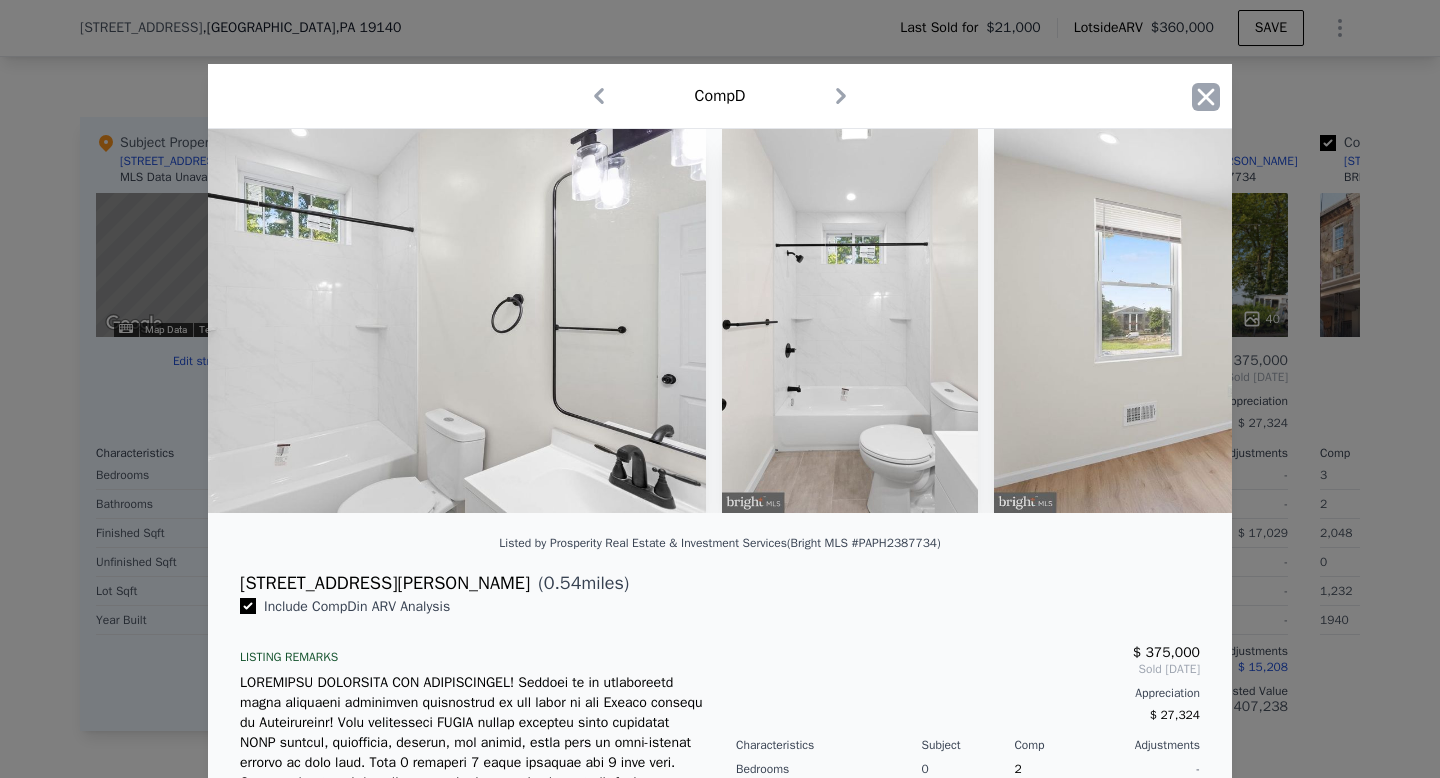 click 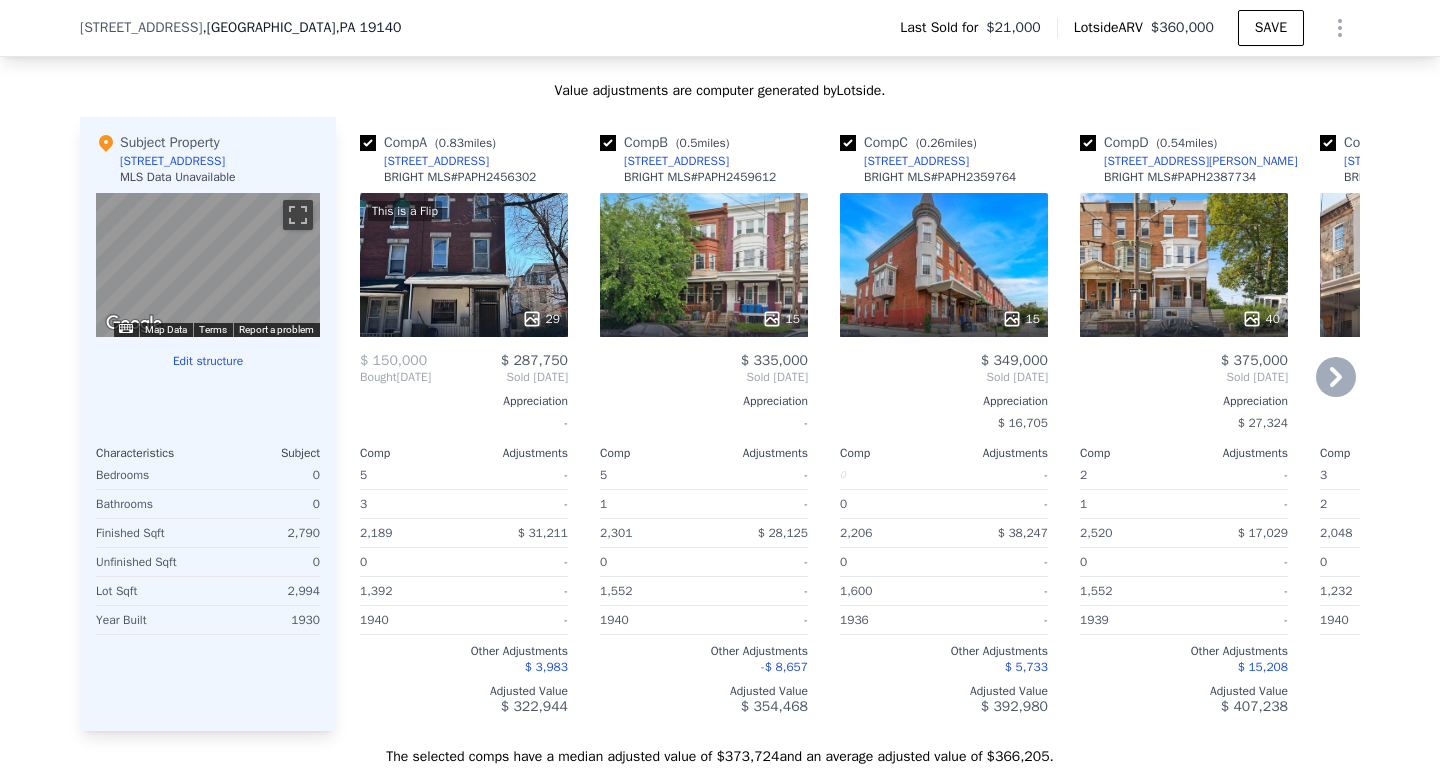 click on "This is a Flip 29" at bounding box center [464, 265] 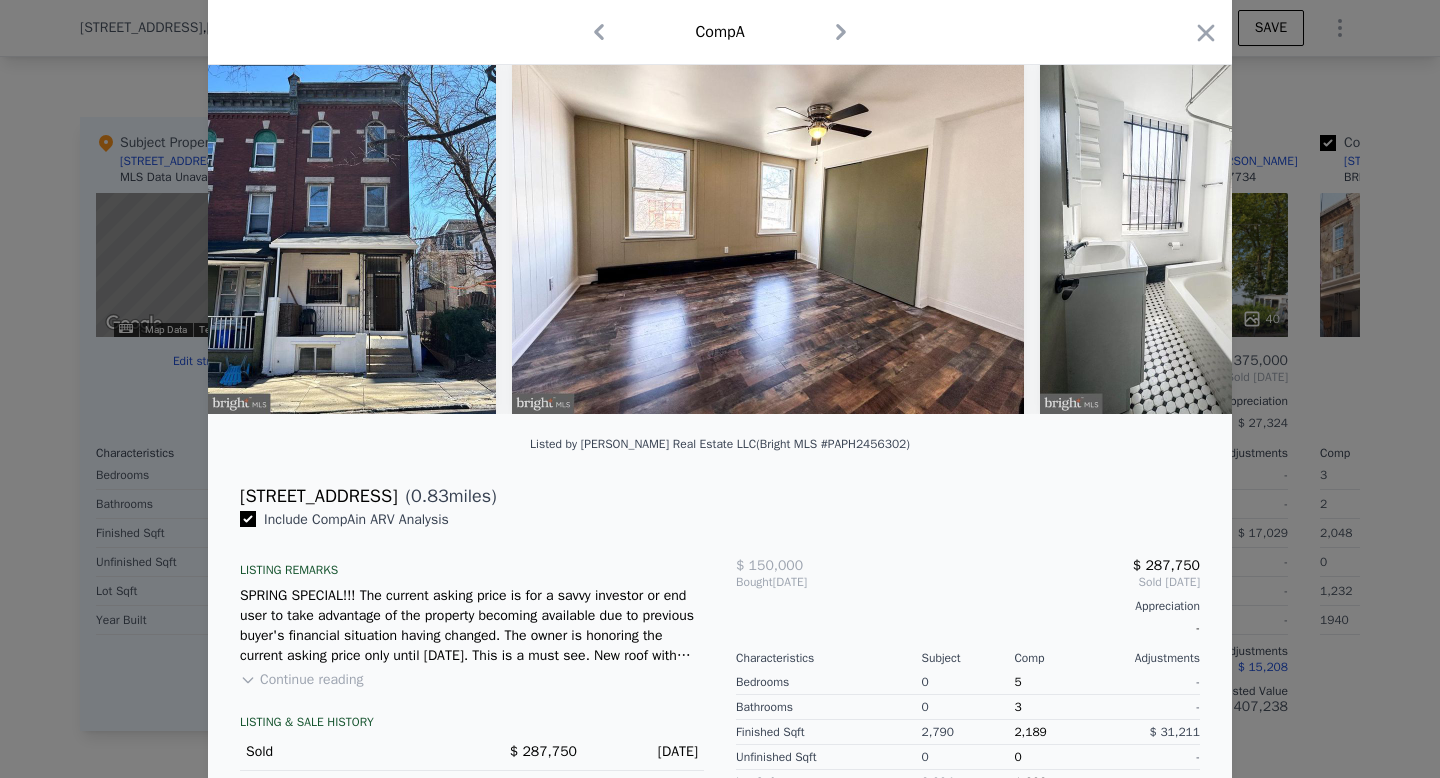 scroll, scrollTop: 107, scrollLeft: 0, axis: vertical 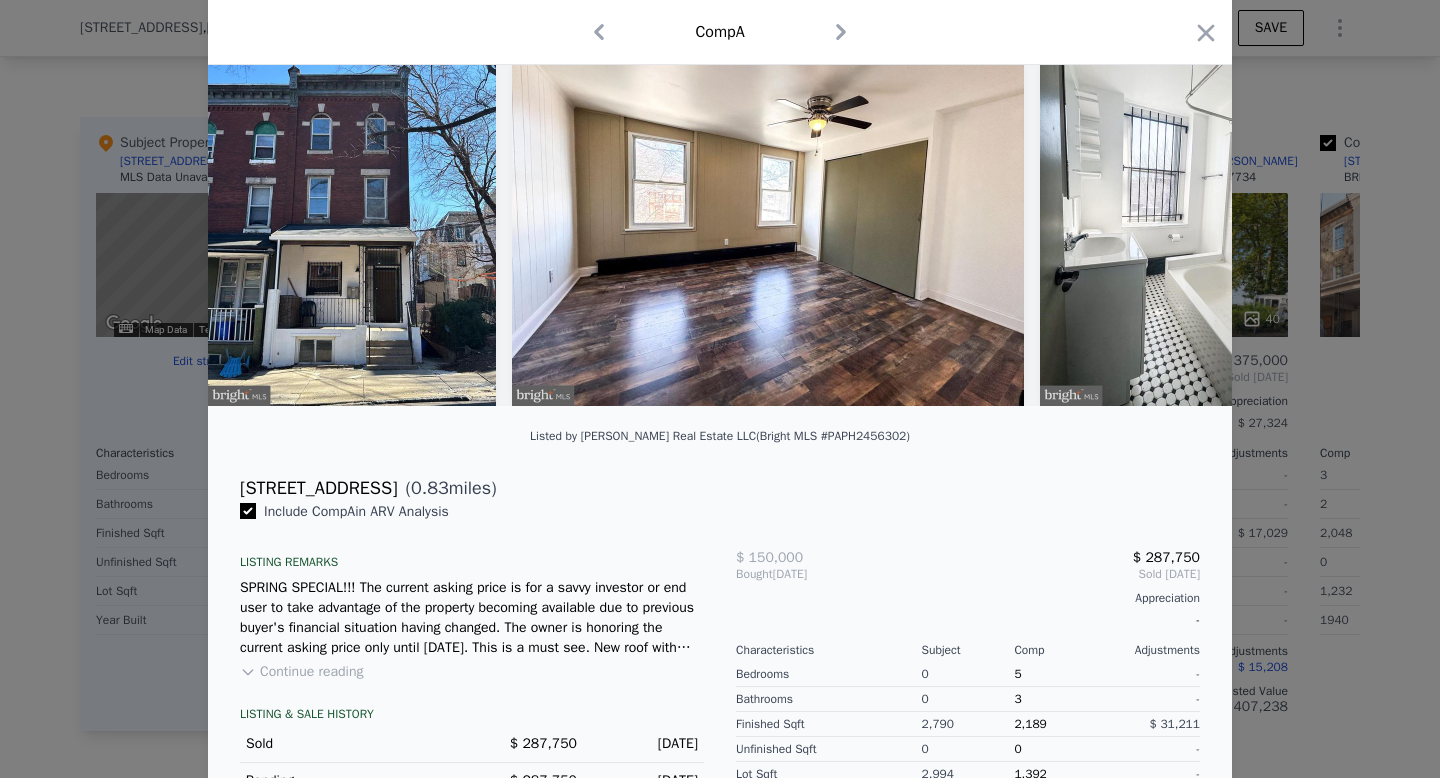 click on "Continue reading" at bounding box center (301, 672) 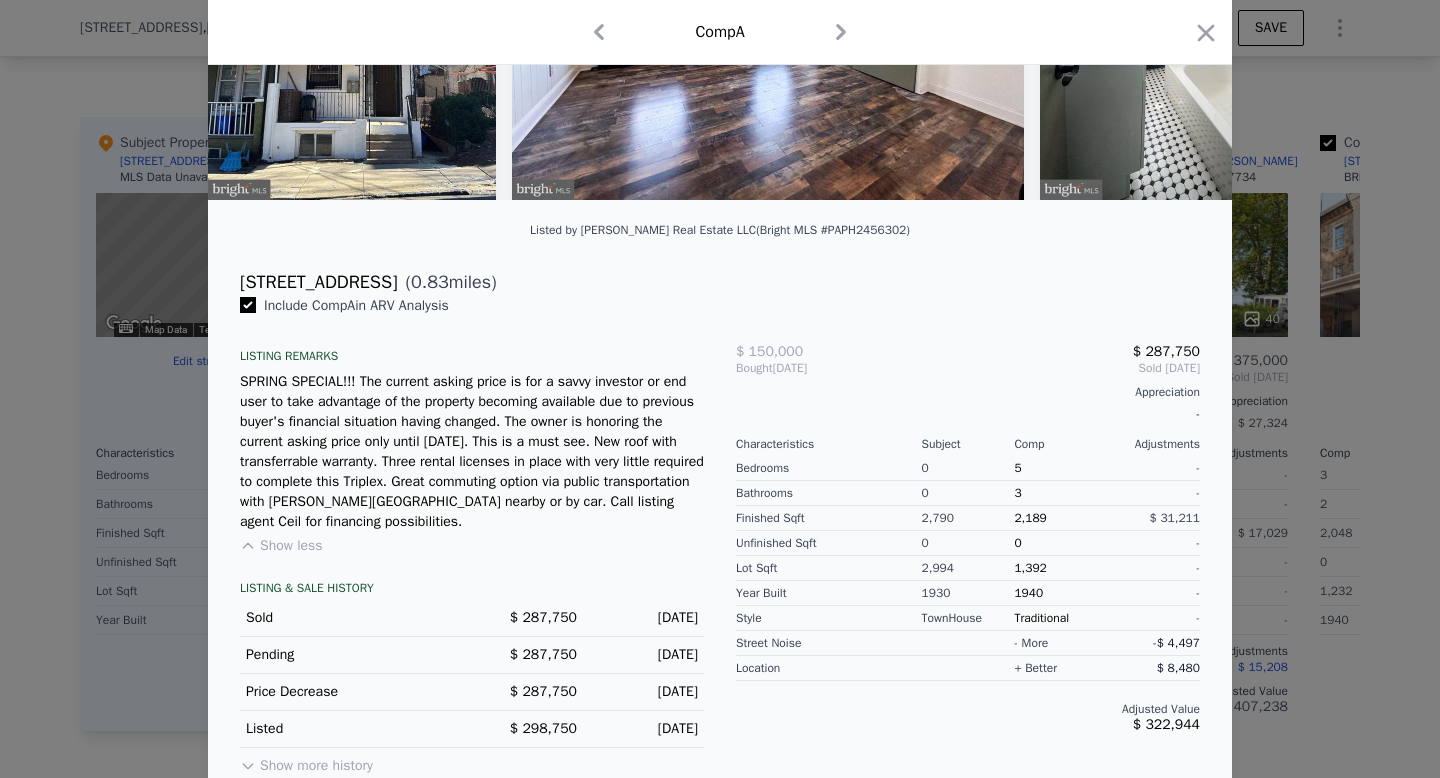 scroll, scrollTop: 0, scrollLeft: 0, axis: both 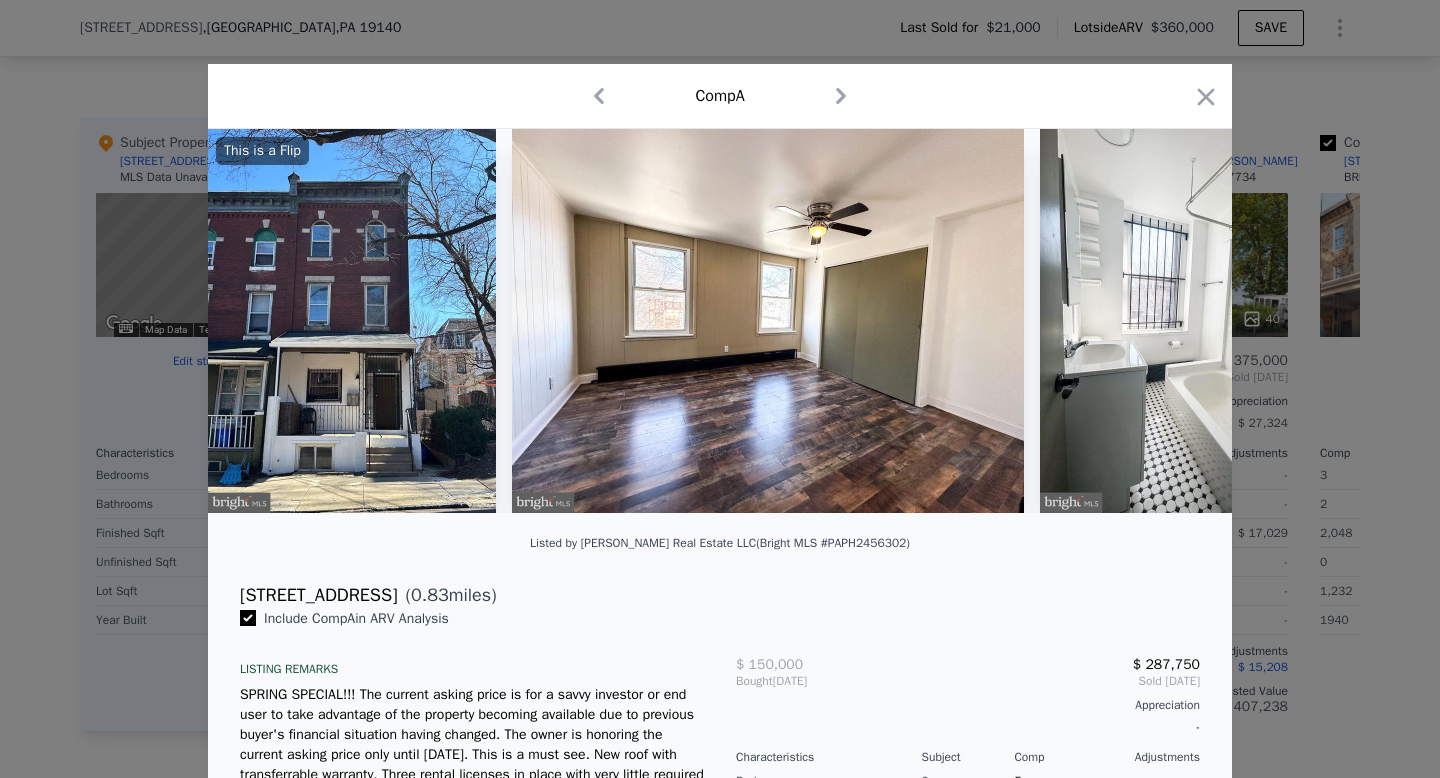 click at bounding box center (352, 321) 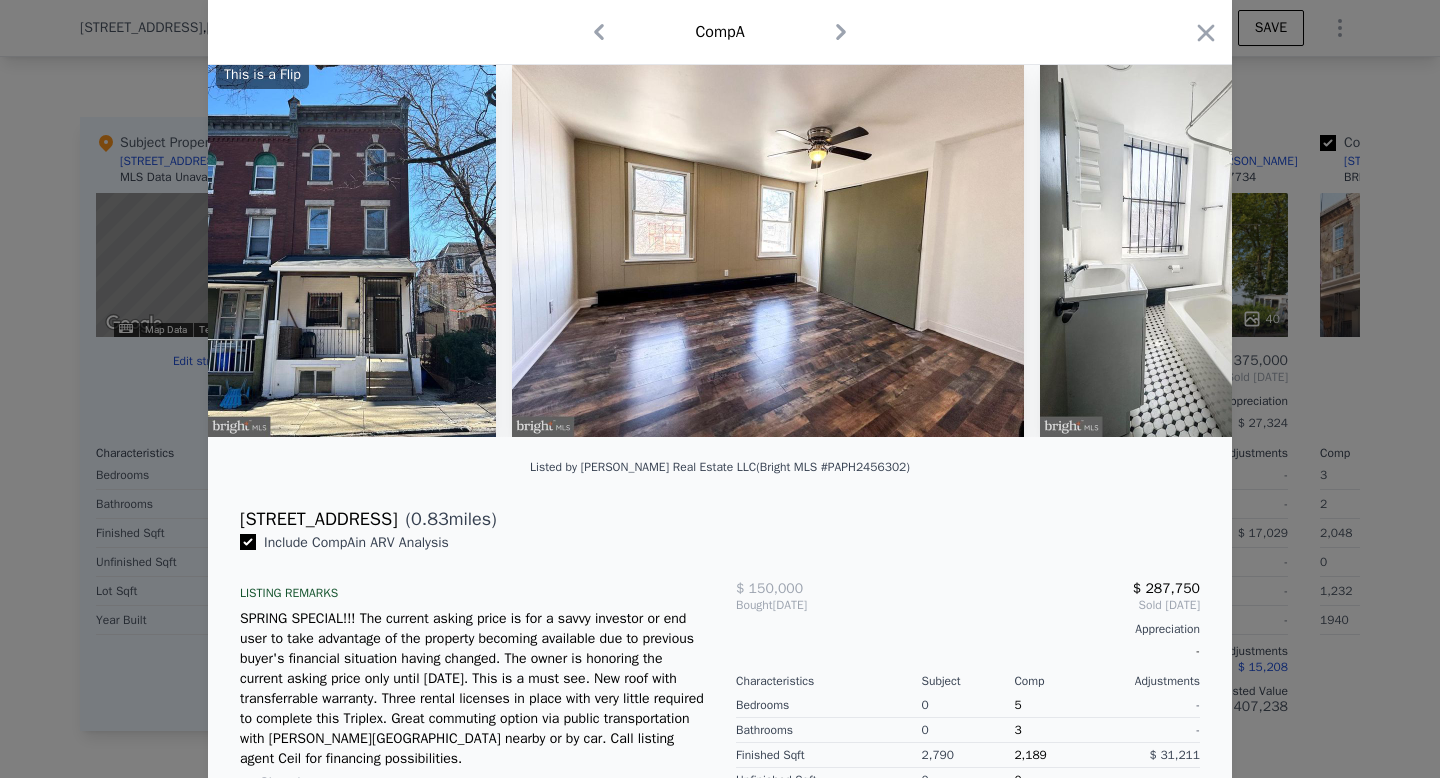 scroll, scrollTop: 0, scrollLeft: 0, axis: both 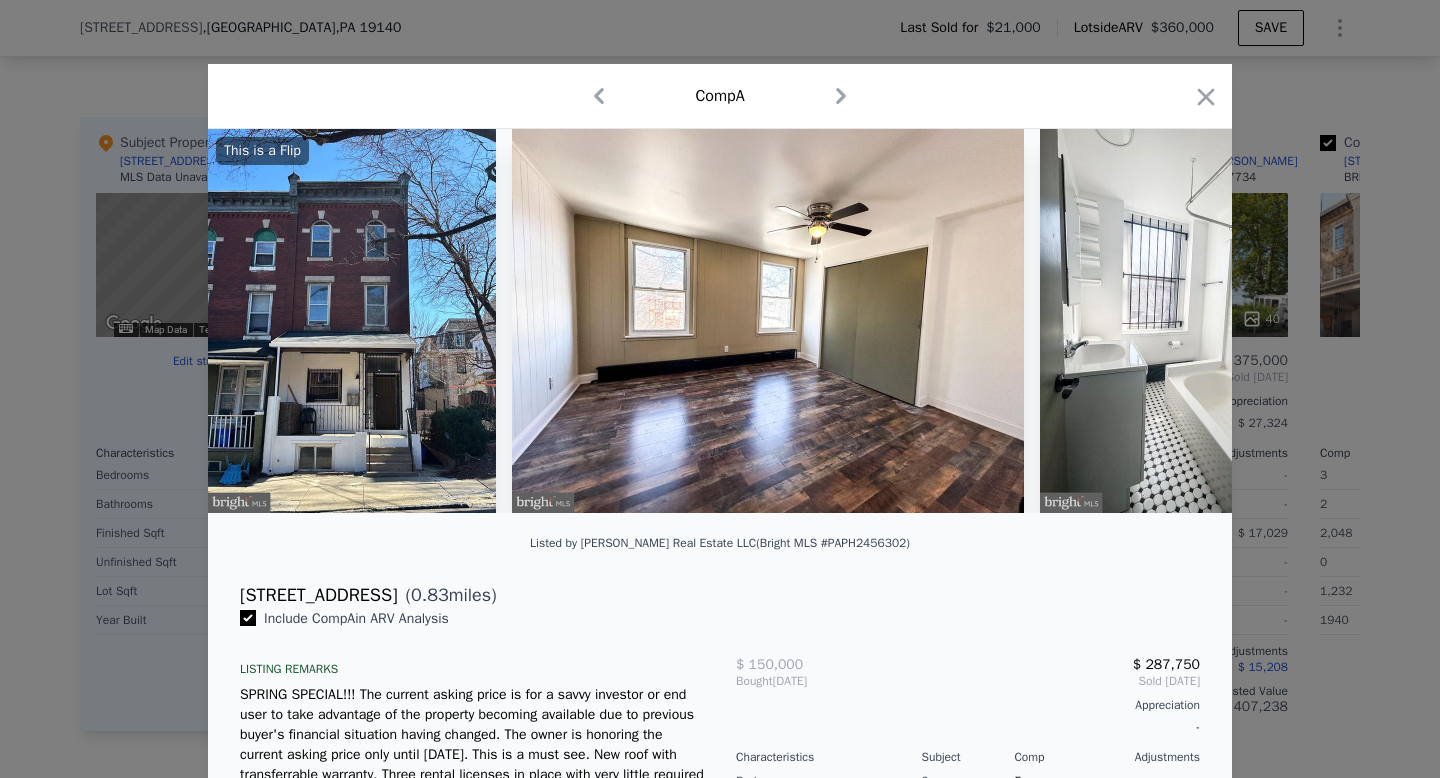 click at bounding box center [352, 321] 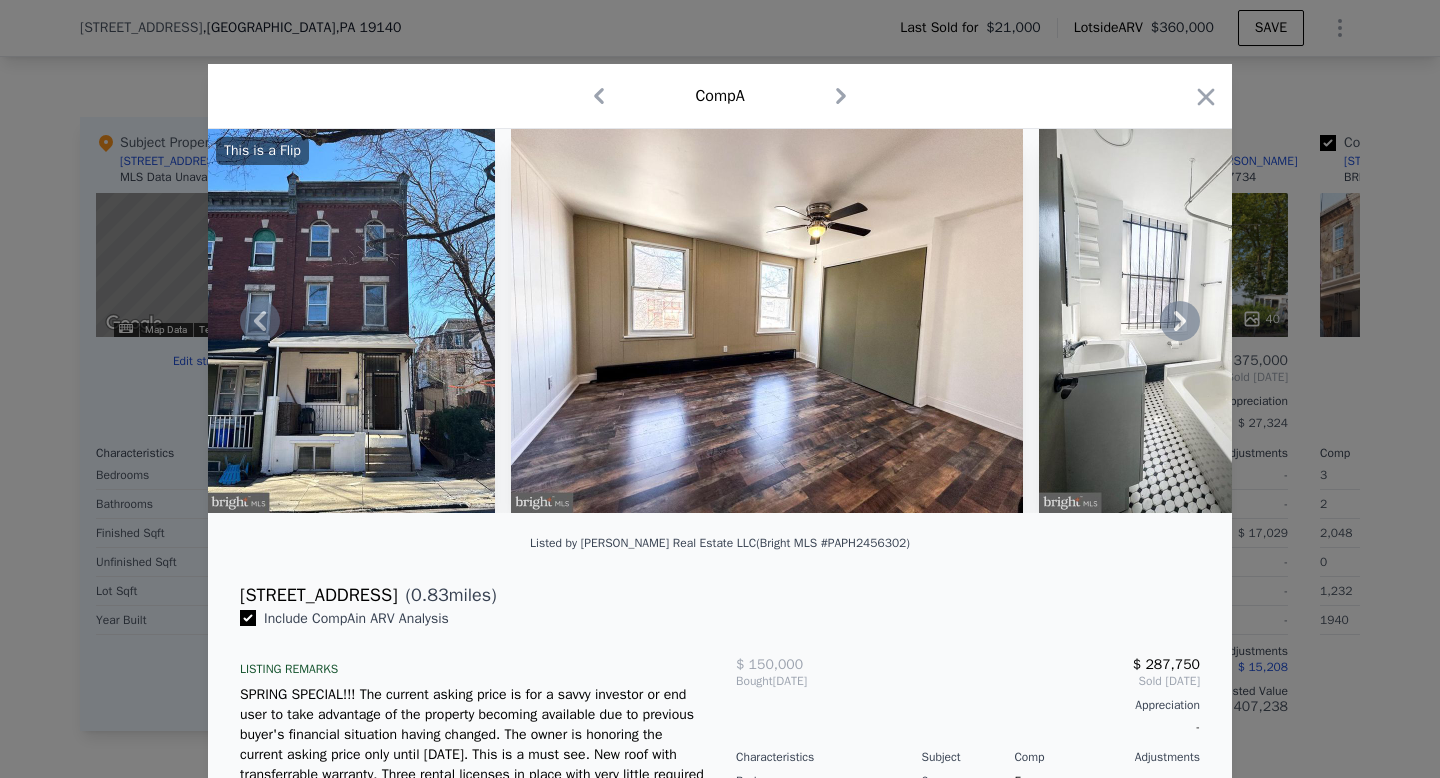 click at bounding box center (767, 321) 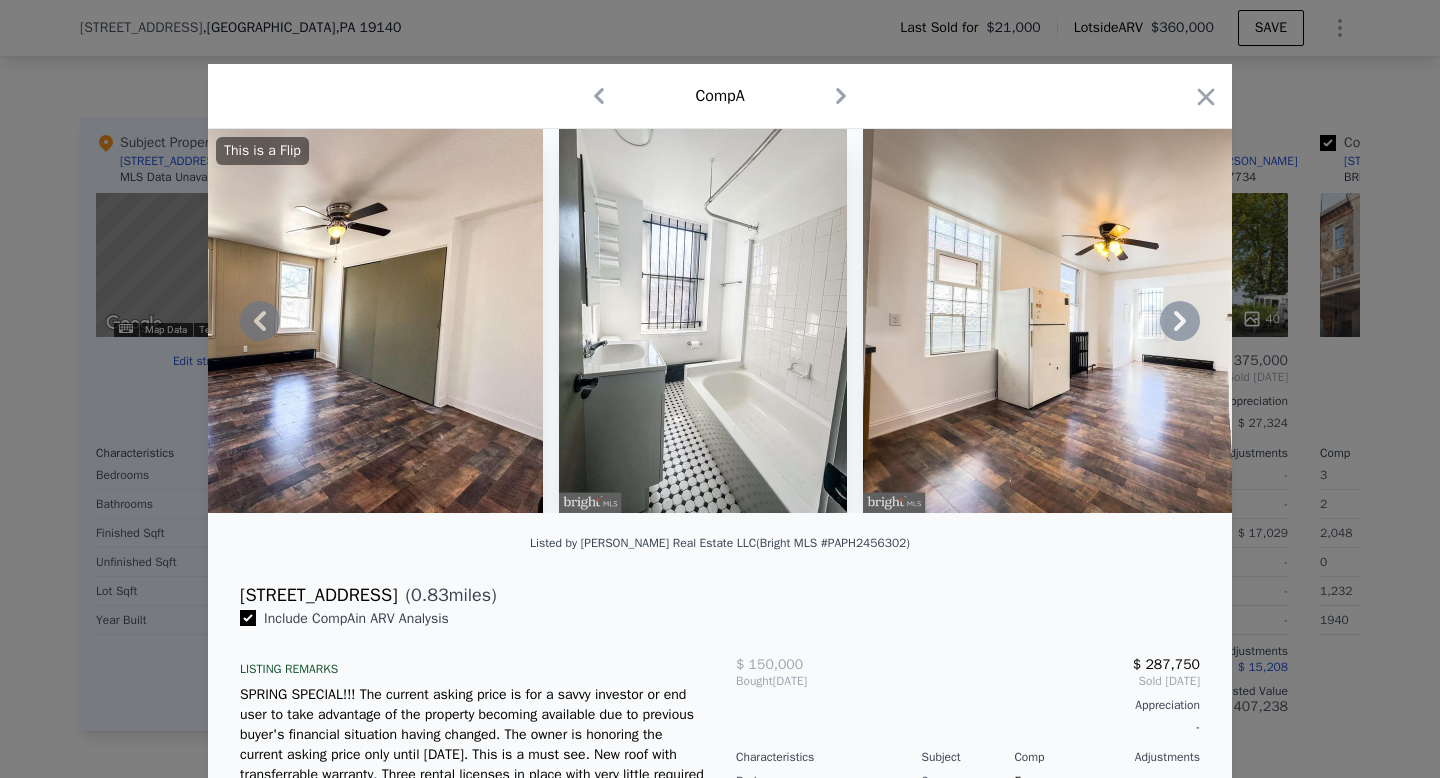 click 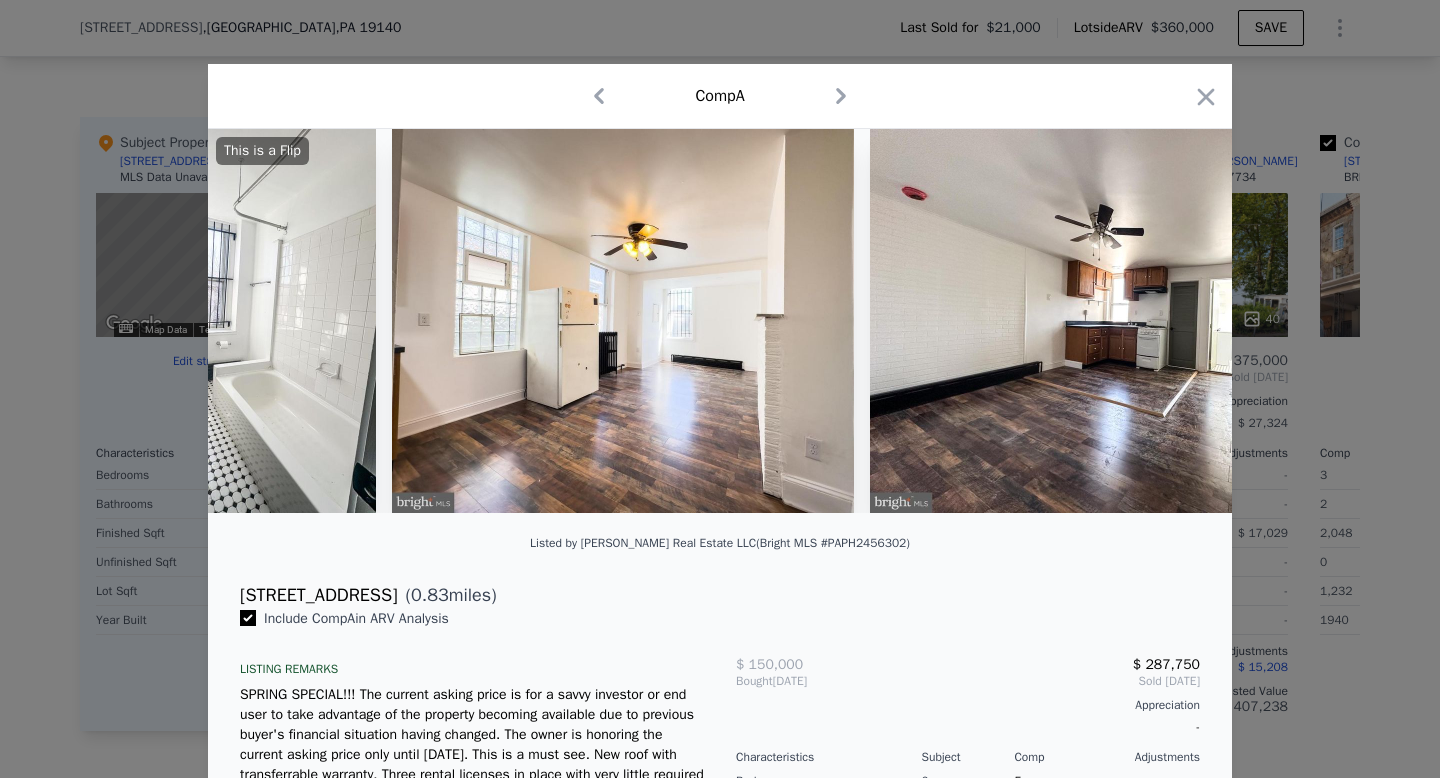 scroll, scrollTop: 0, scrollLeft: 961, axis: horizontal 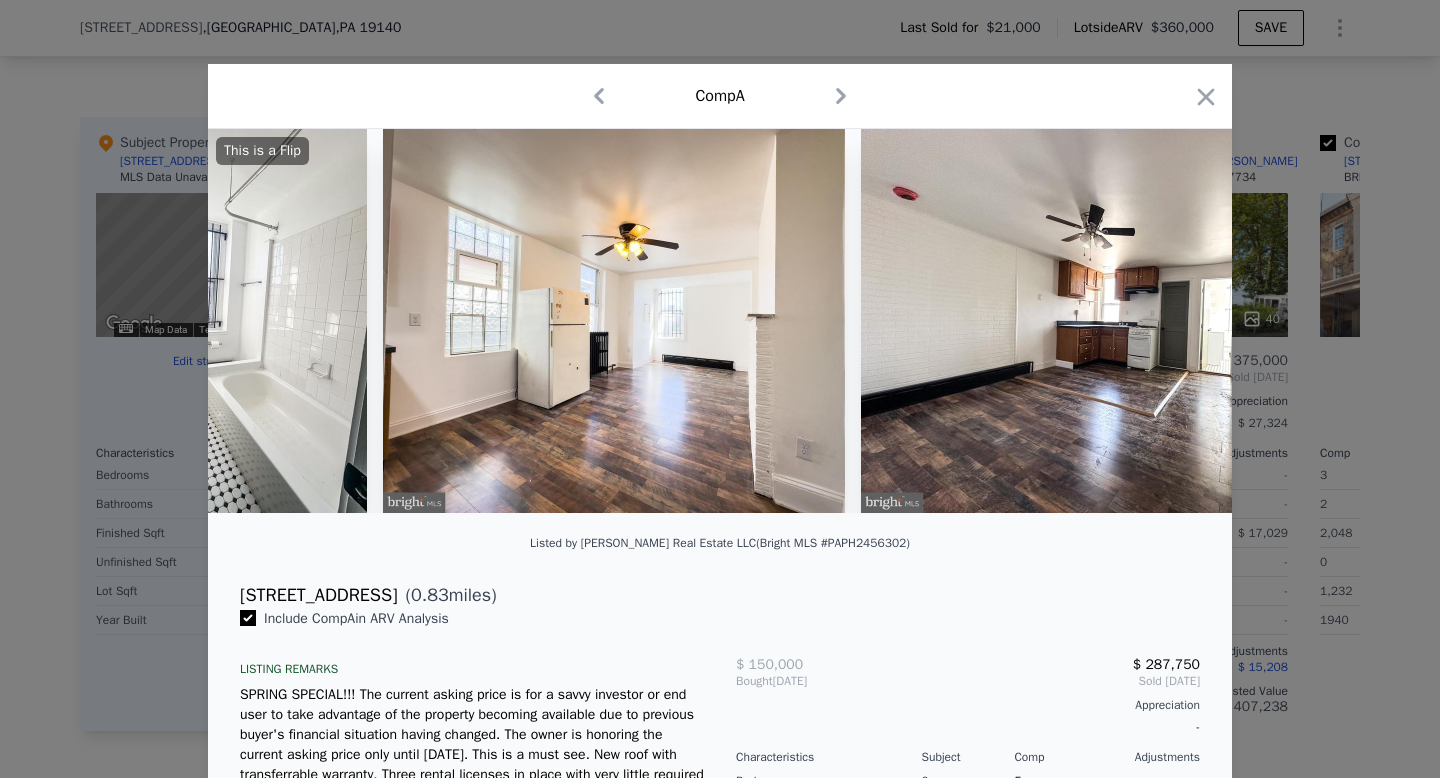 click on "This is a Flip" at bounding box center [720, 321] 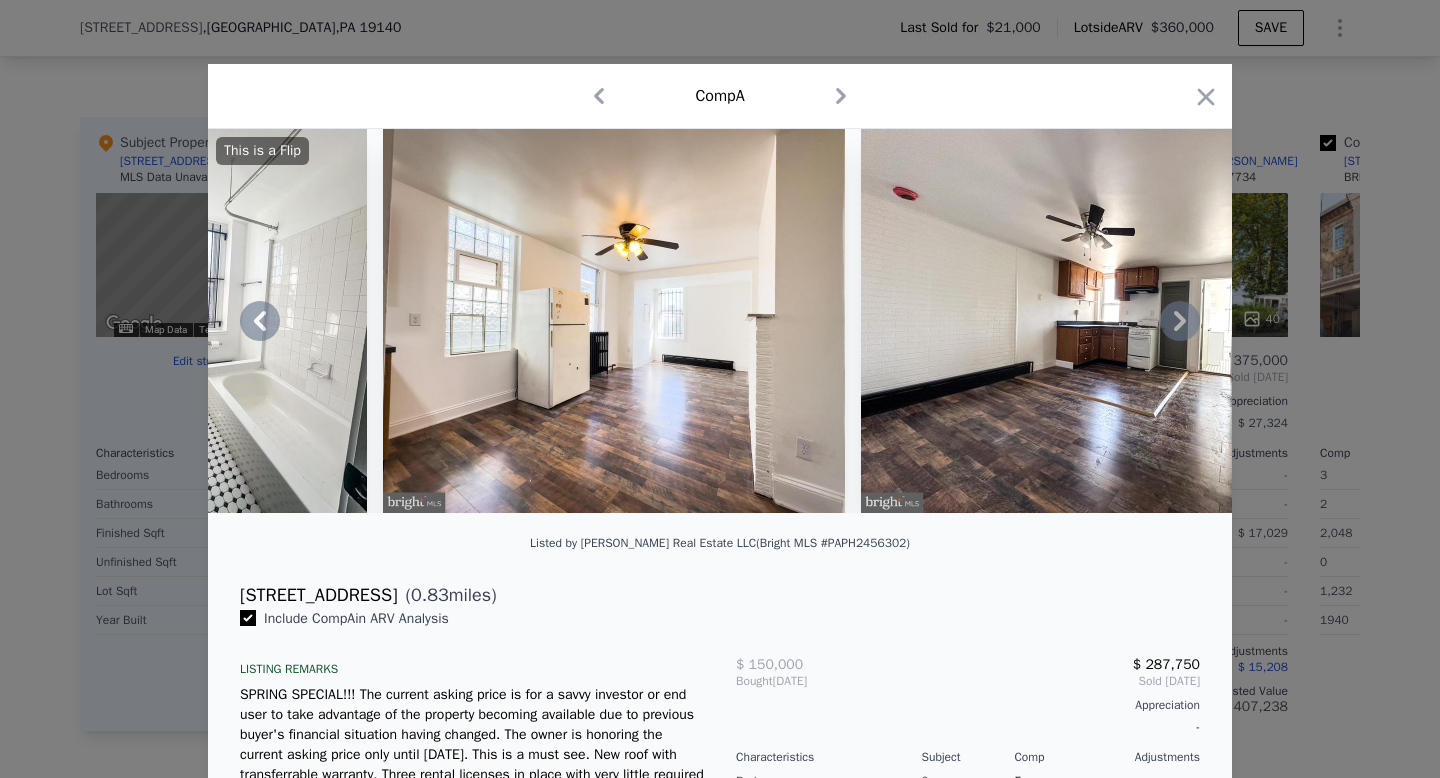 click 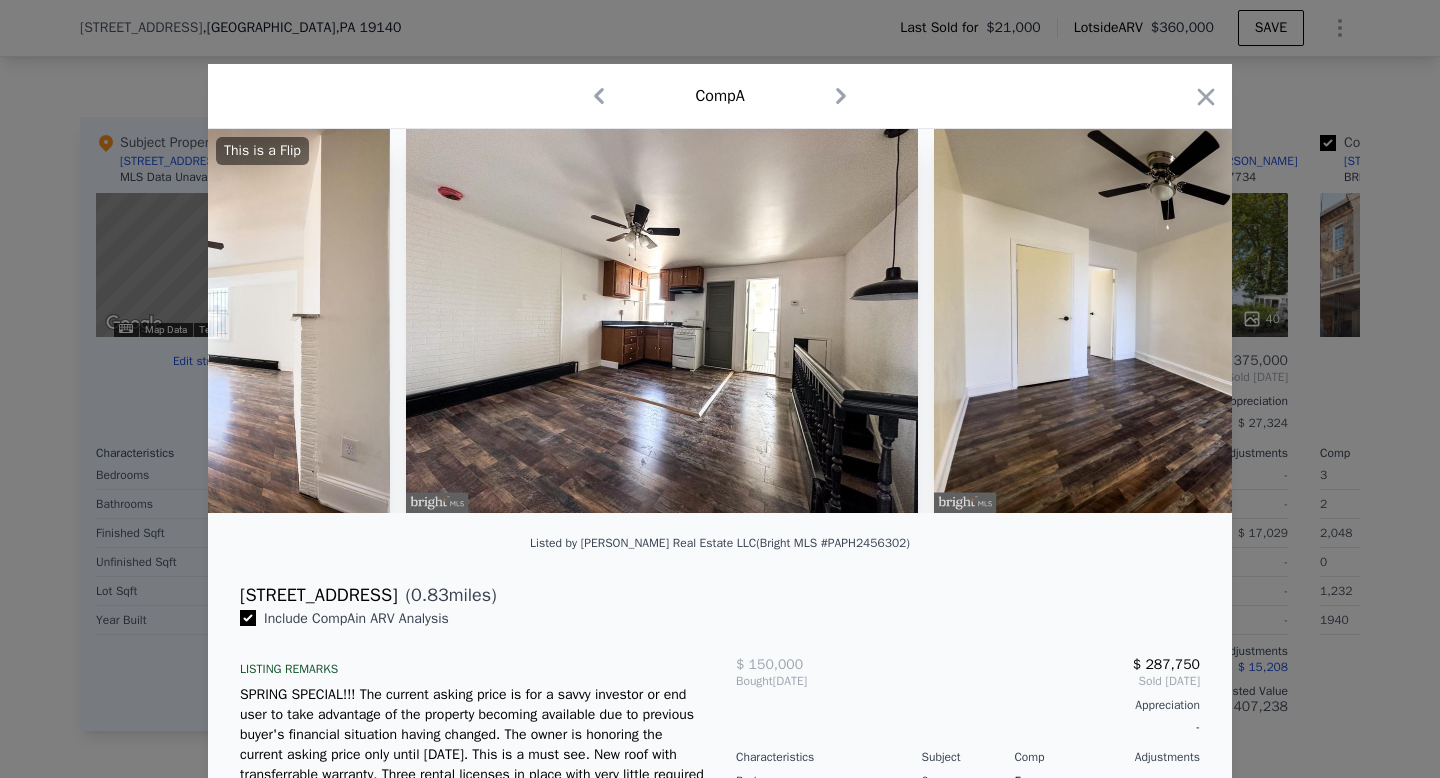 scroll, scrollTop: 0, scrollLeft: 1441, axis: horizontal 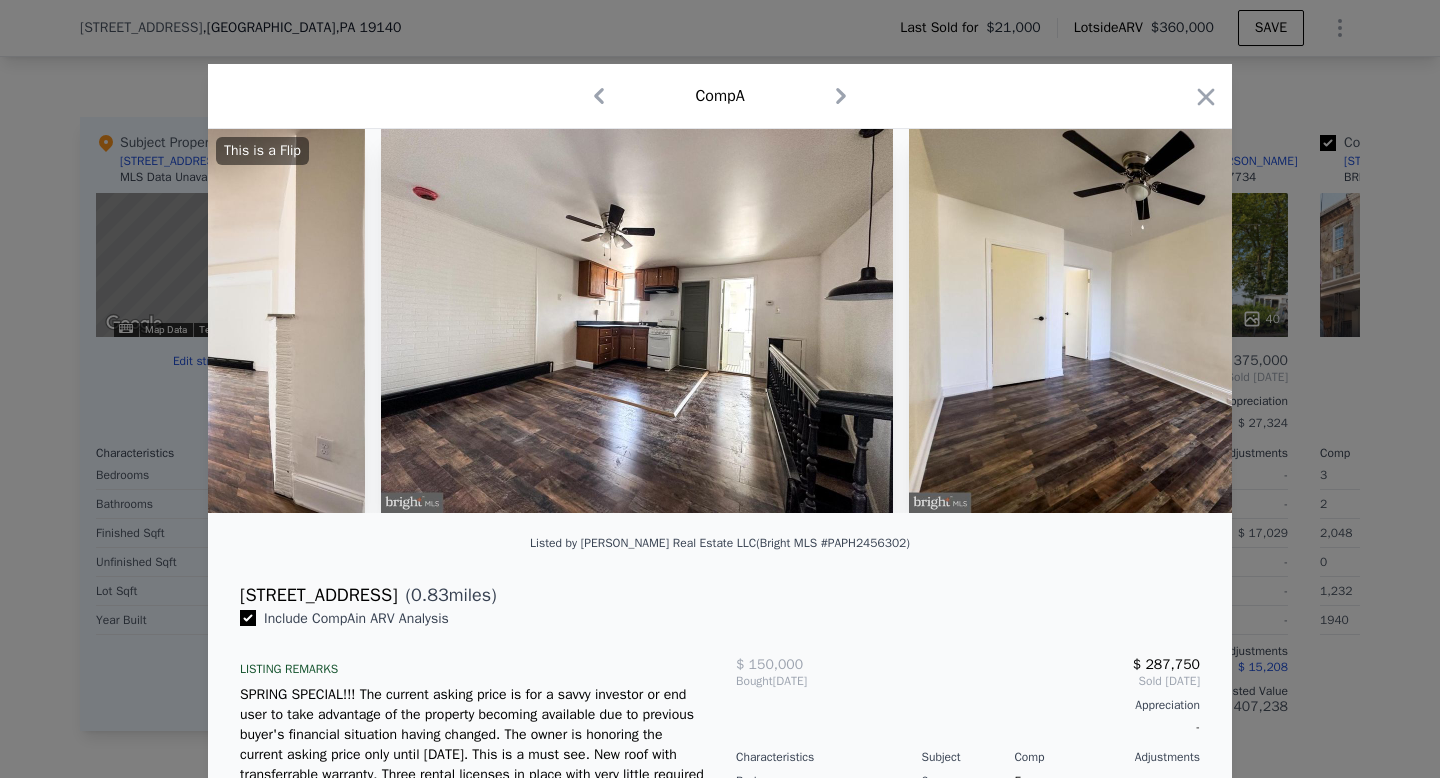 click on "This is a Flip" at bounding box center [720, 321] 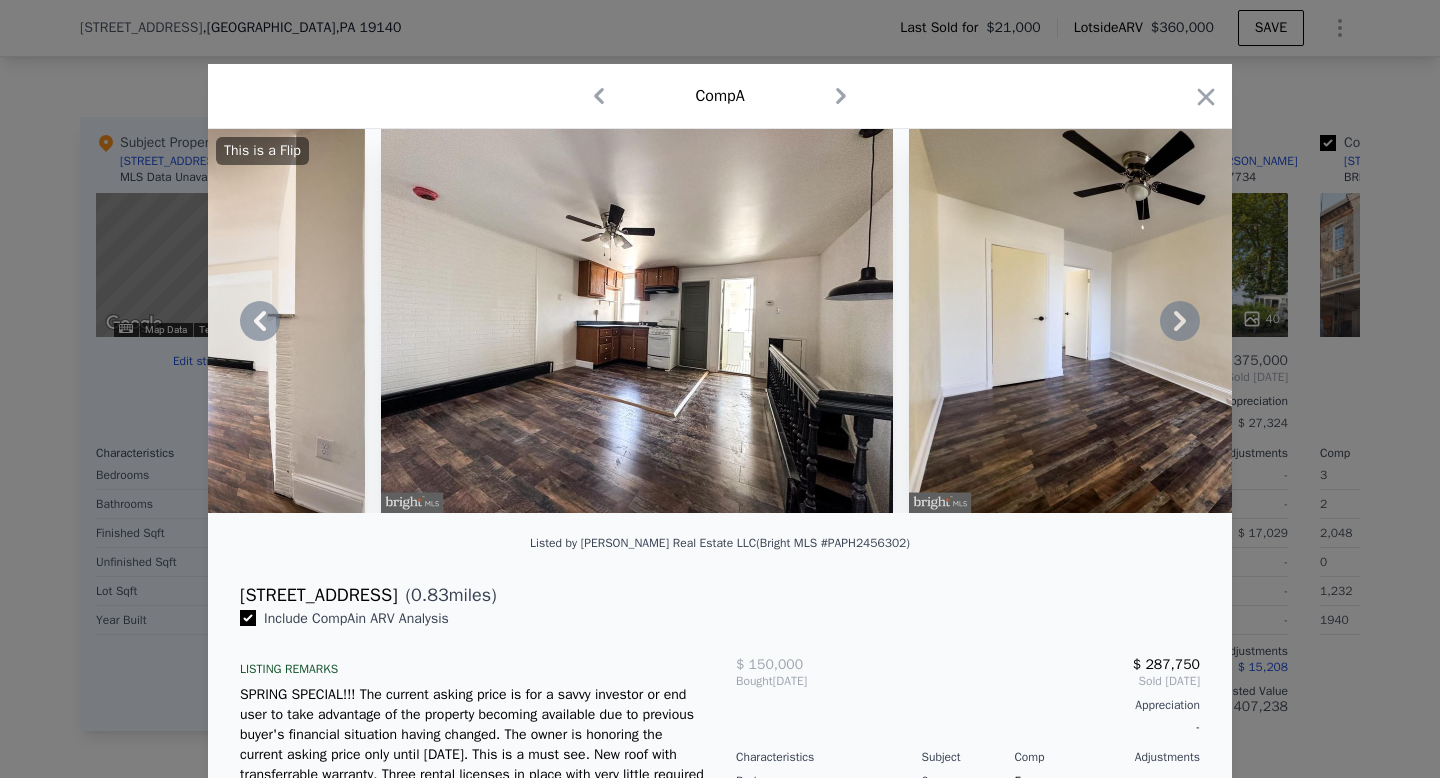 click 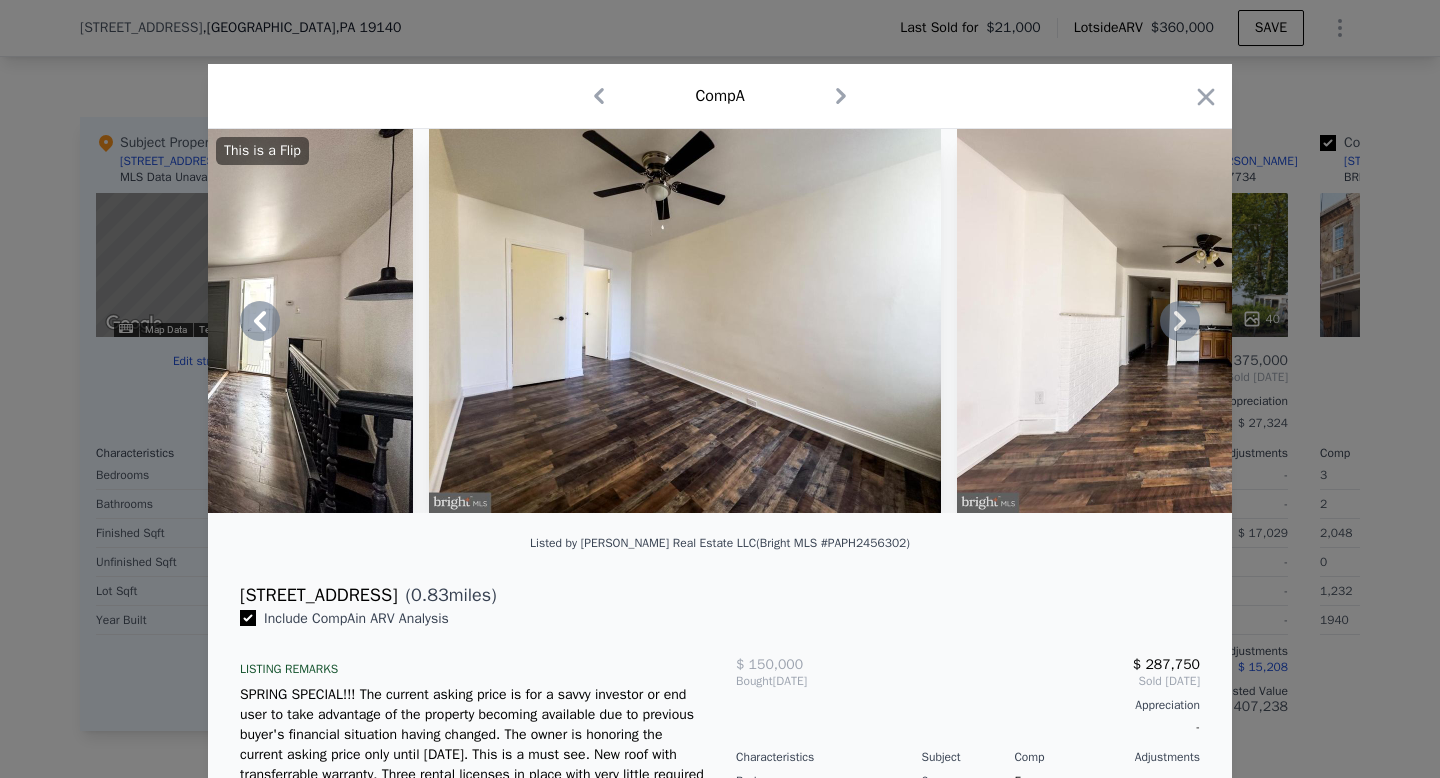 click 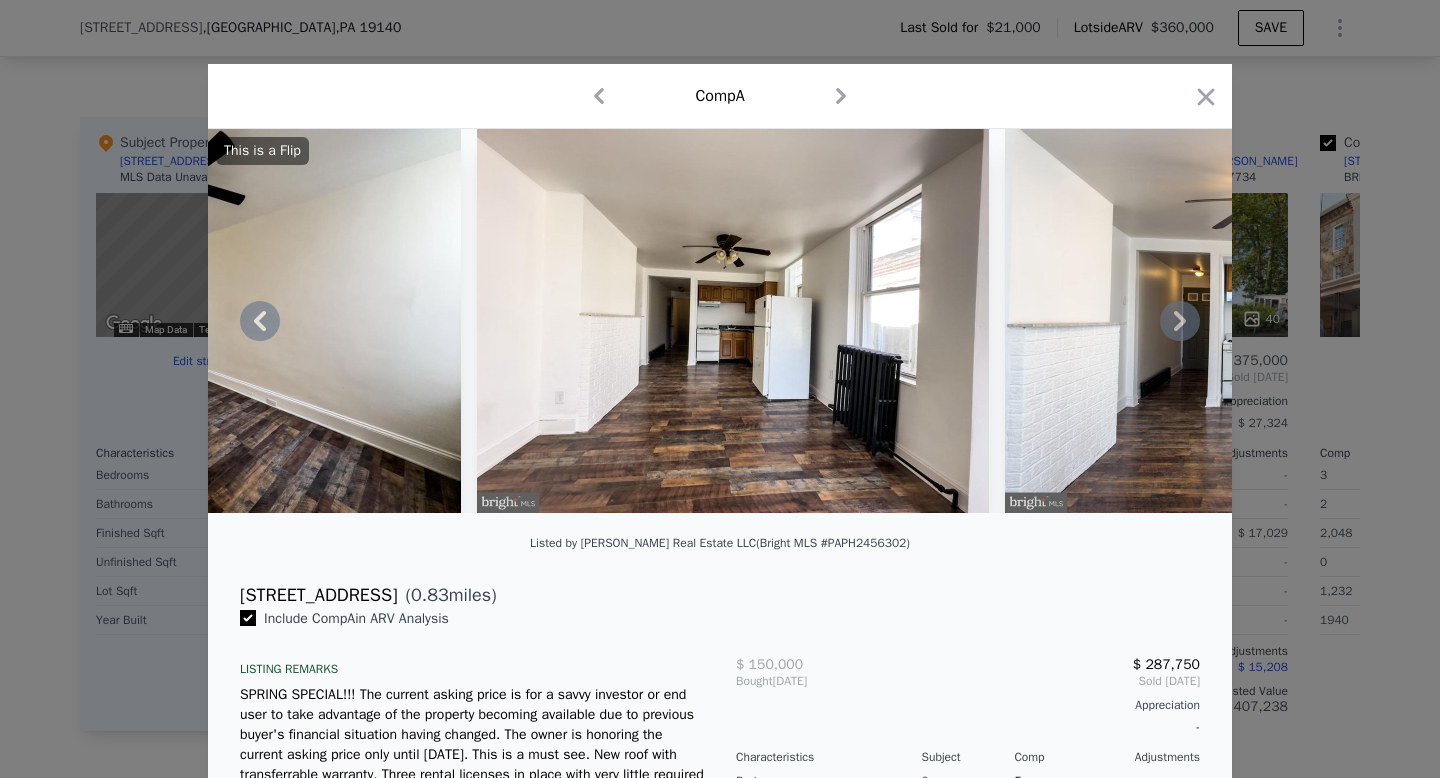 click 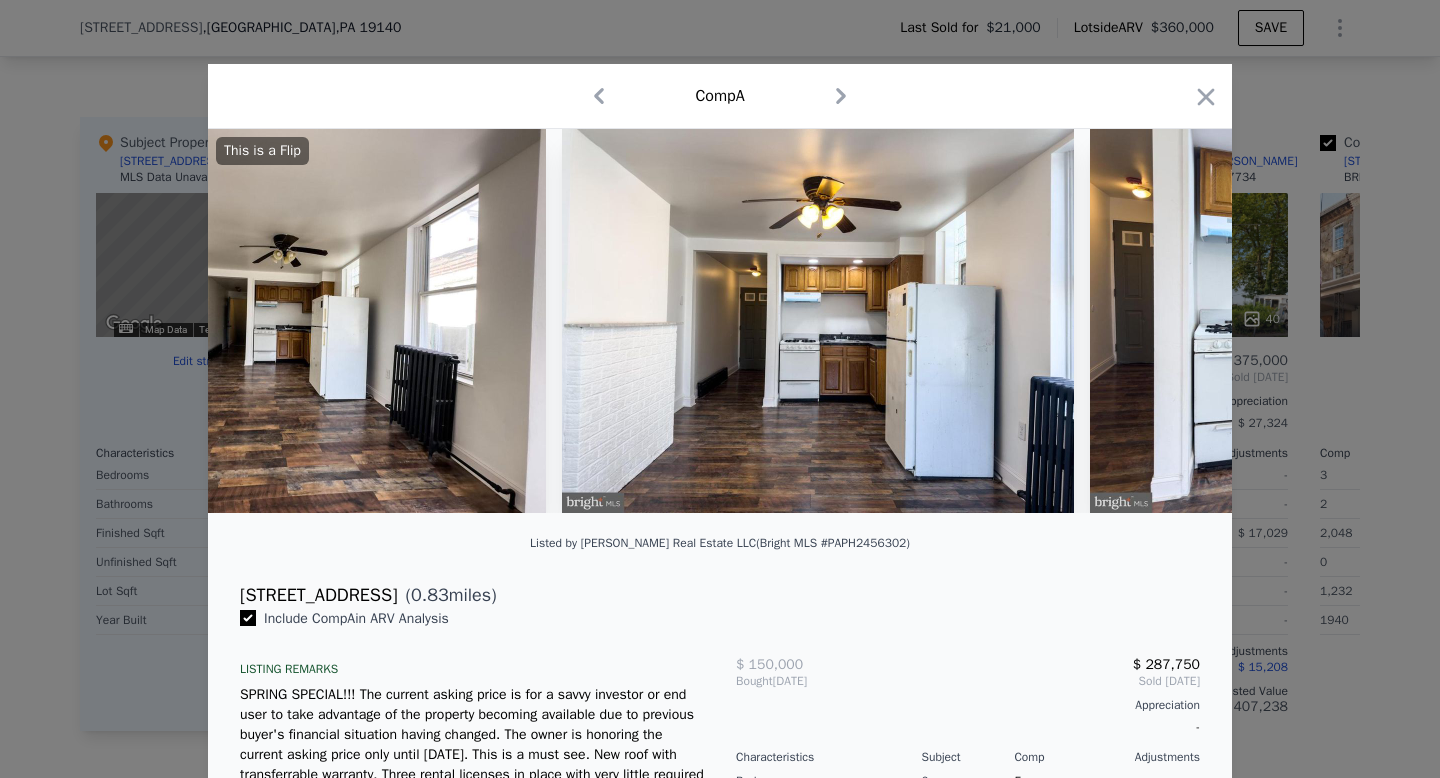scroll, scrollTop: 0, scrollLeft: 2881, axis: horizontal 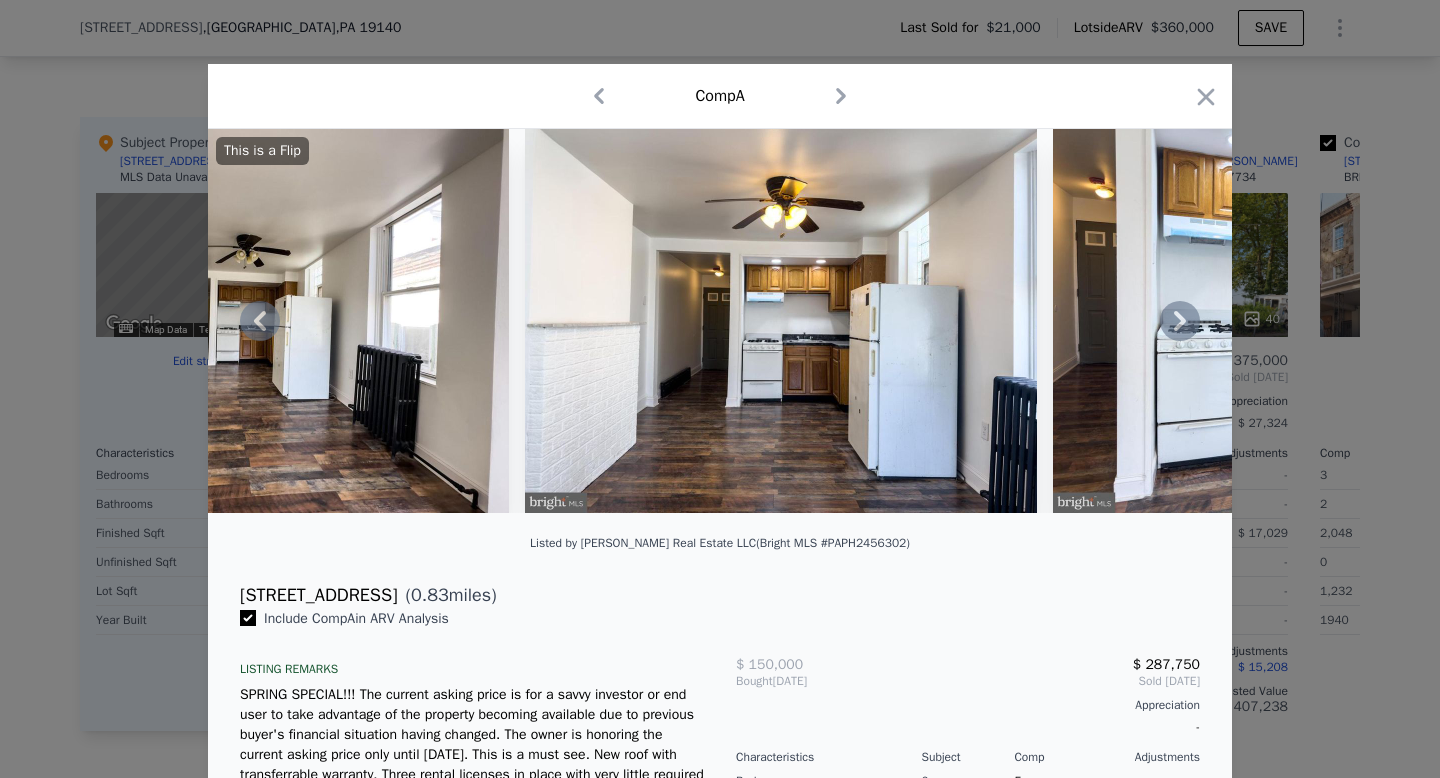click on "This is a Flip" at bounding box center (720, 321) 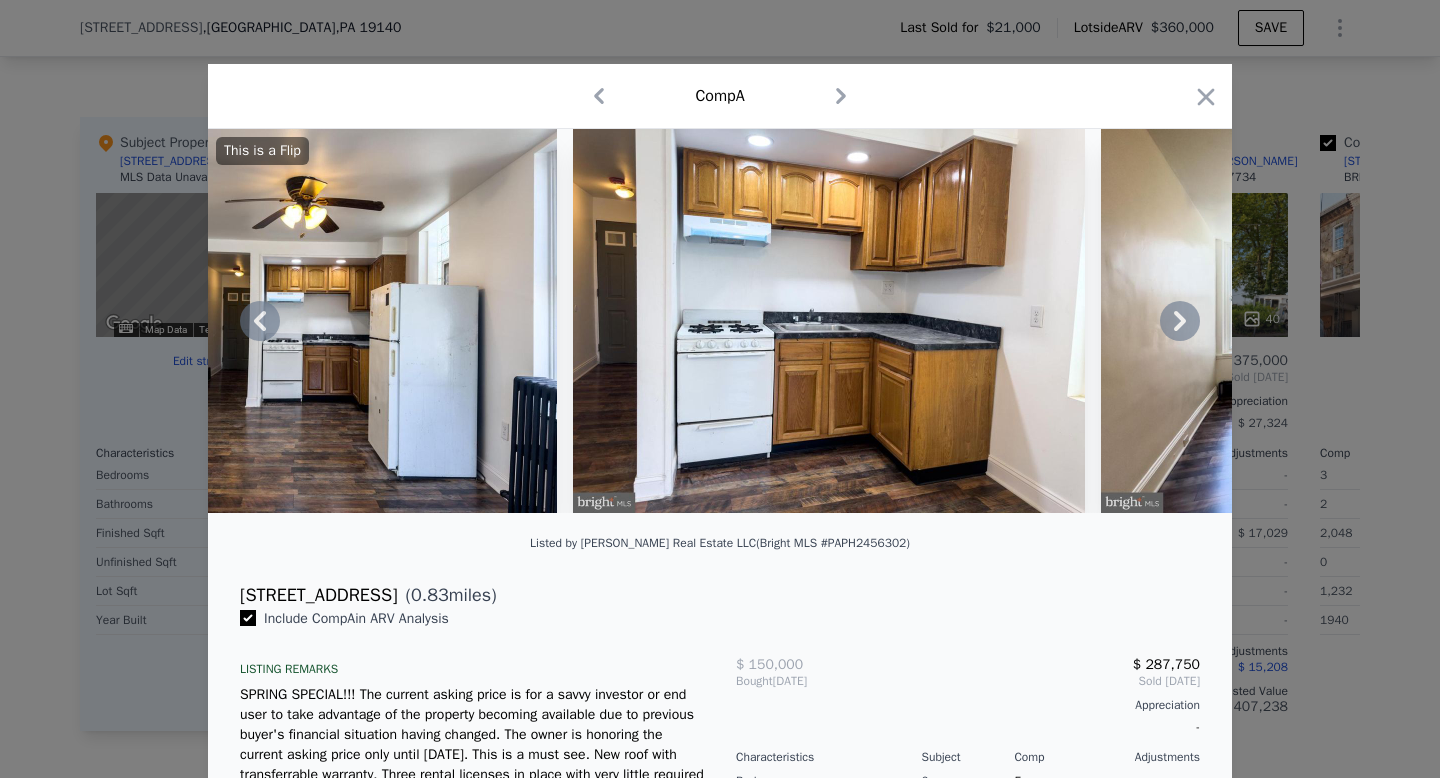 click on "This is a Flip" at bounding box center (720, 321) 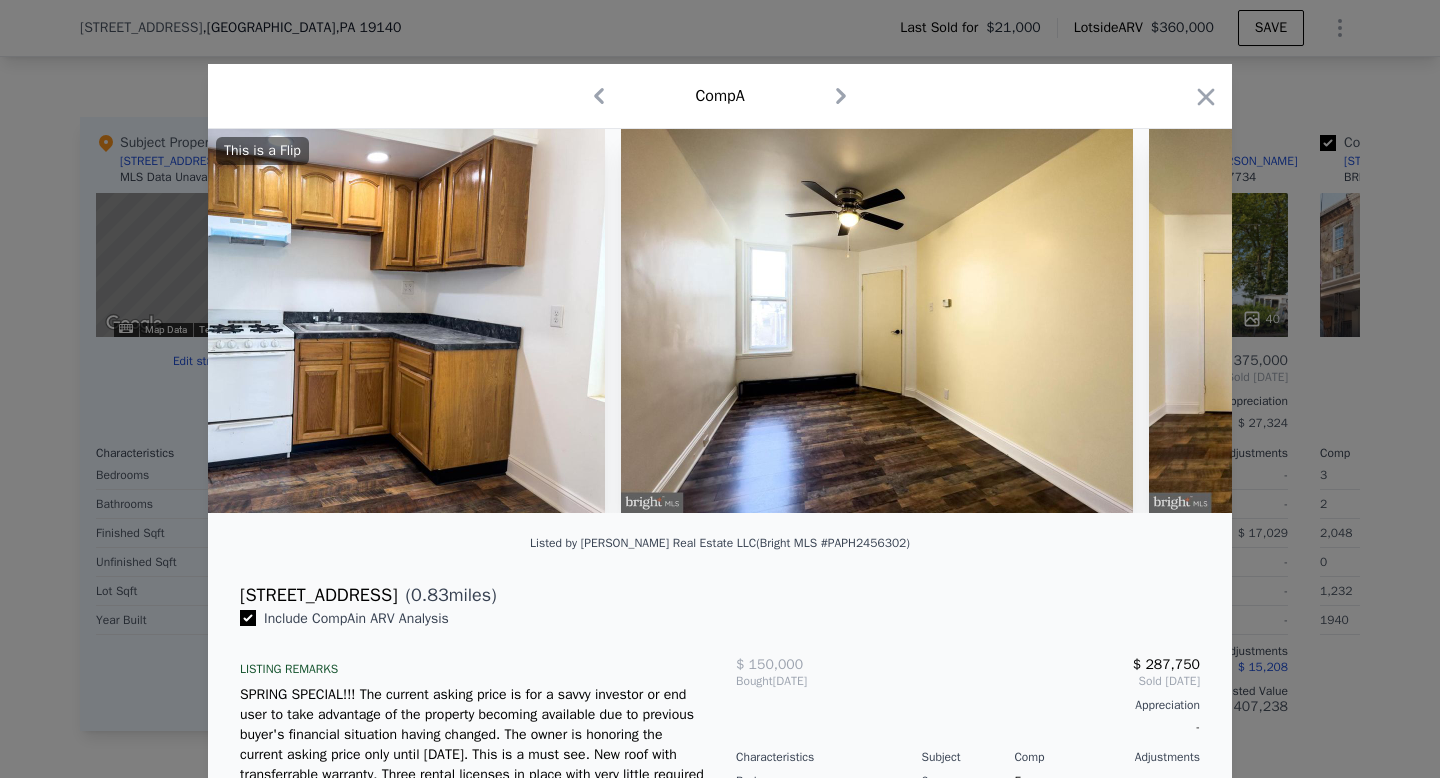 click at bounding box center [1293, 321] 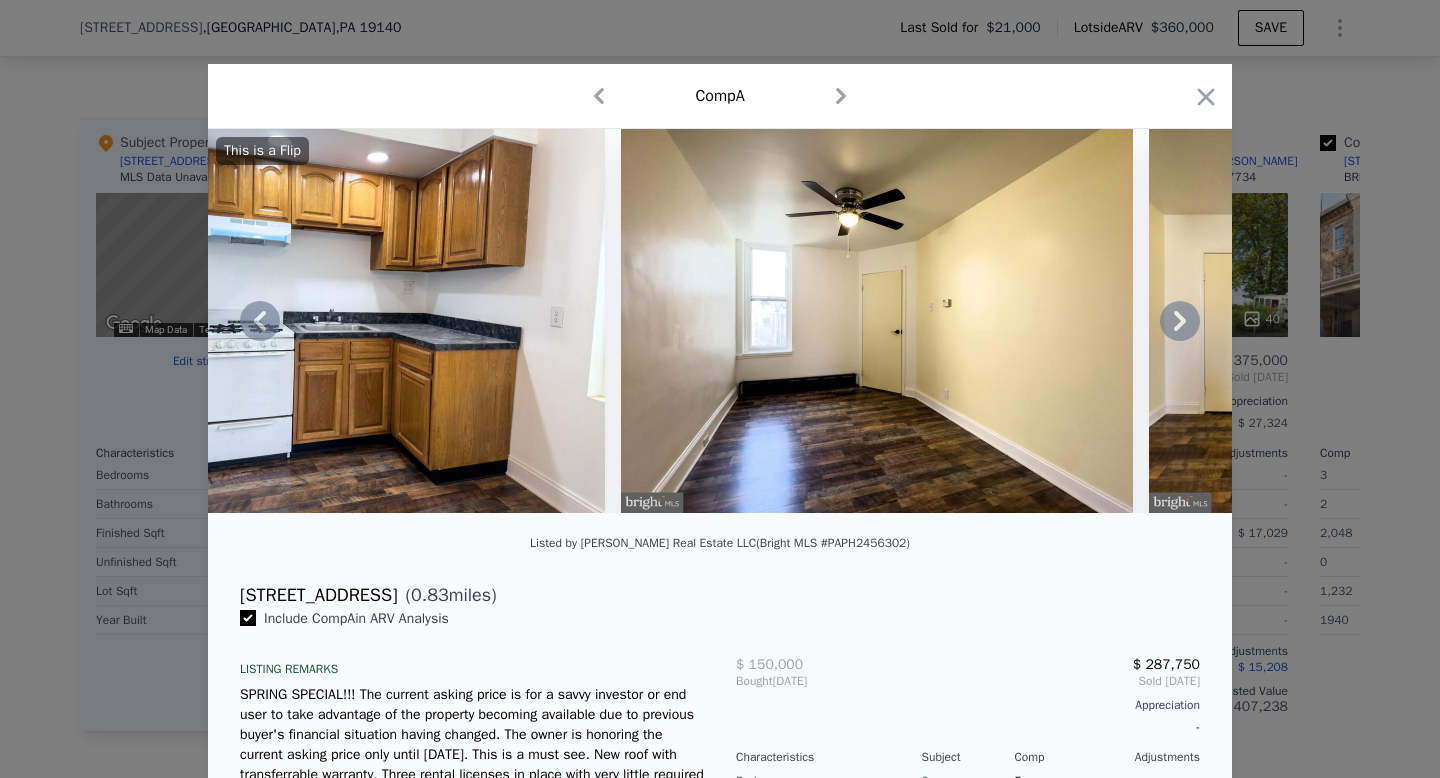 click 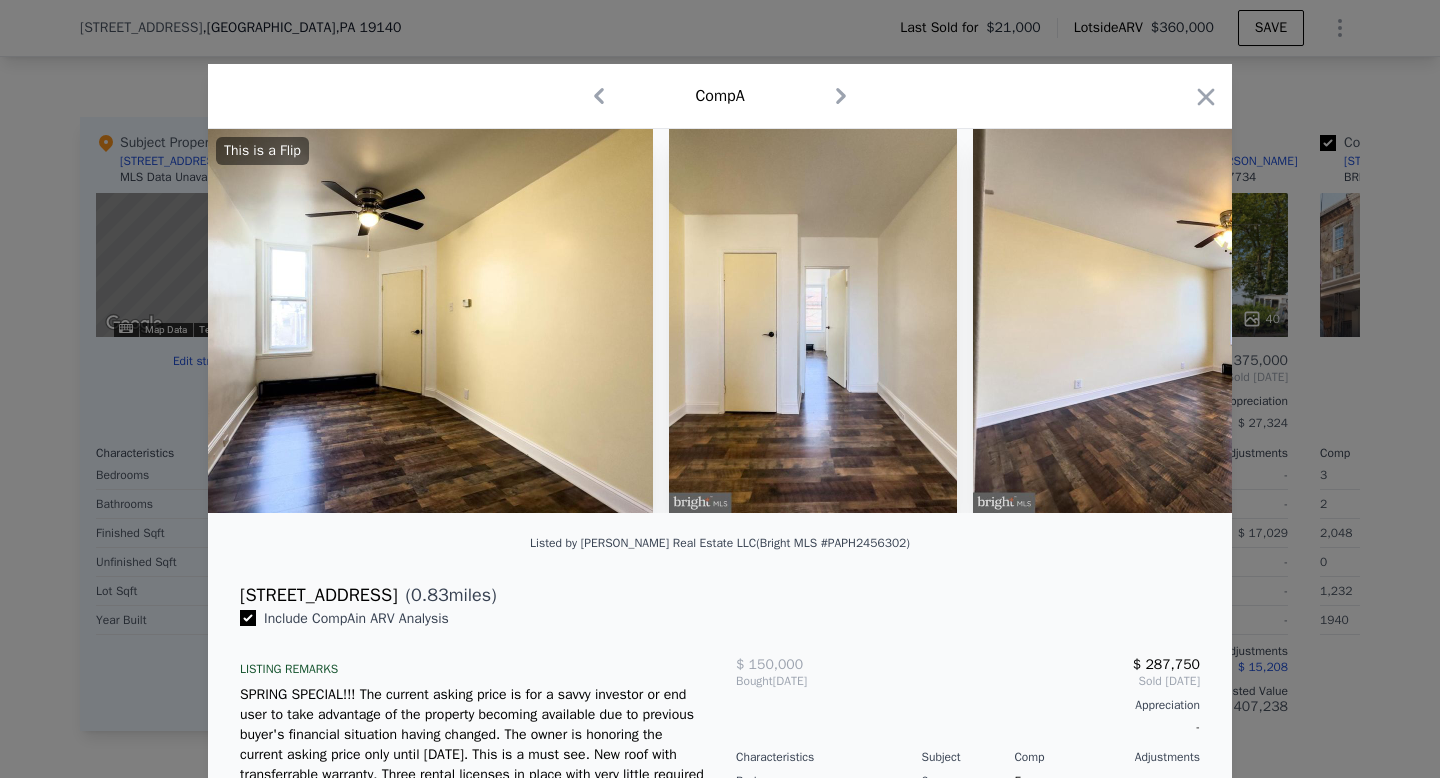 click at bounding box center [1229, 321] 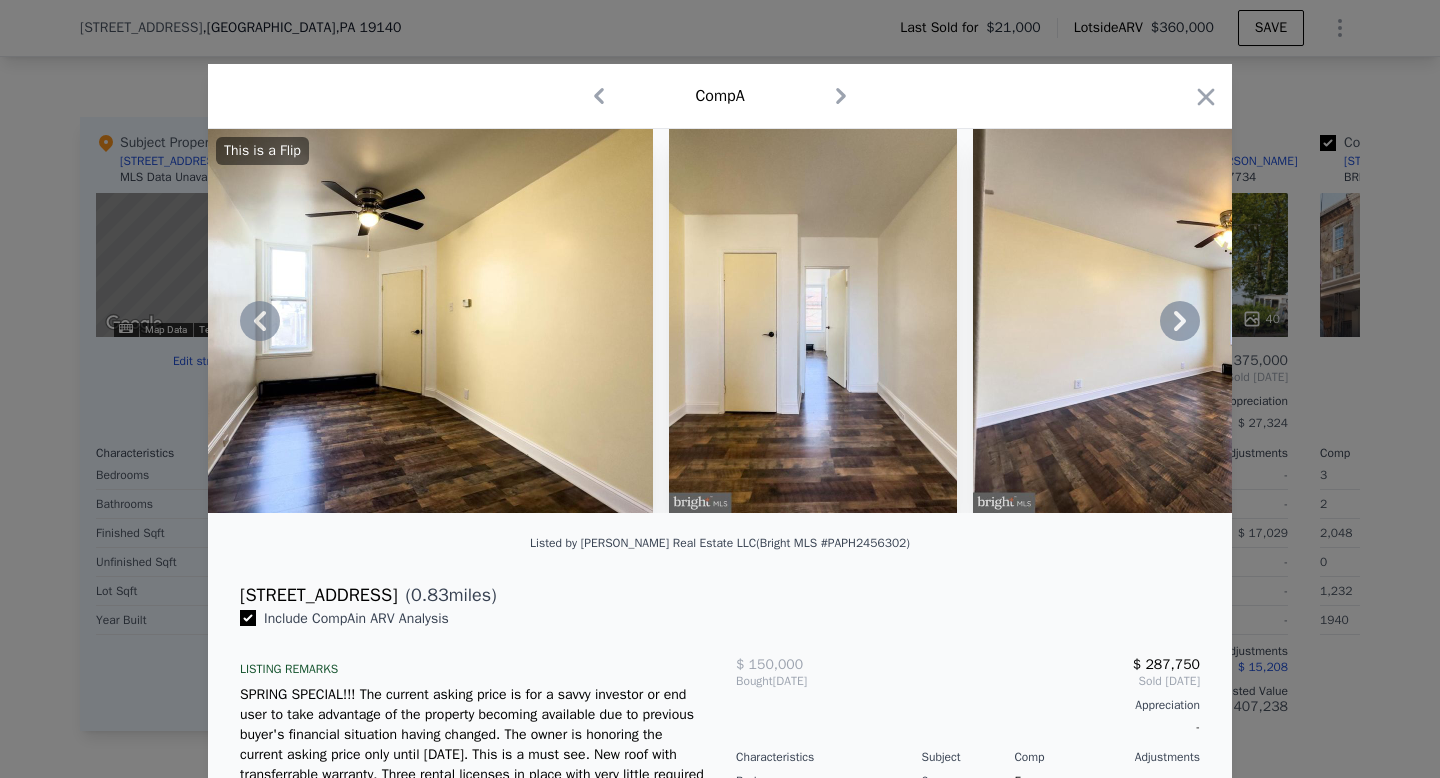click 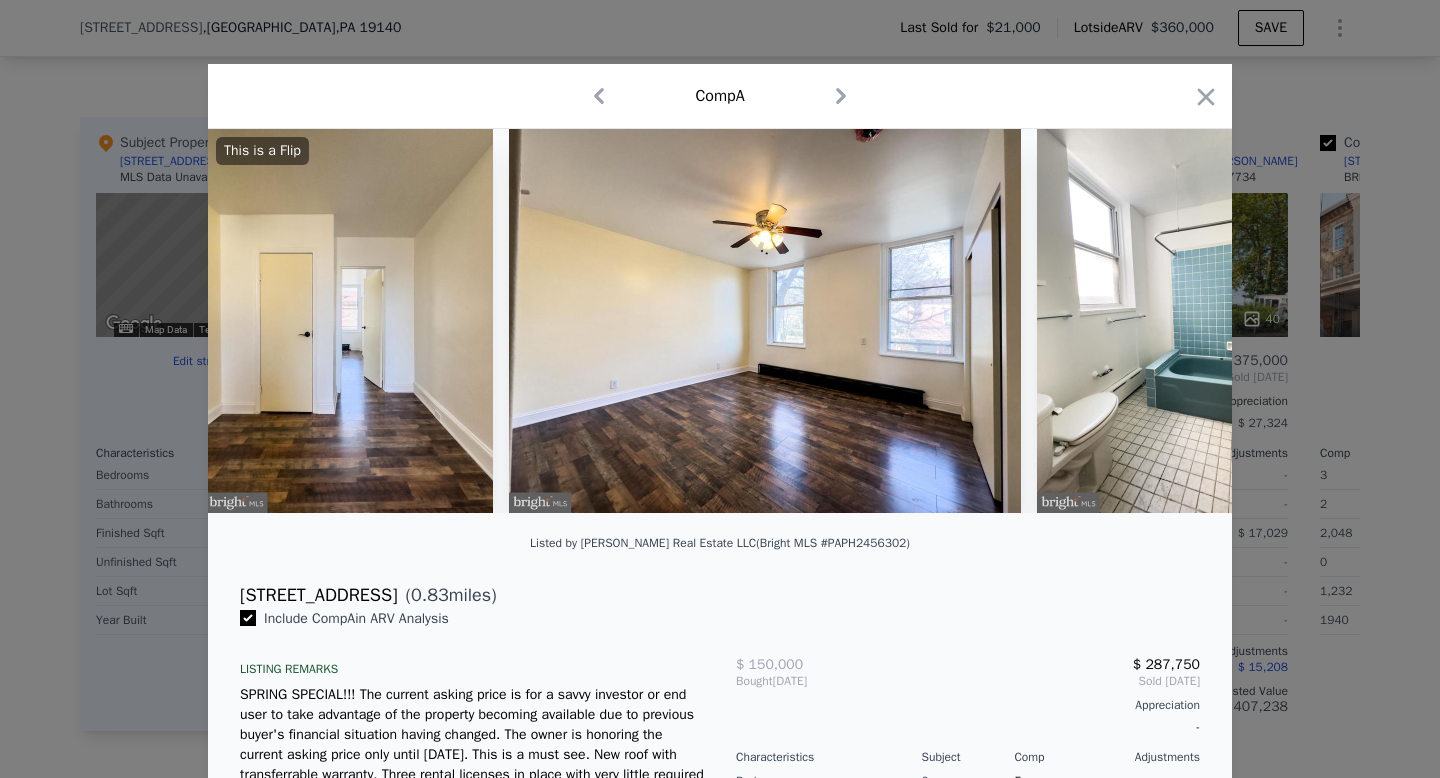 scroll, scrollTop: 0, scrollLeft: 4801, axis: horizontal 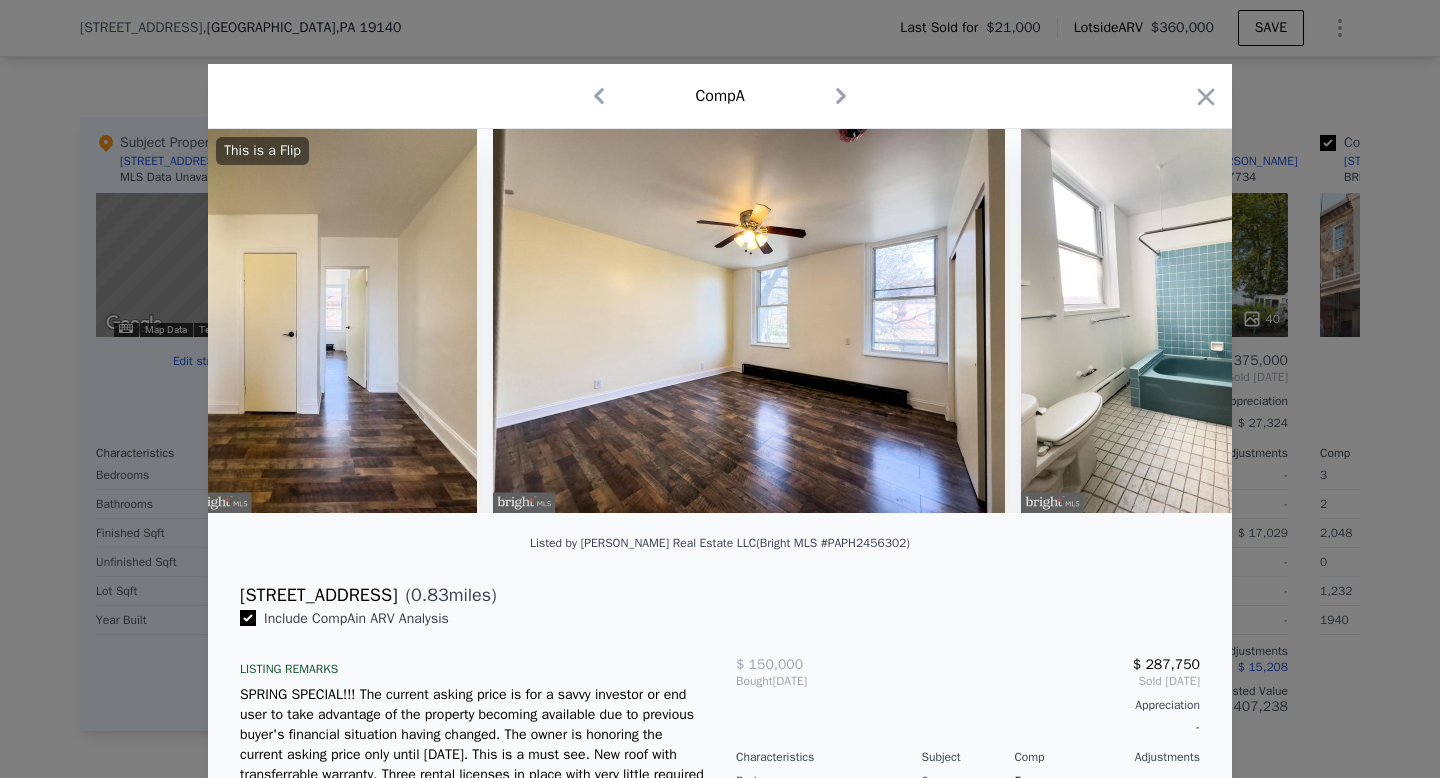 click on "This is a Flip" at bounding box center [720, 321] 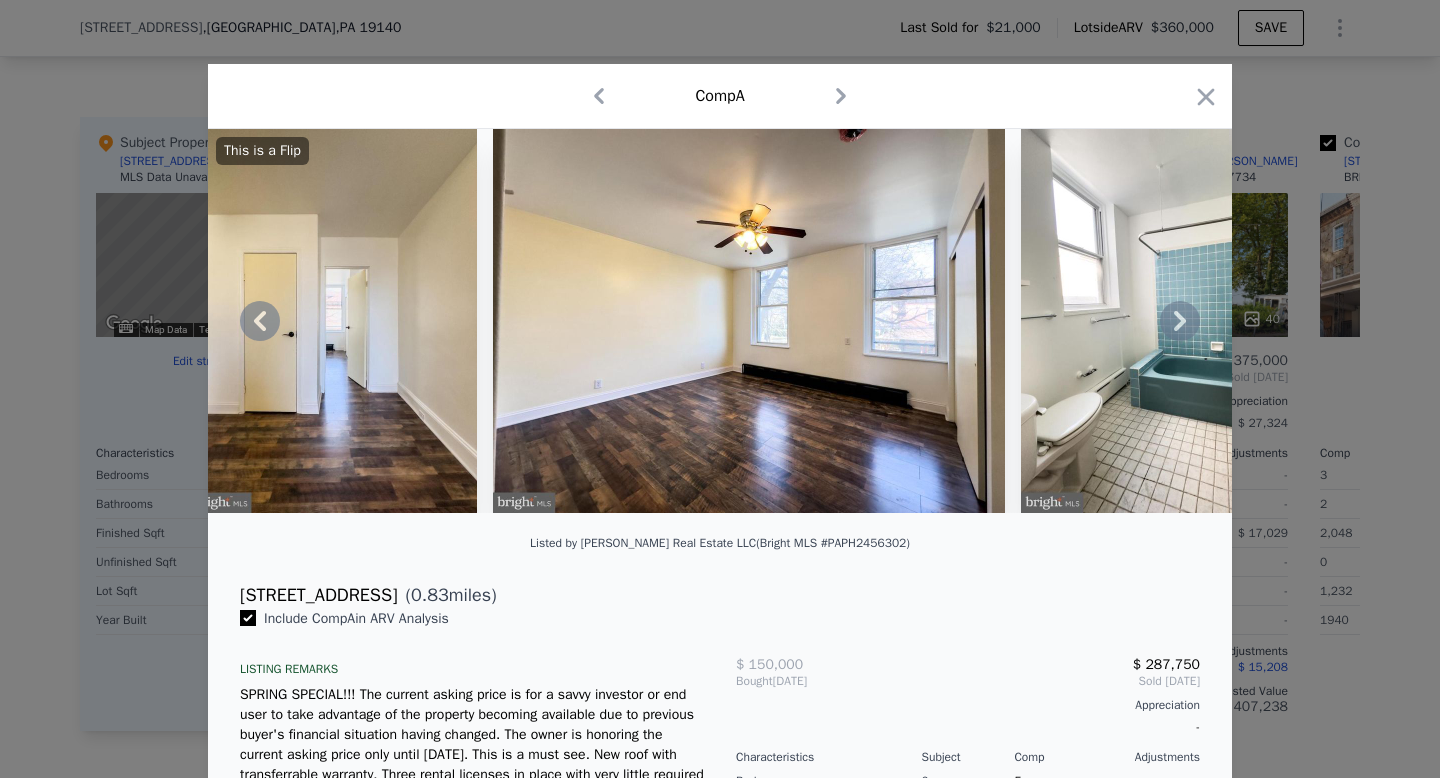 click 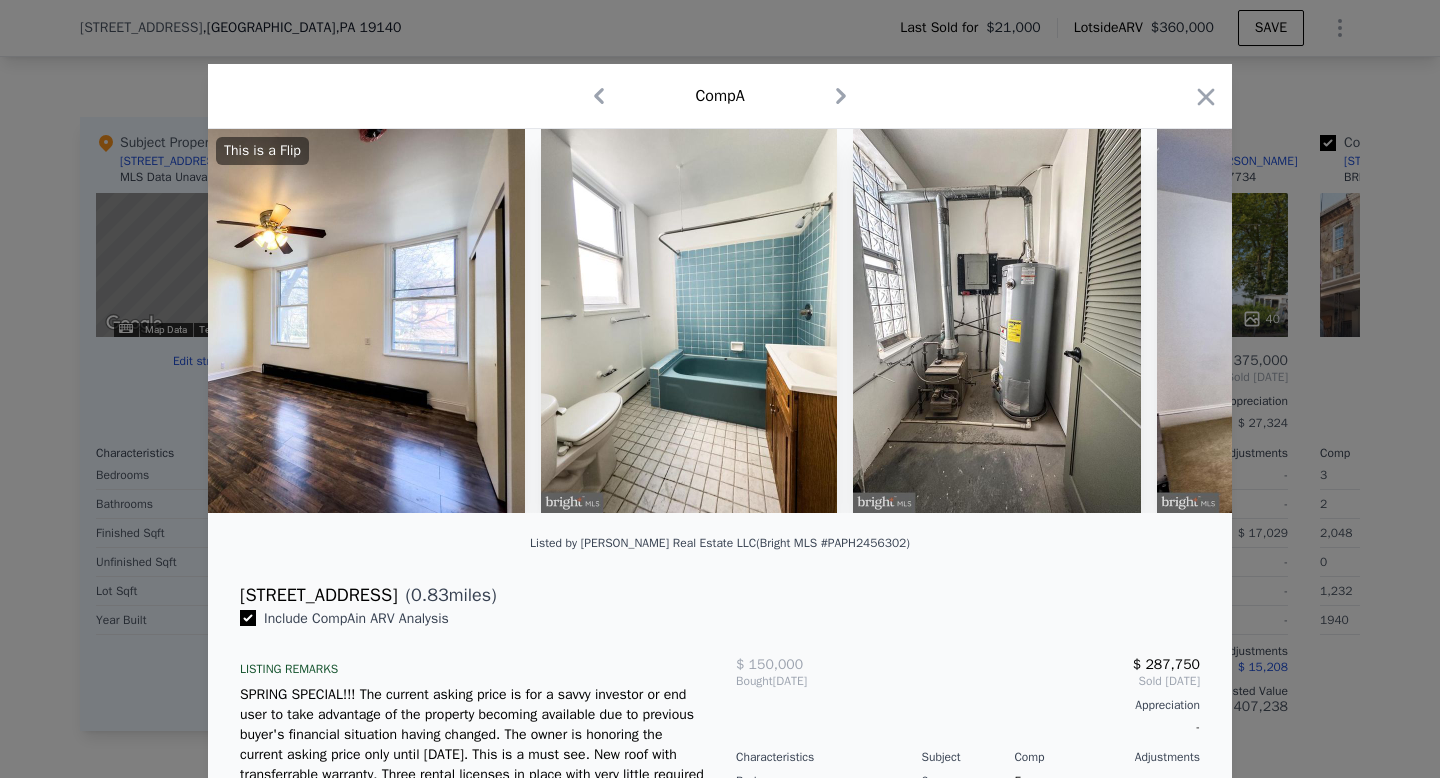 click on "This is a Flip" at bounding box center (720, 321) 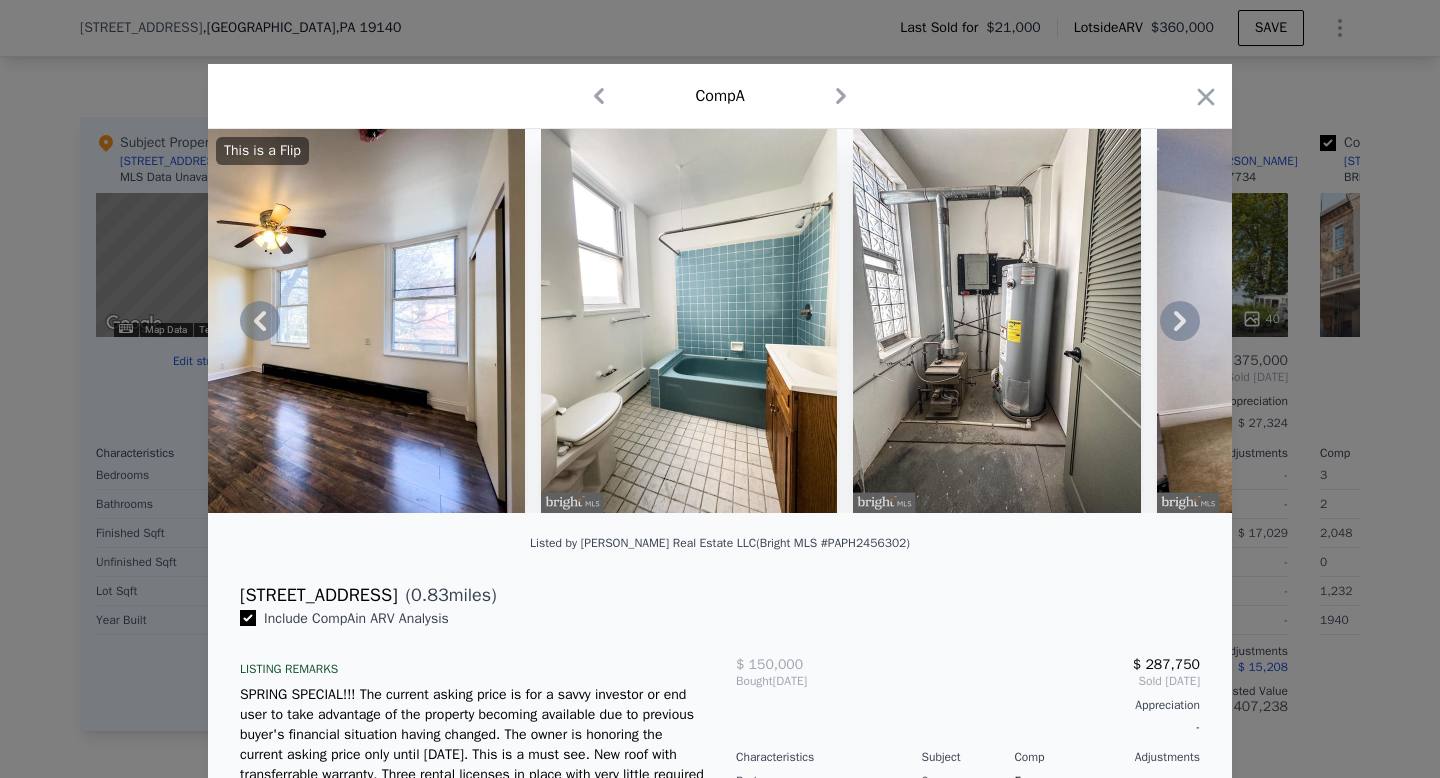 click 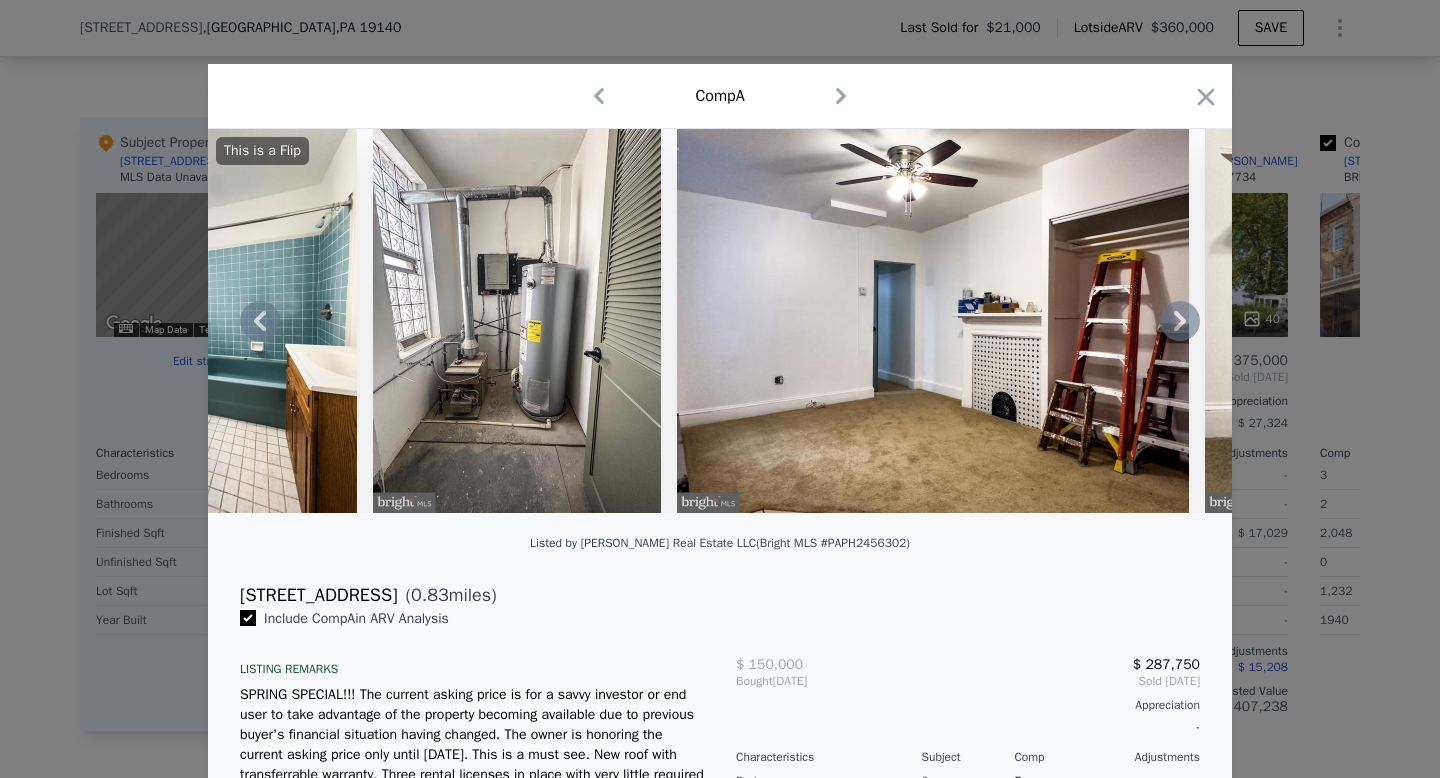 click 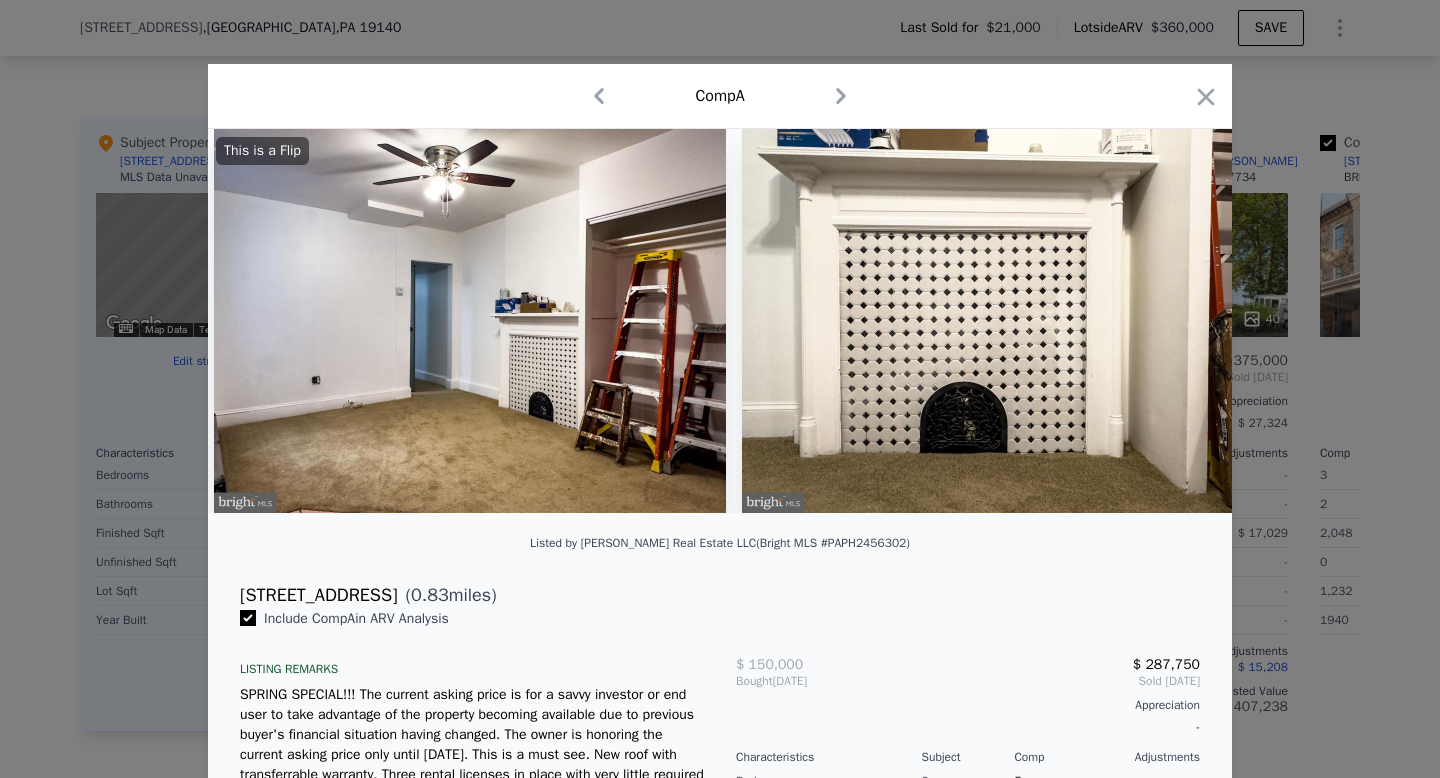 scroll, scrollTop: 0, scrollLeft: 6241, axis: horizontal 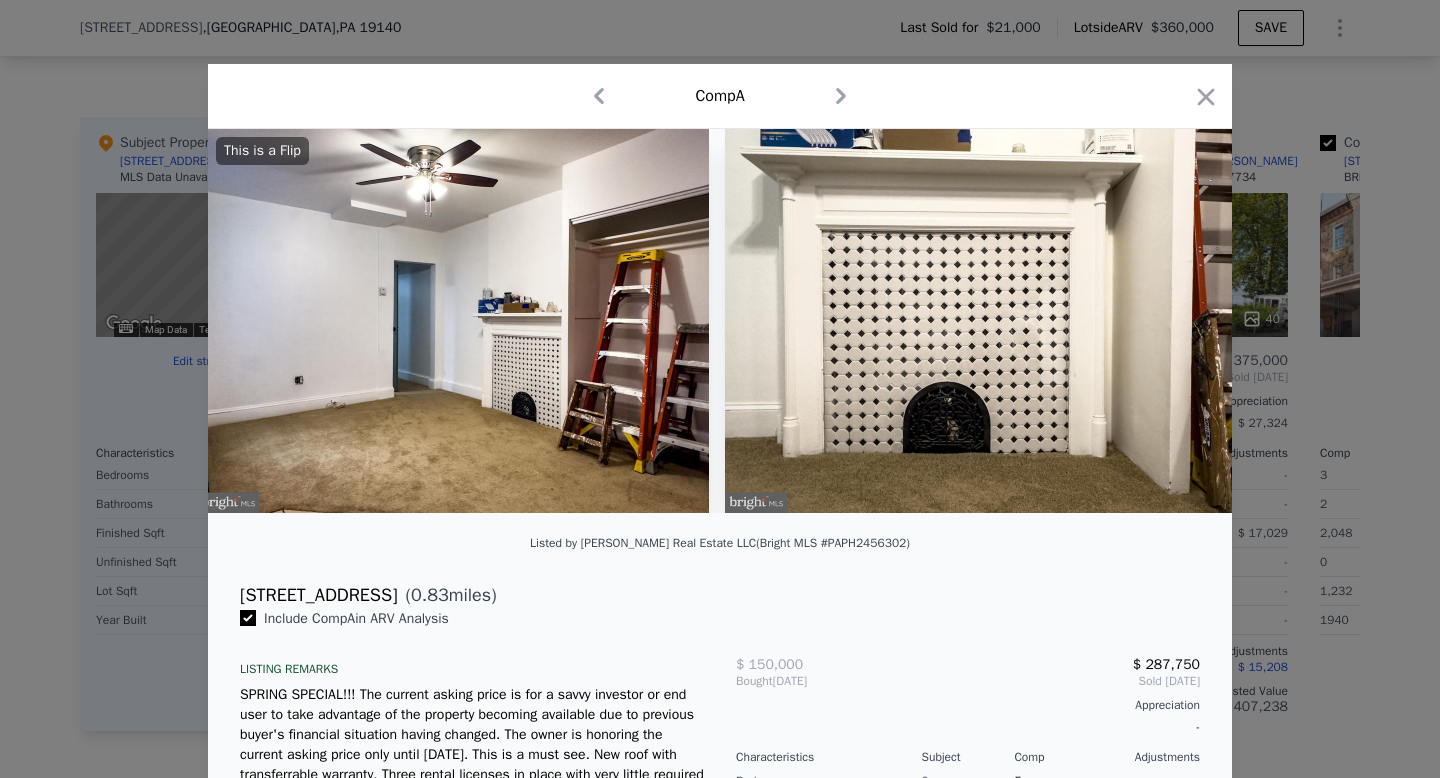 click on "This is a Flip" at bounding box center (720, 321) 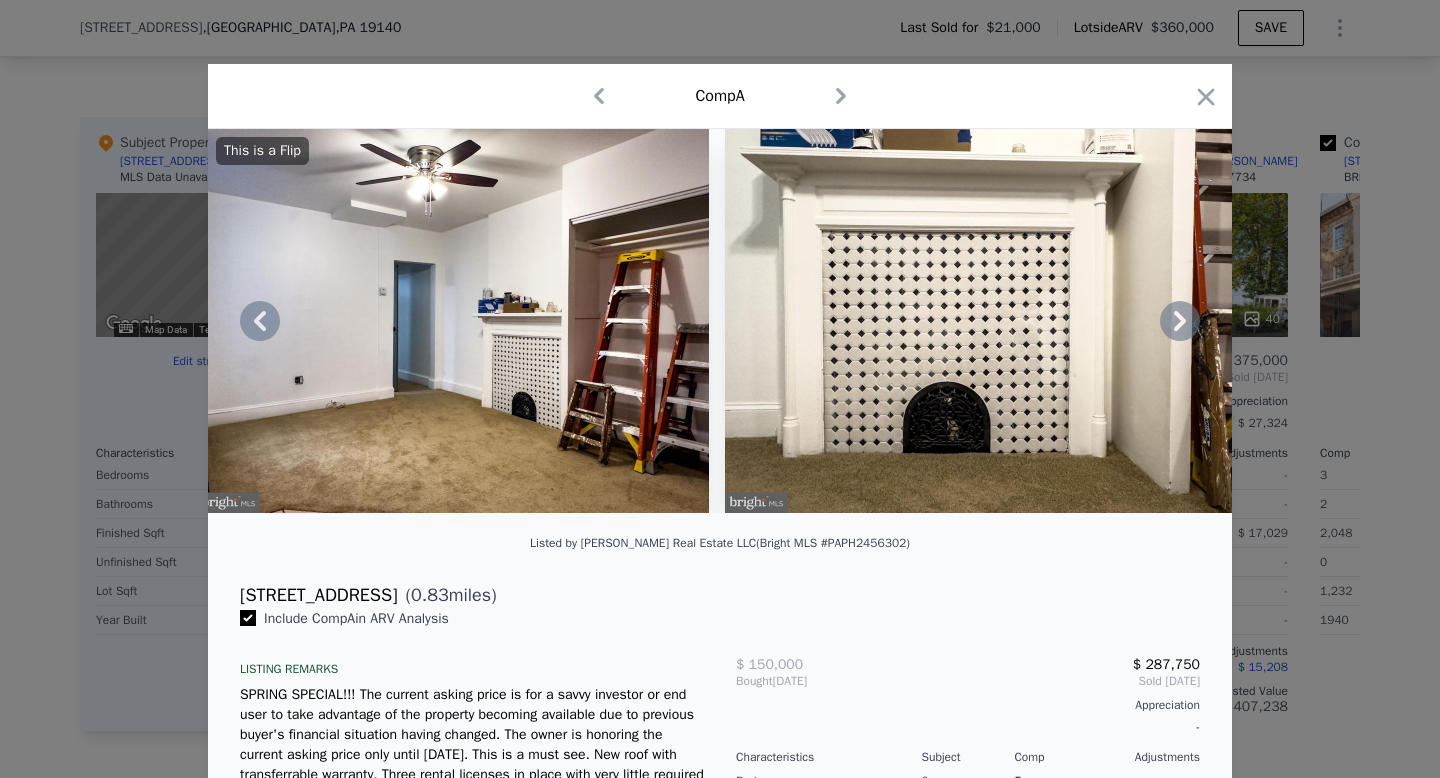 click 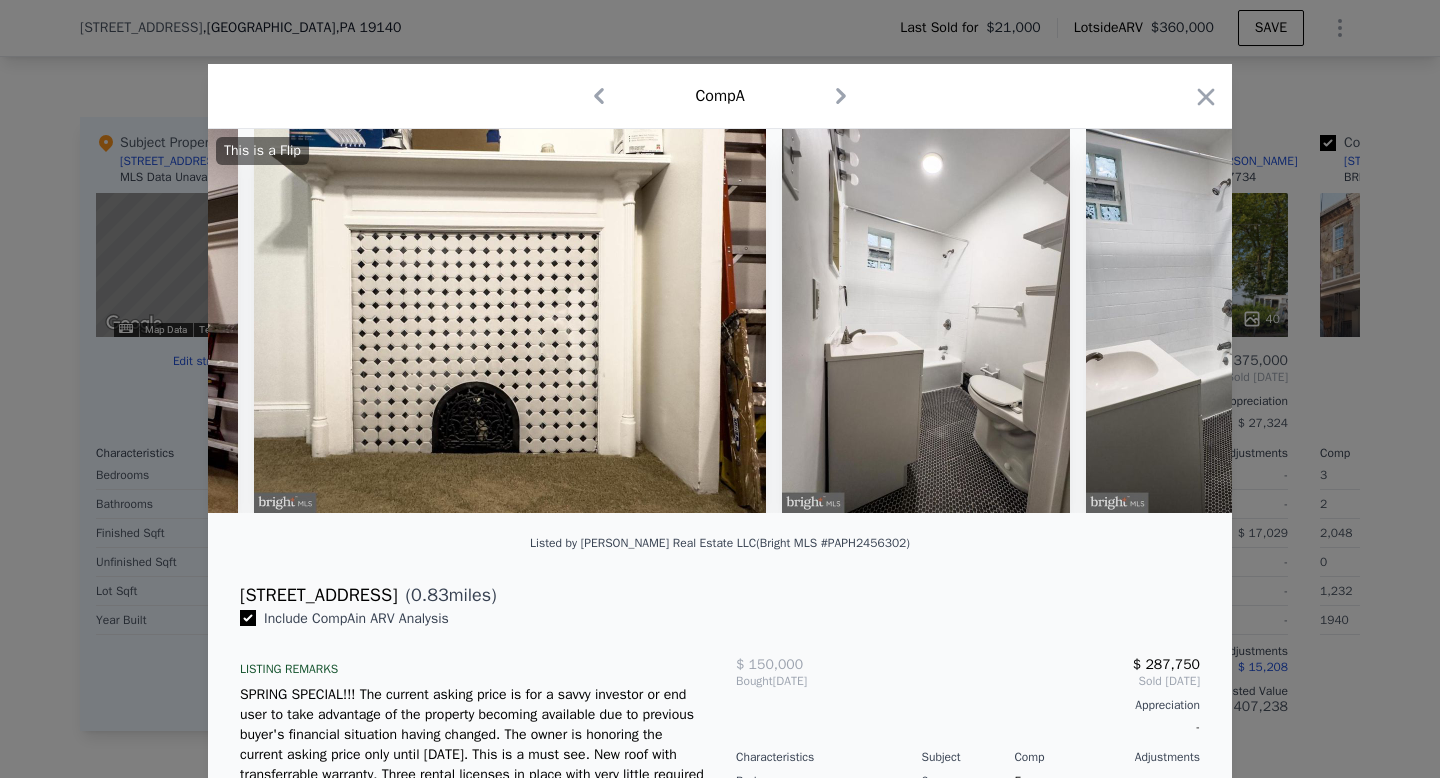 scroll, scrollTop: 0, scrollLeft: 6721, axis: horizontal 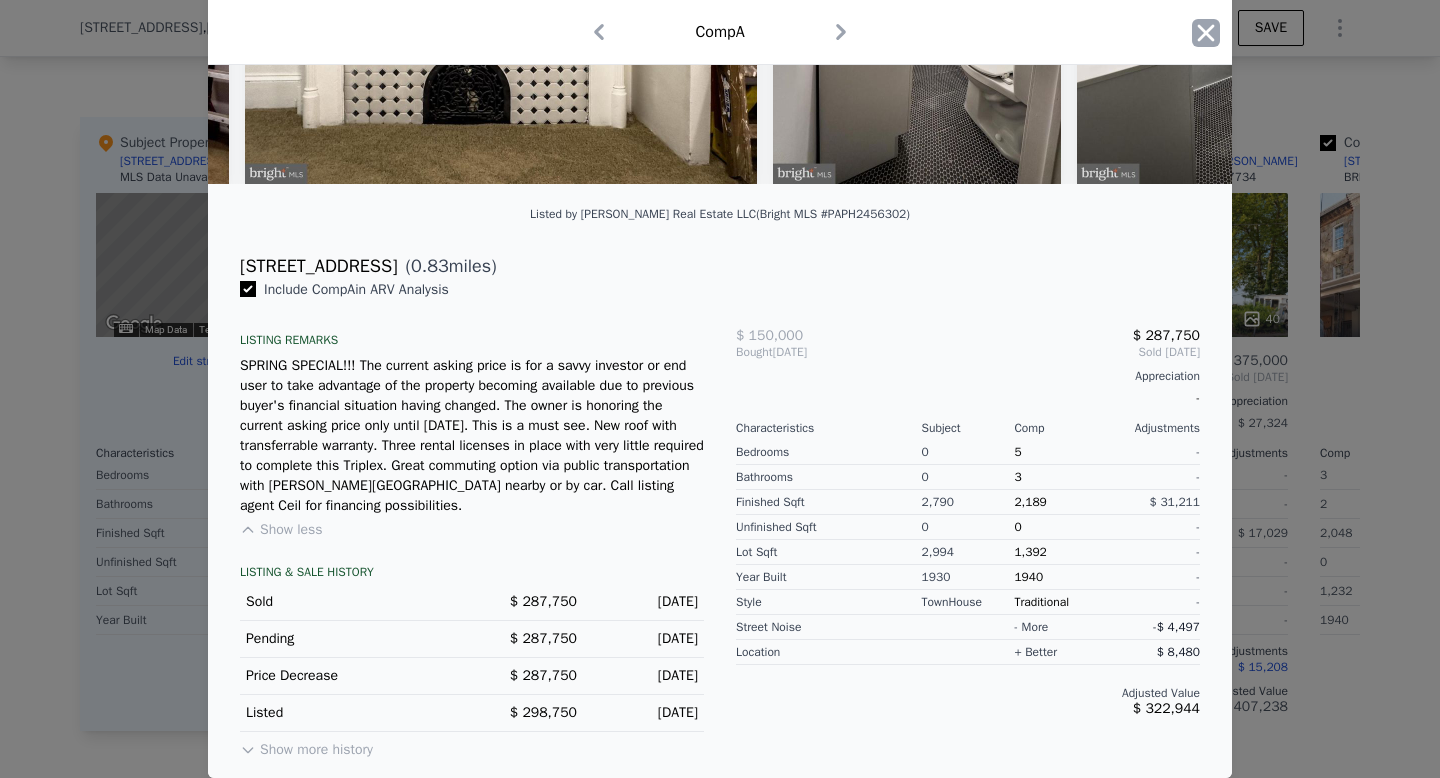 click 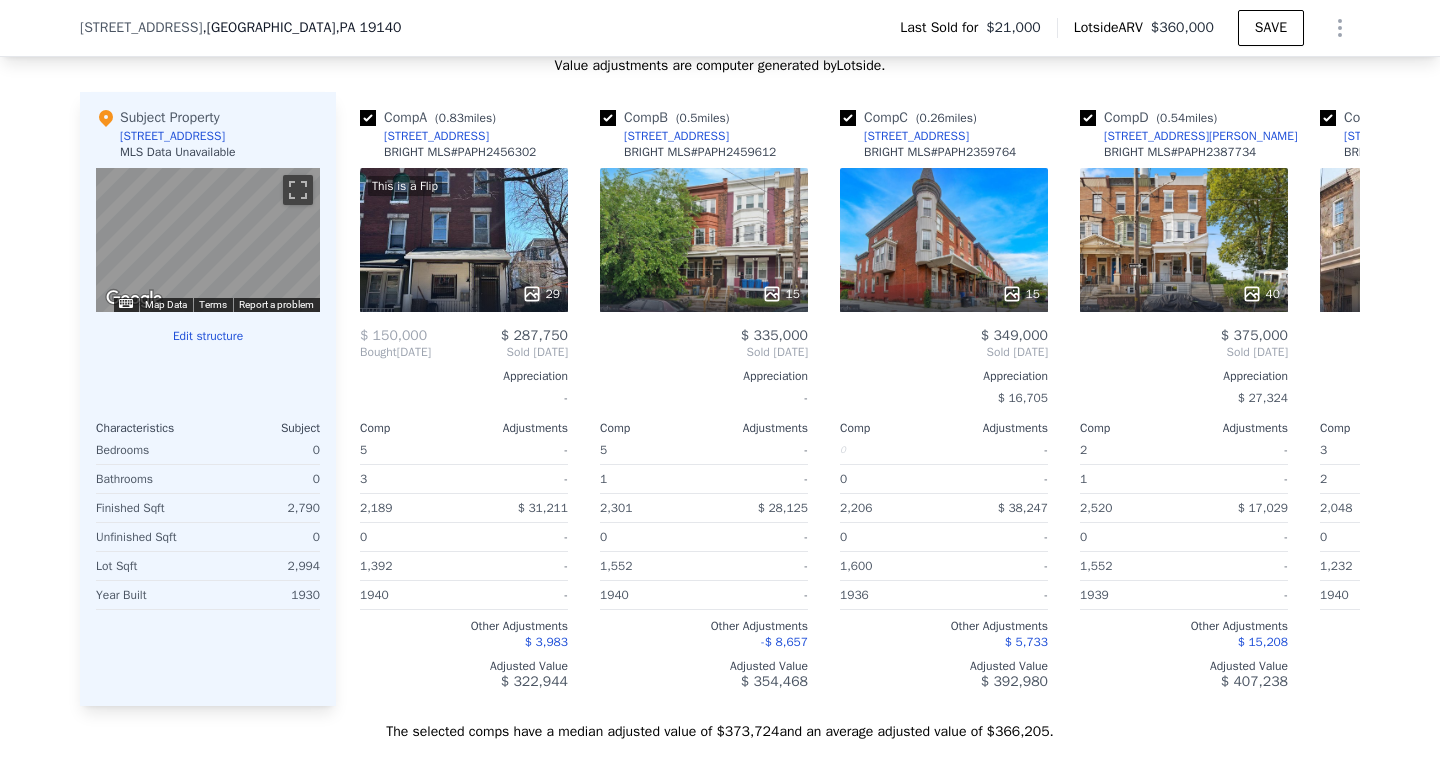 scroll, scrollTop: 1867, scrollLeft: 0, axis: vertical 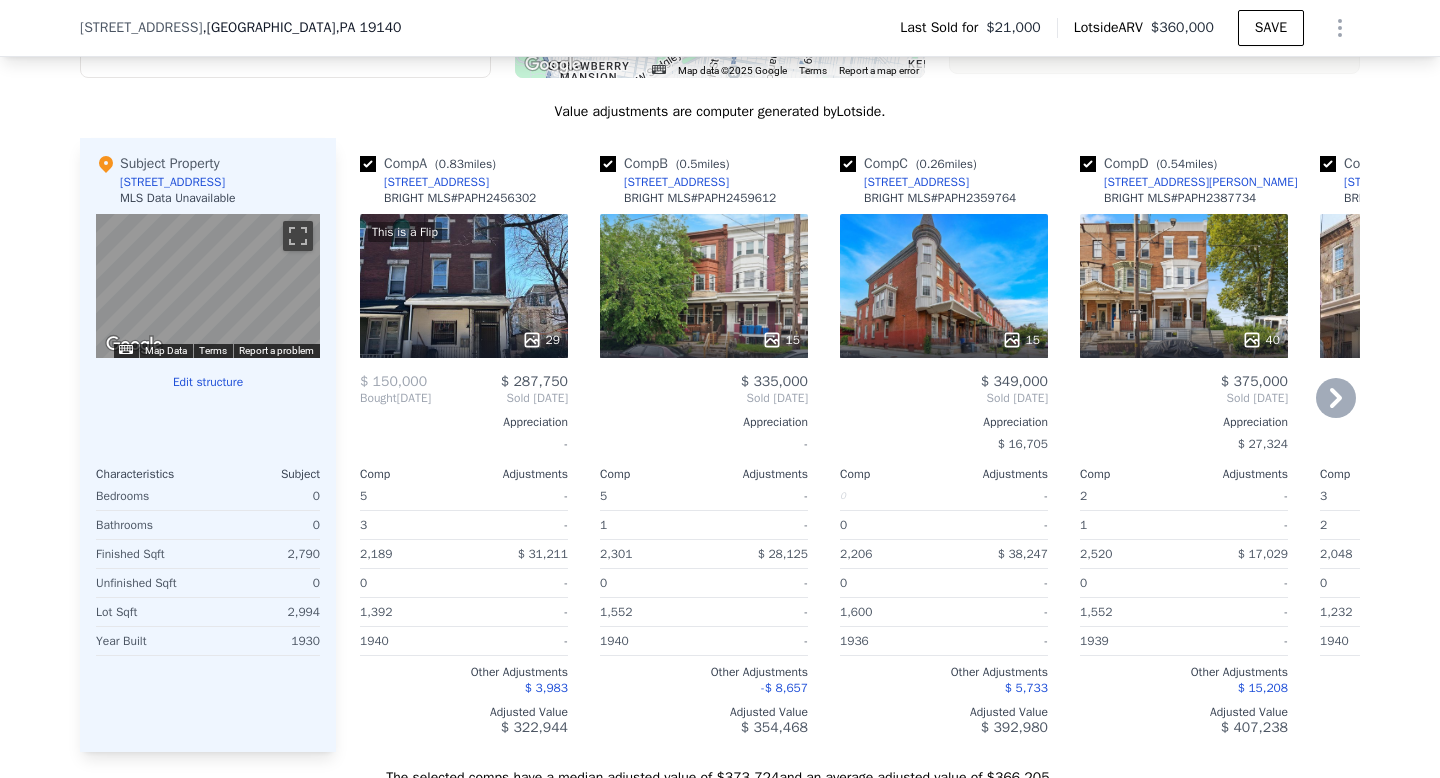 click 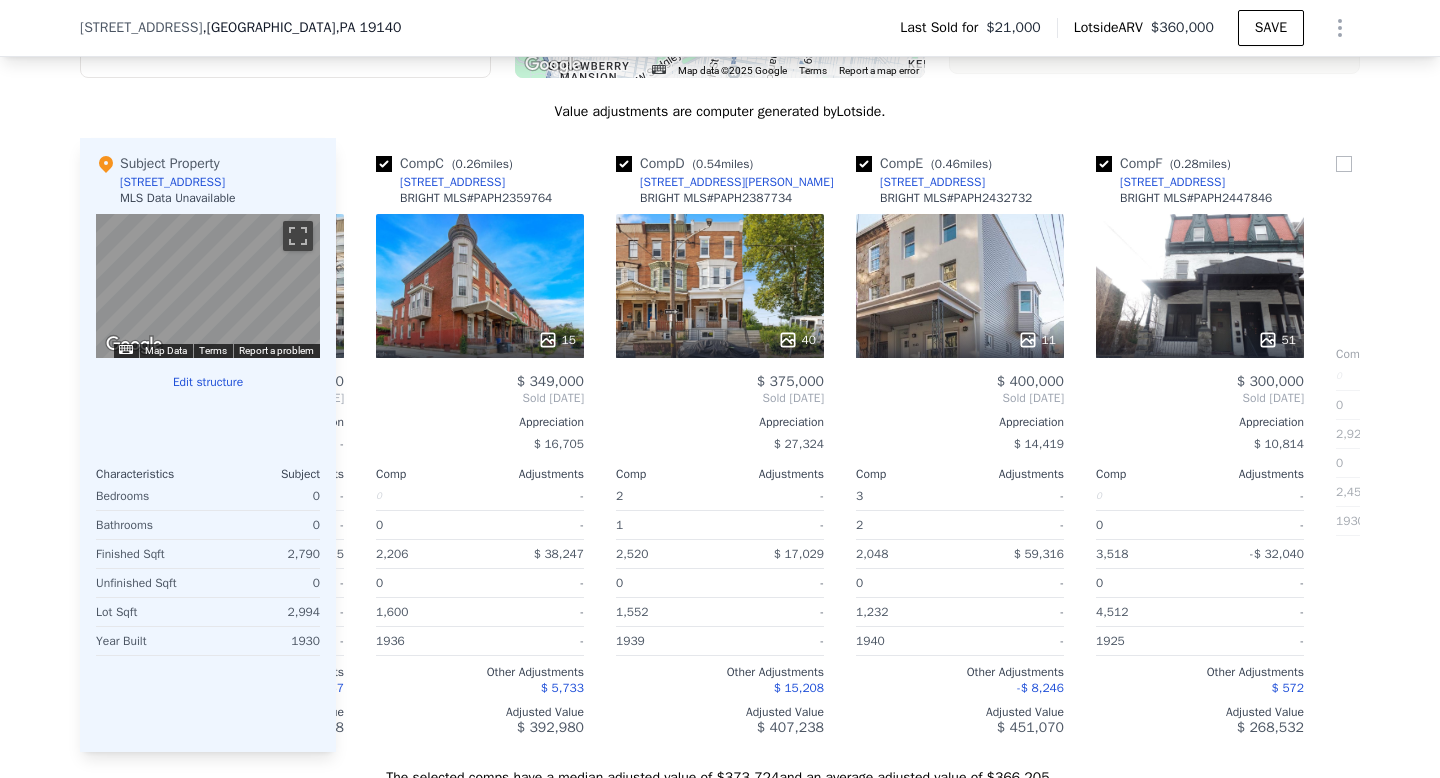scroll, scrollTop: 0, scrollLeft: 480, axis: horizontal 